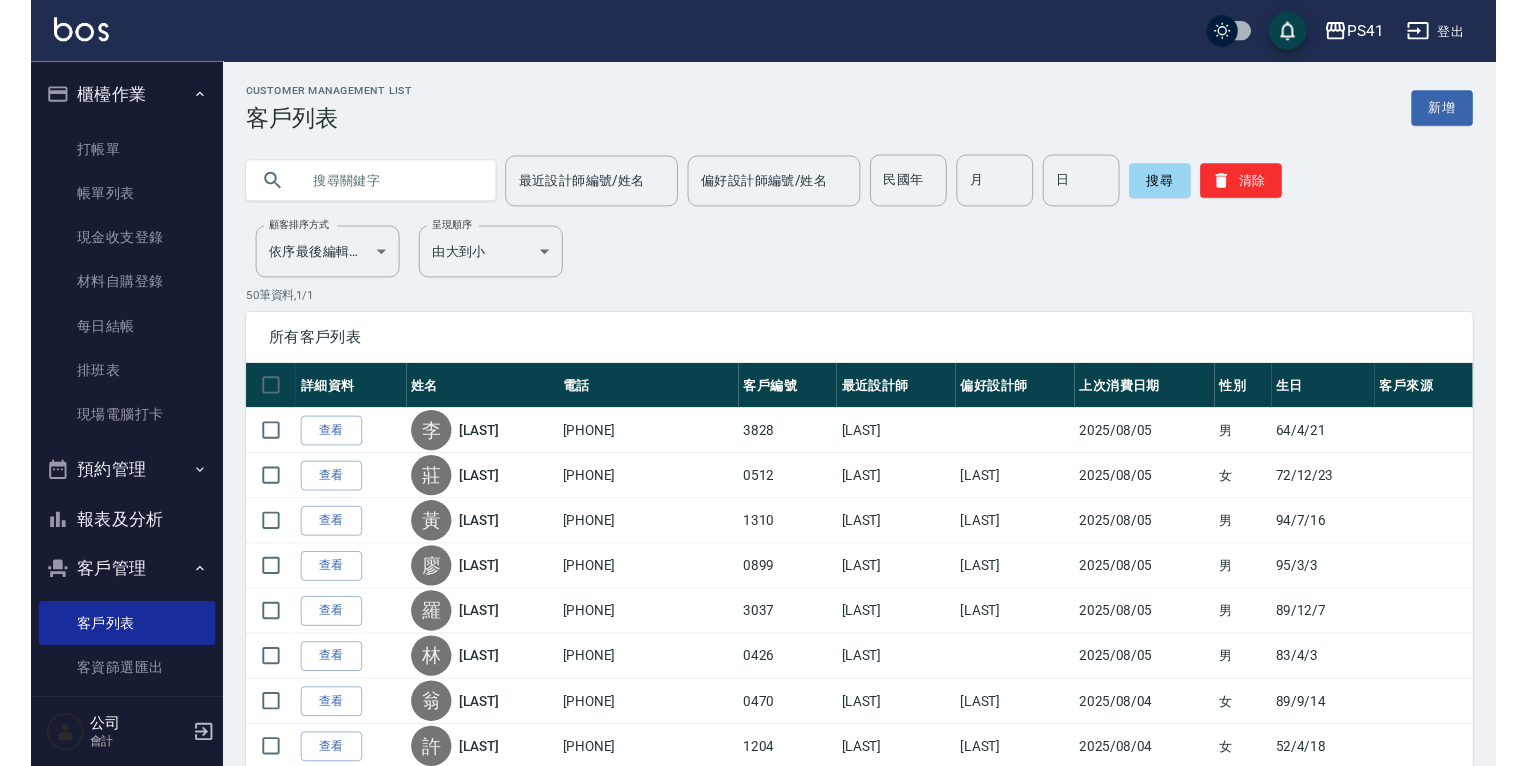 scroll, scrollTop: 0, scrollLeft: 0, axis: both 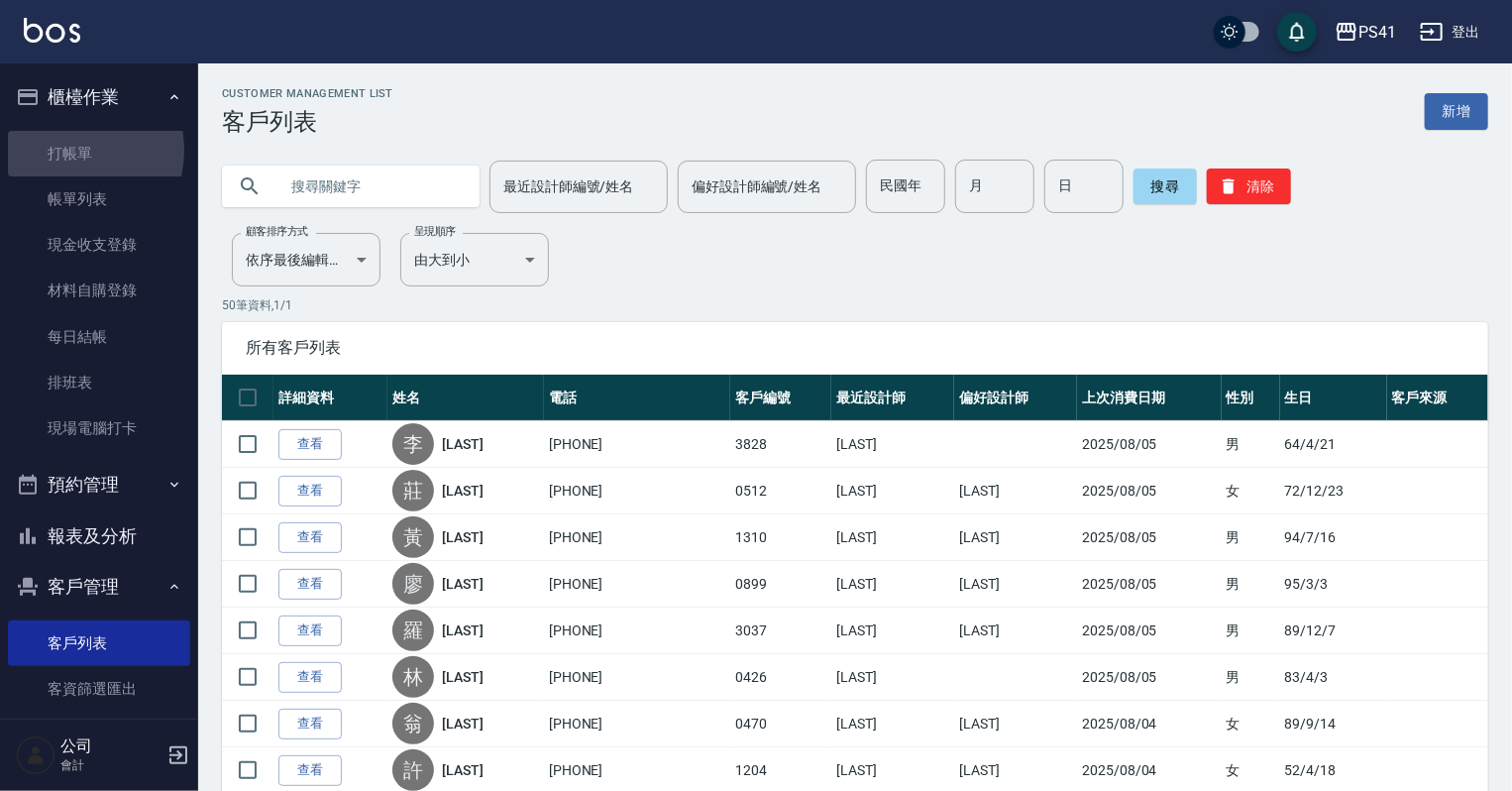 drag, startPoint x: 71, startPoint y: 150, endPoint x: 72, endPoint y: 123, distance: 27.018512 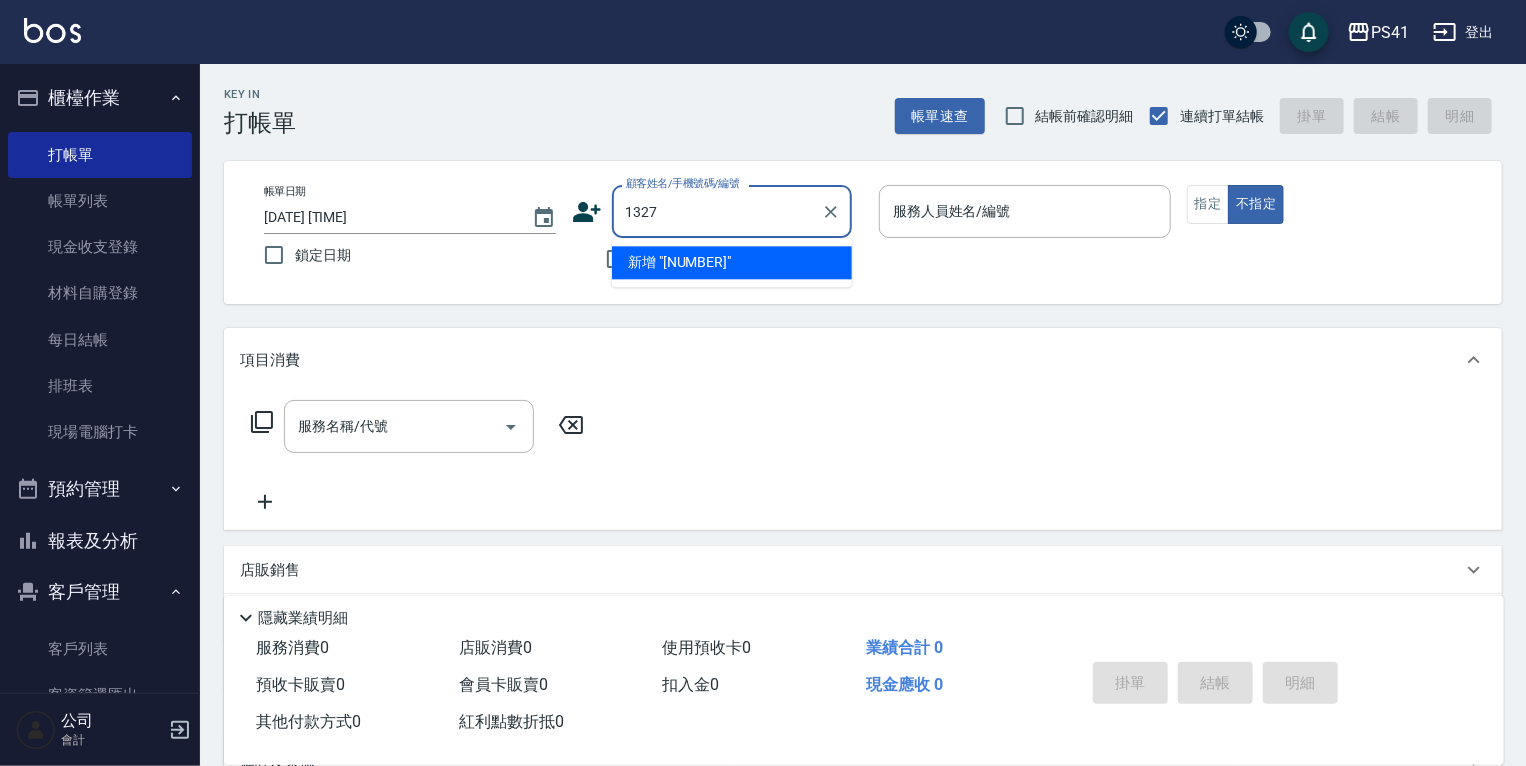 type on "1327" 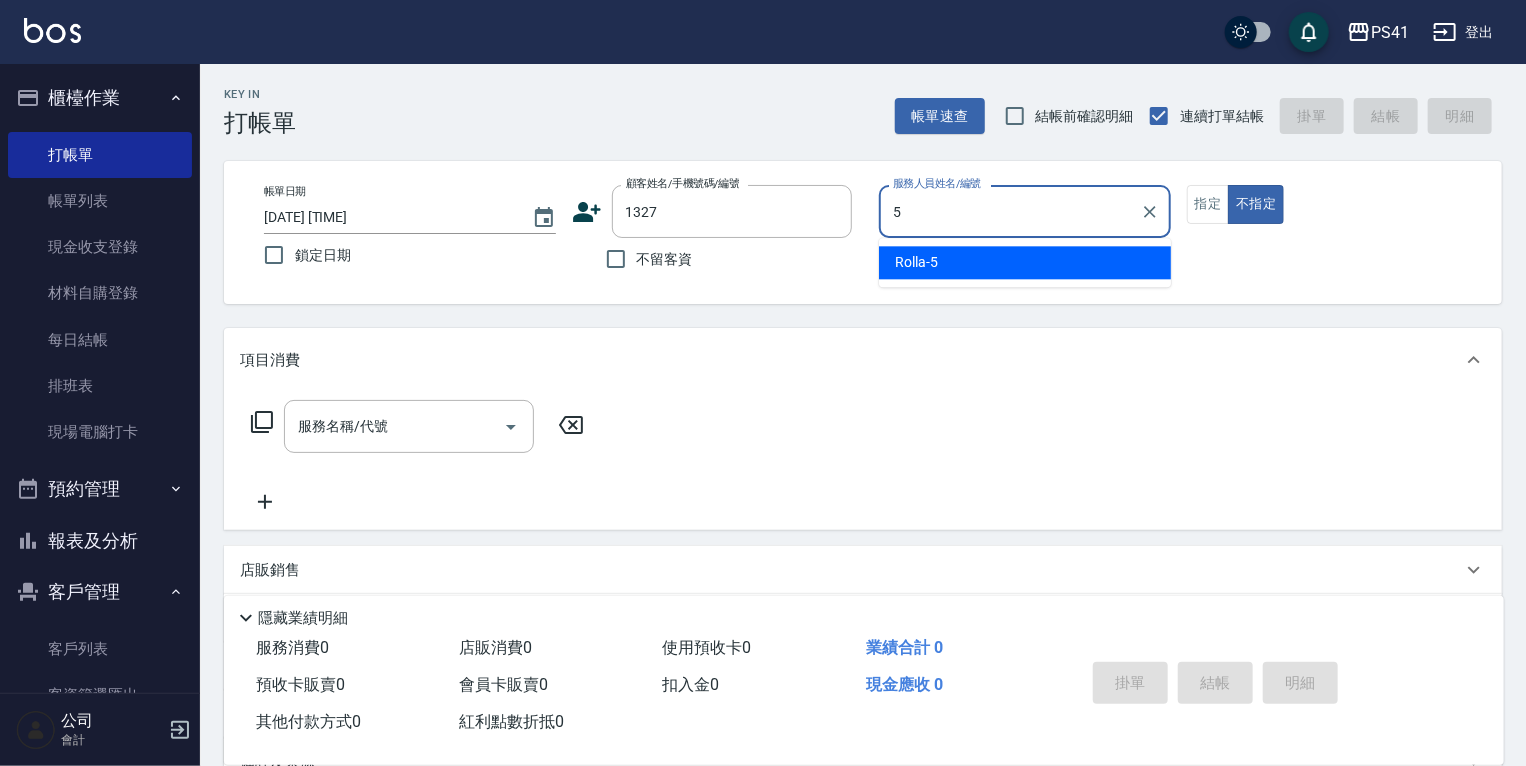 type on "Rolla-5" 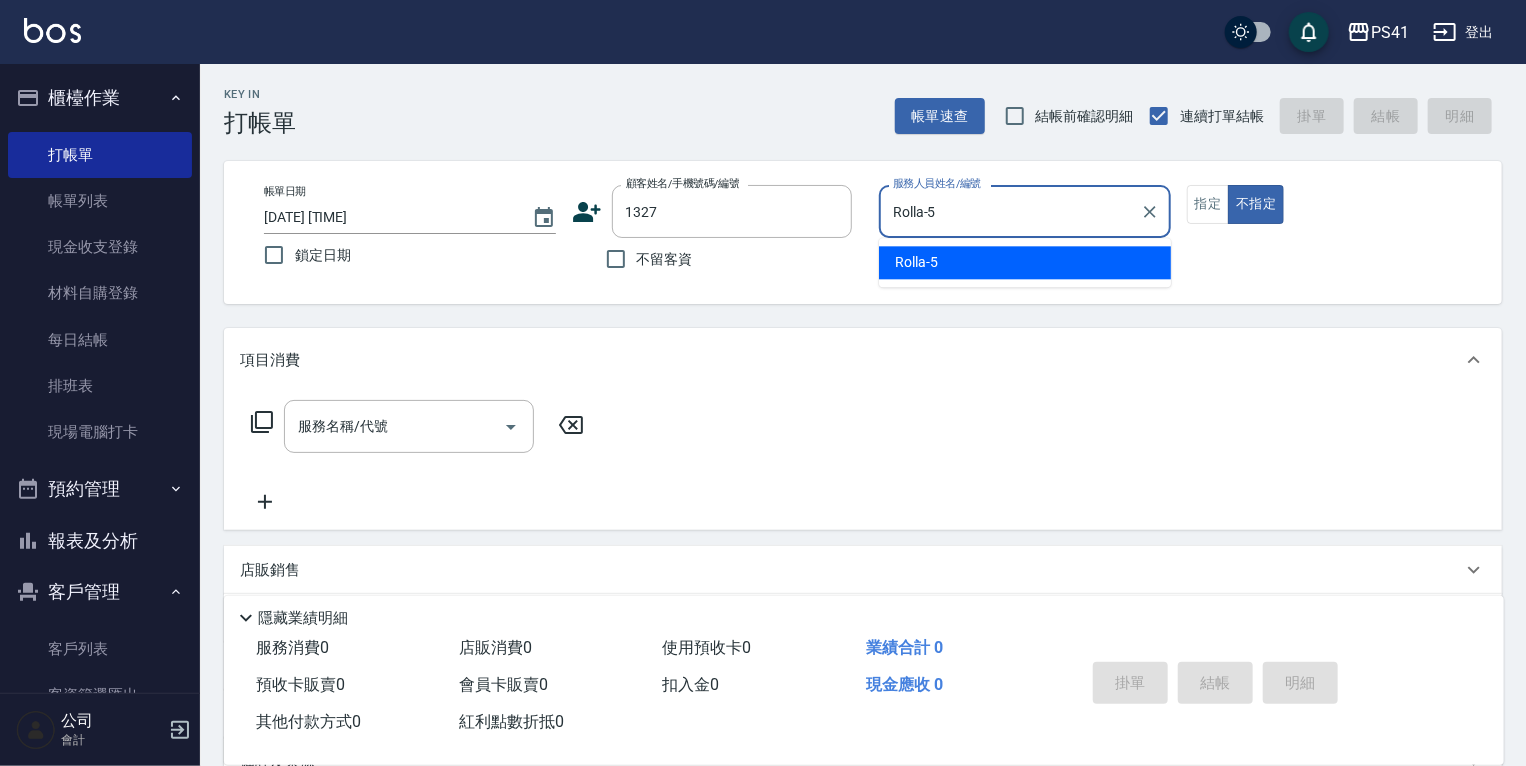 type on "false" 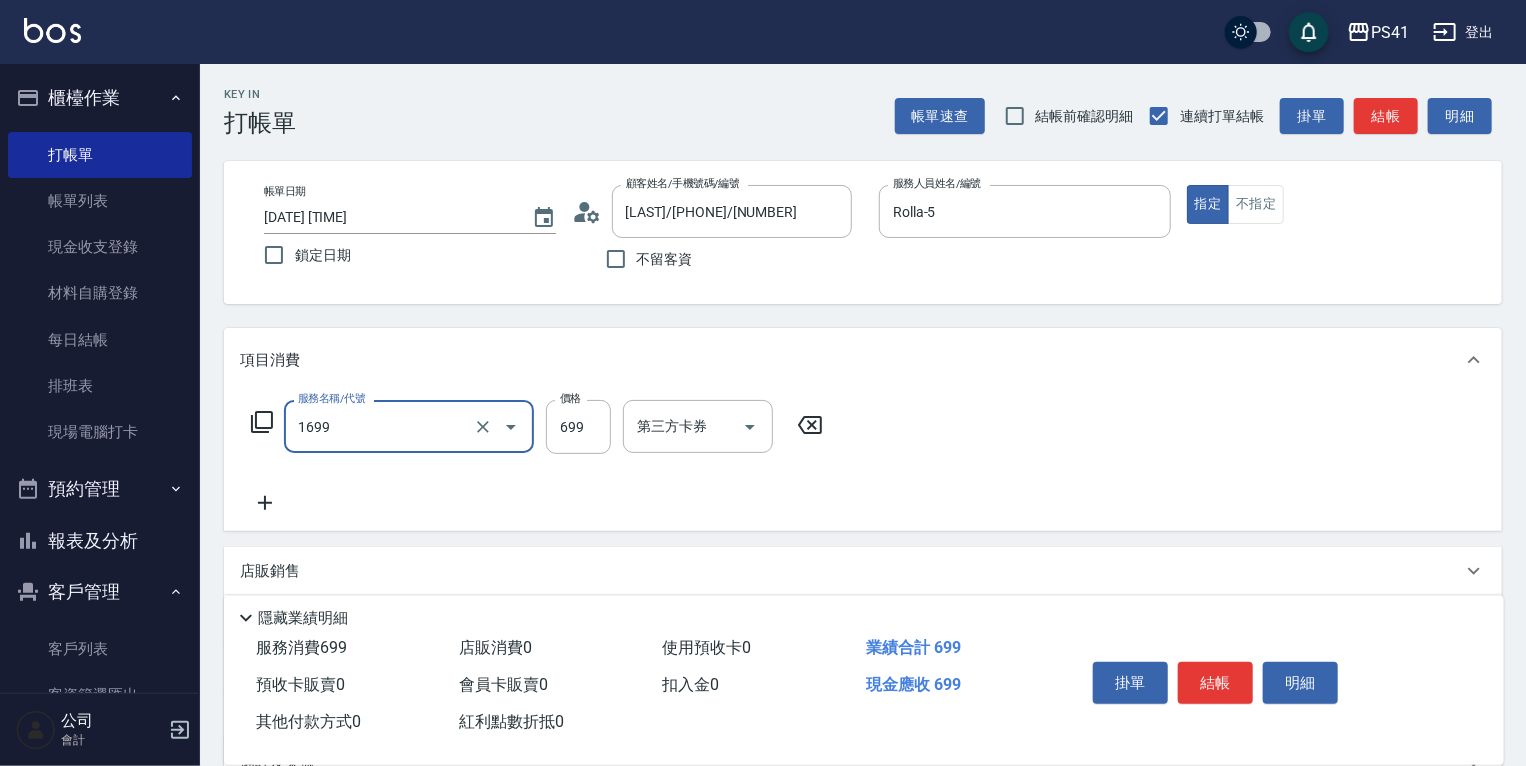 type on "純粹植淨控油SPA洗髮699(1699)" 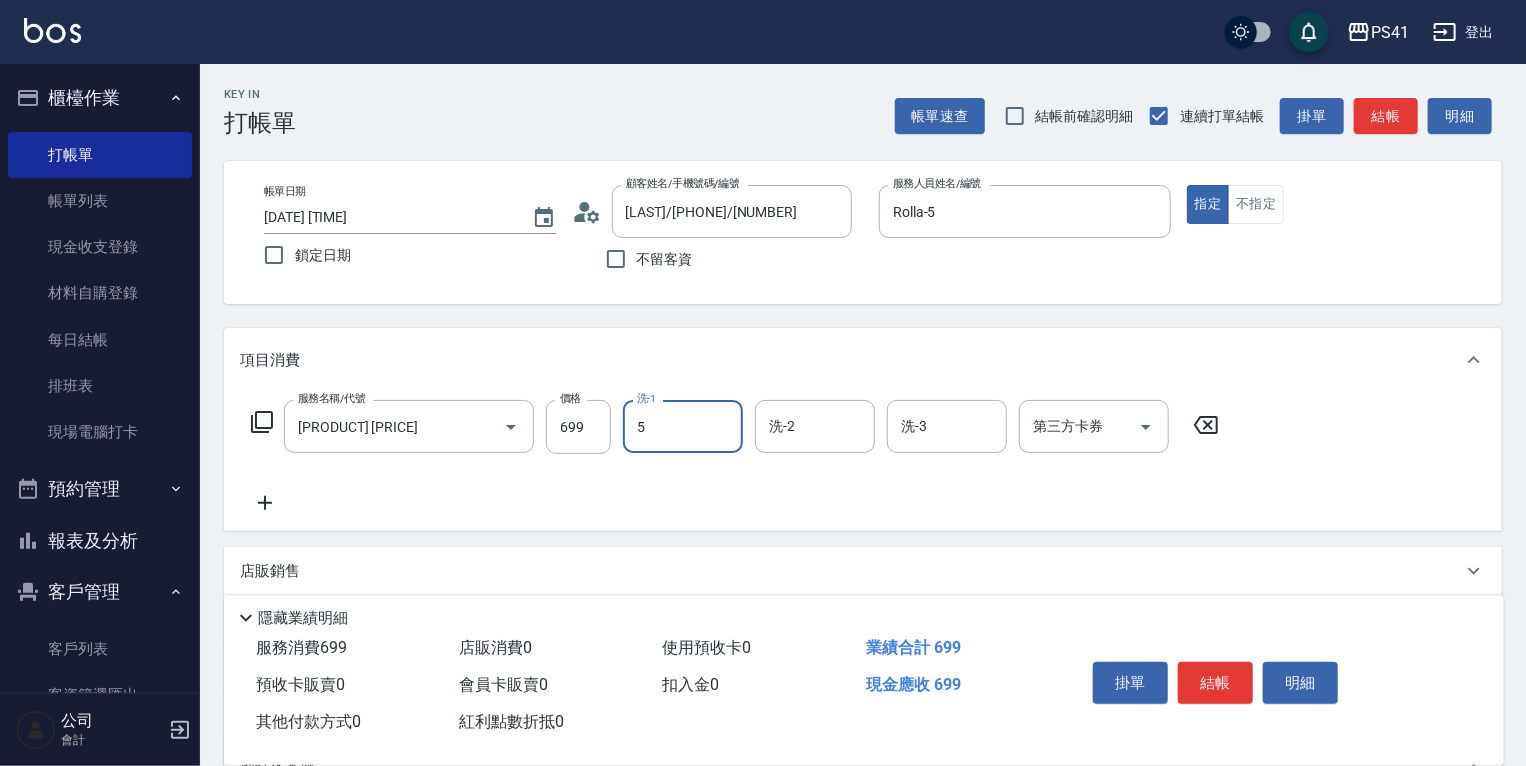 type on "Rolla-5" 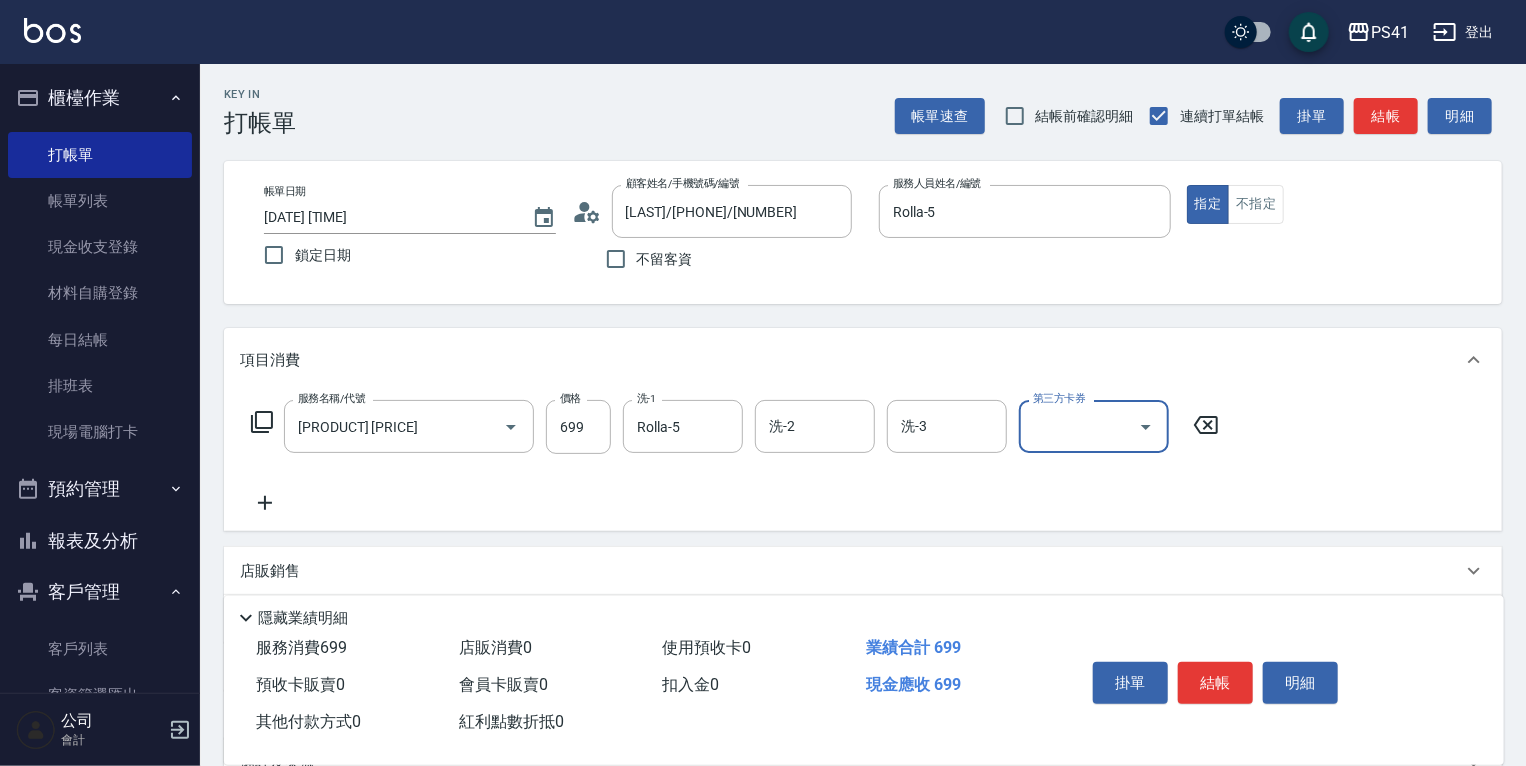 scroll, scrollTop: 0, scrollLeft: 0, axis: both 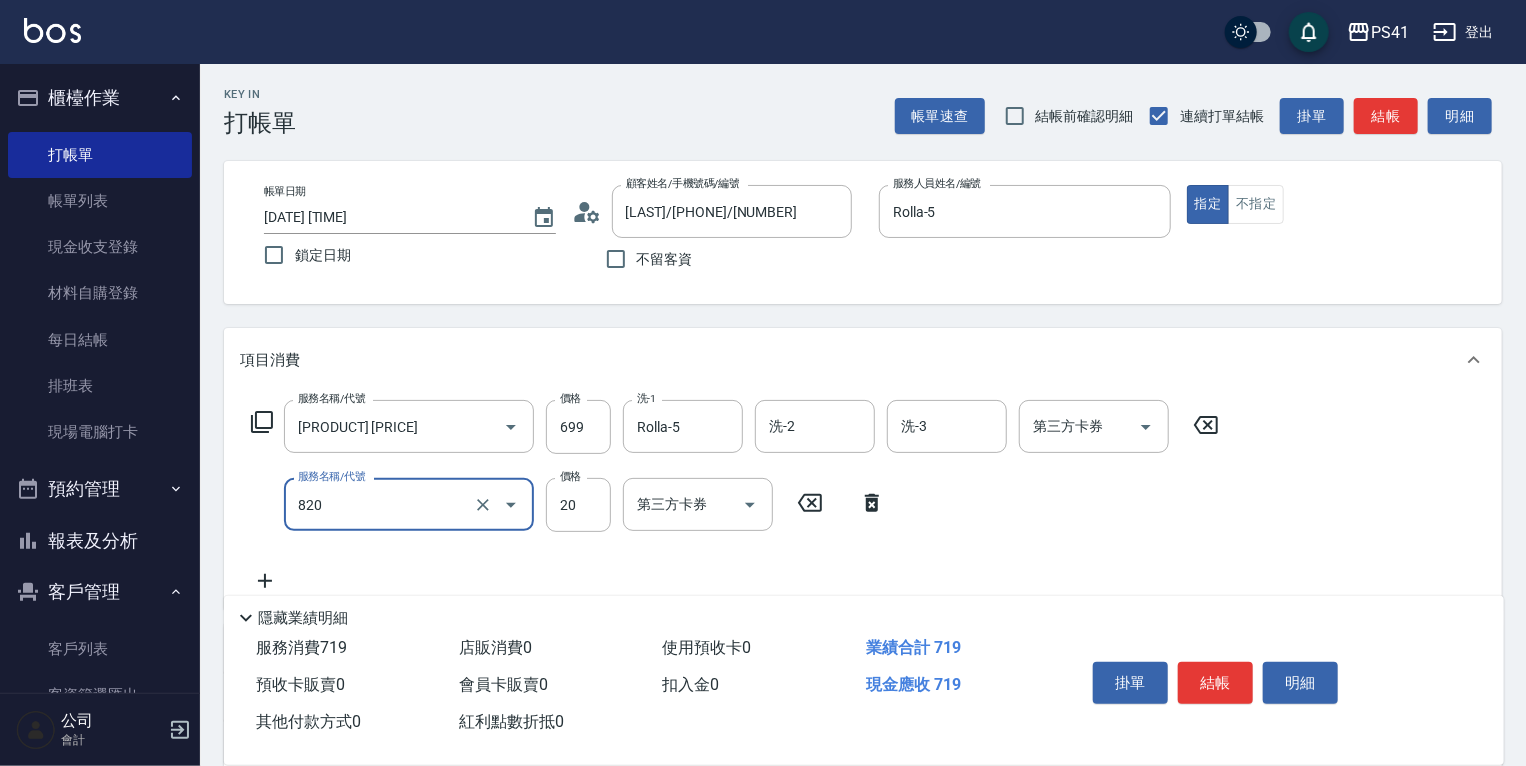 type on "潤絲(820)" 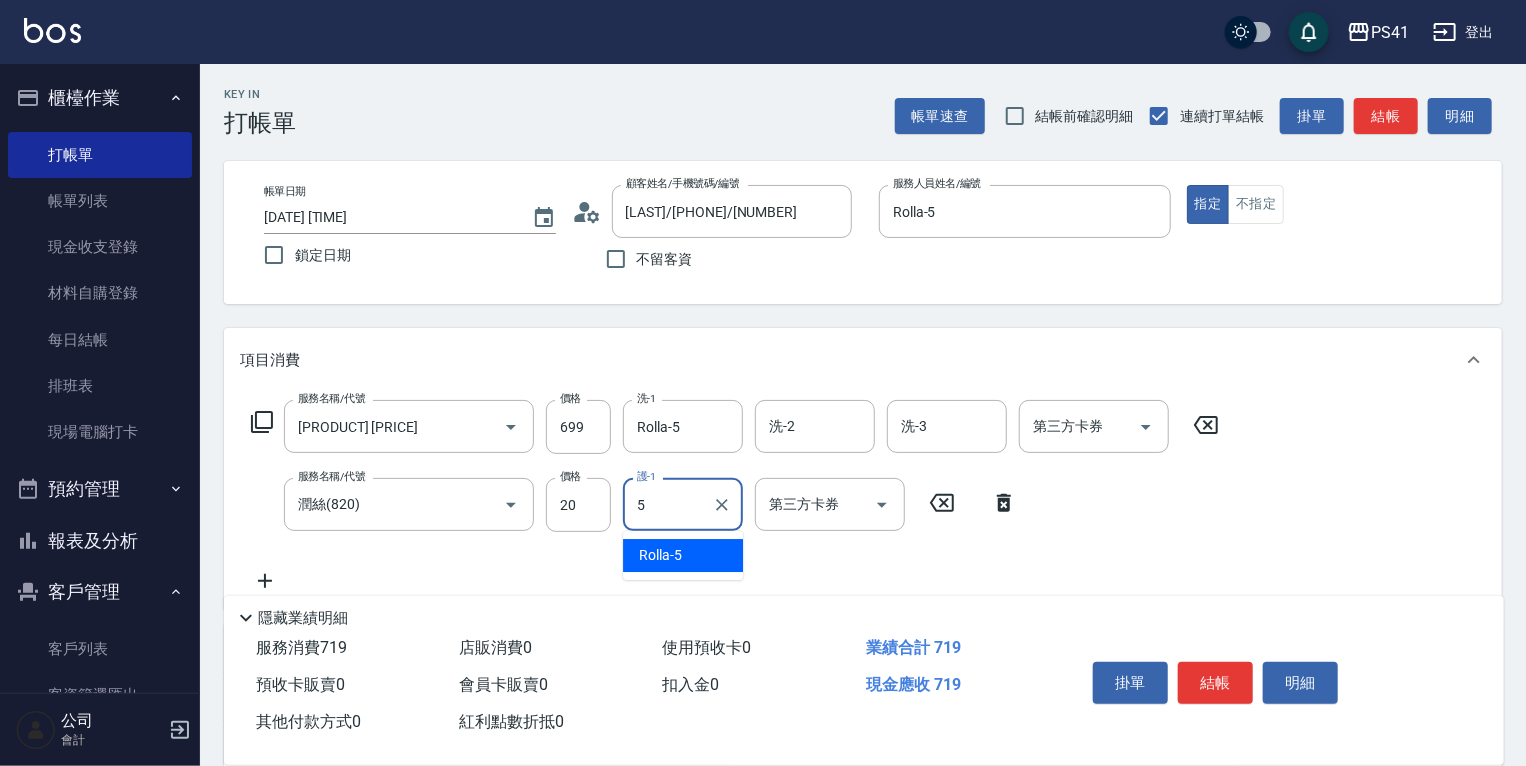 type on "Rolla-5" 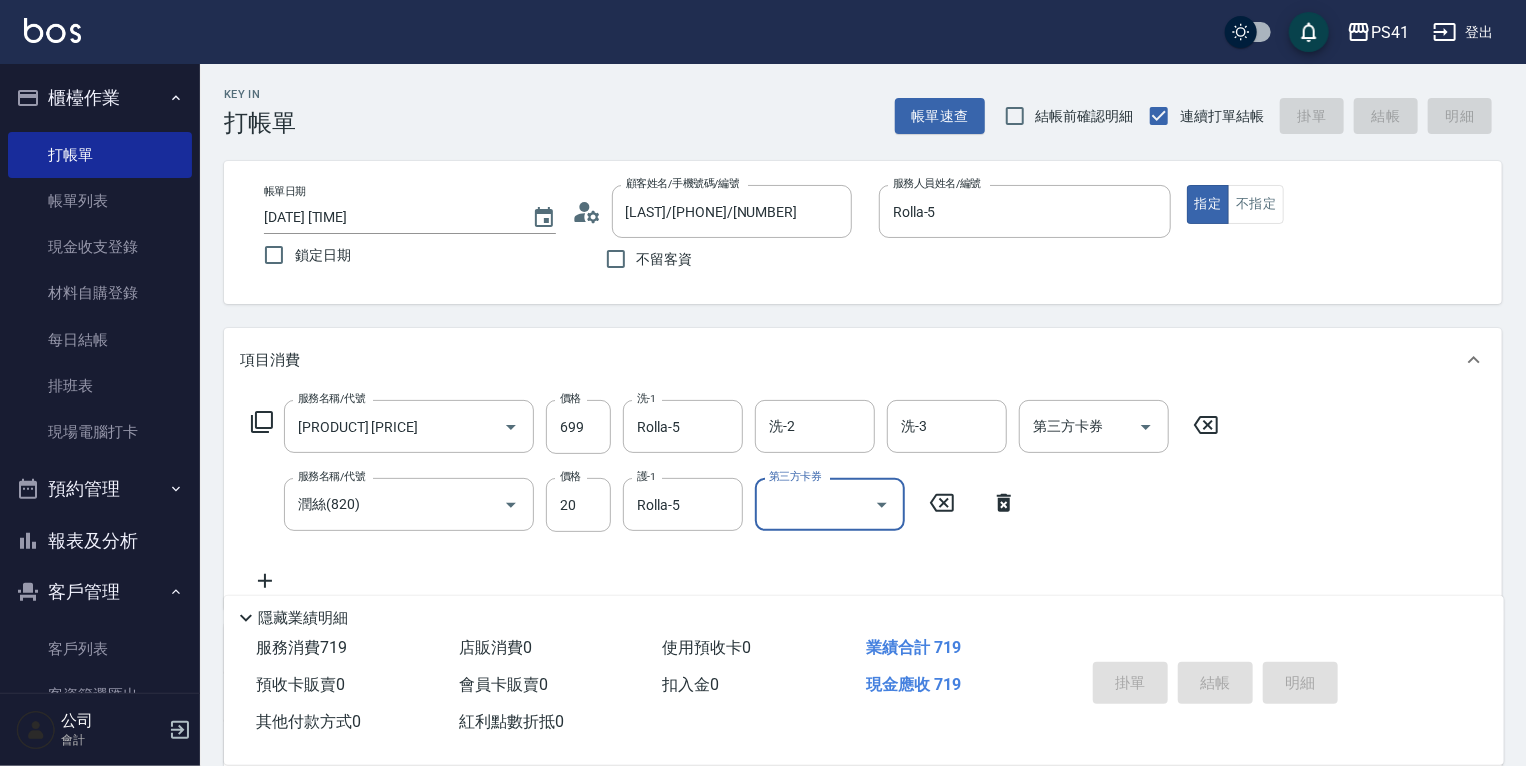 type on "2025/08/06 11:48" 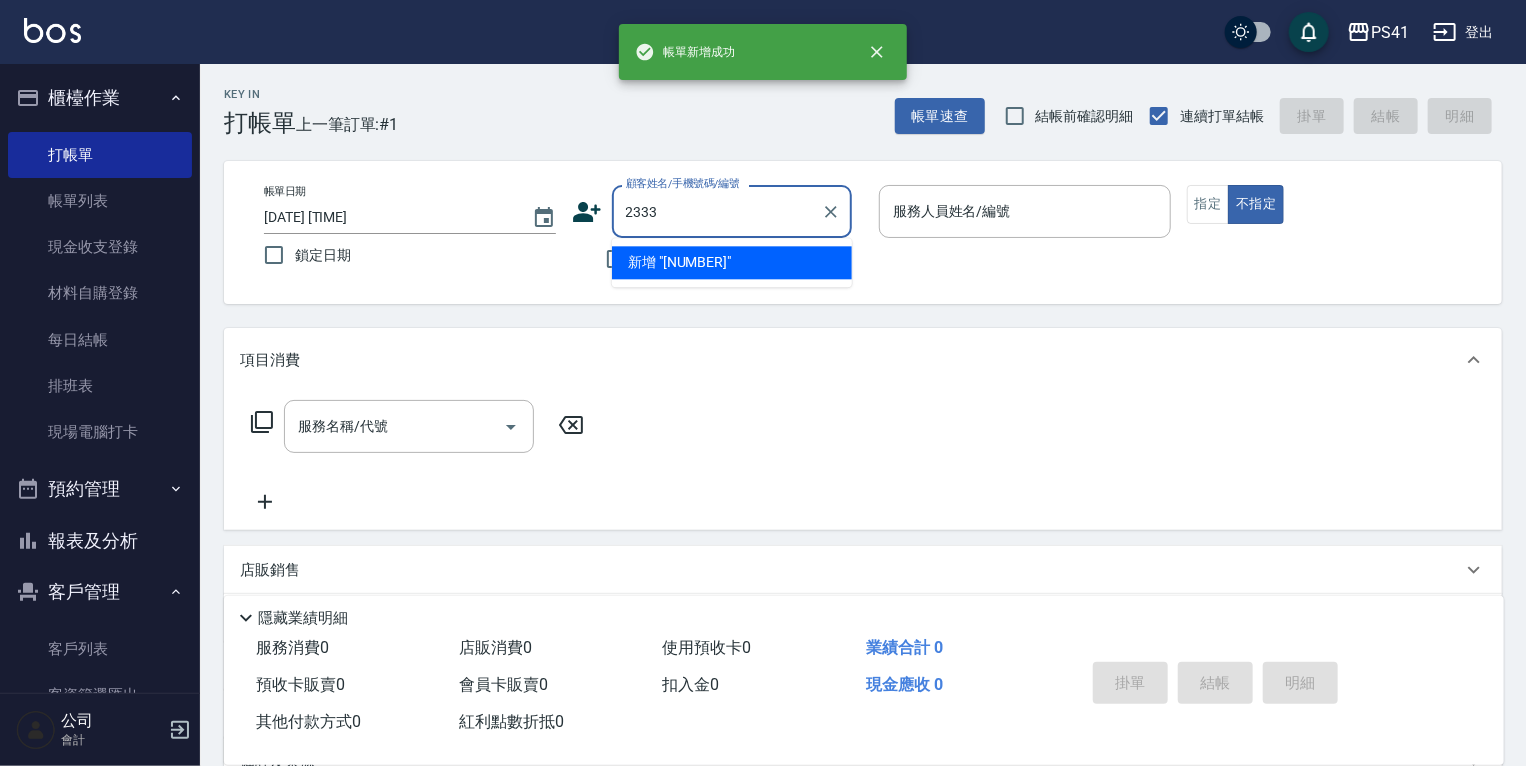 type on "2333" 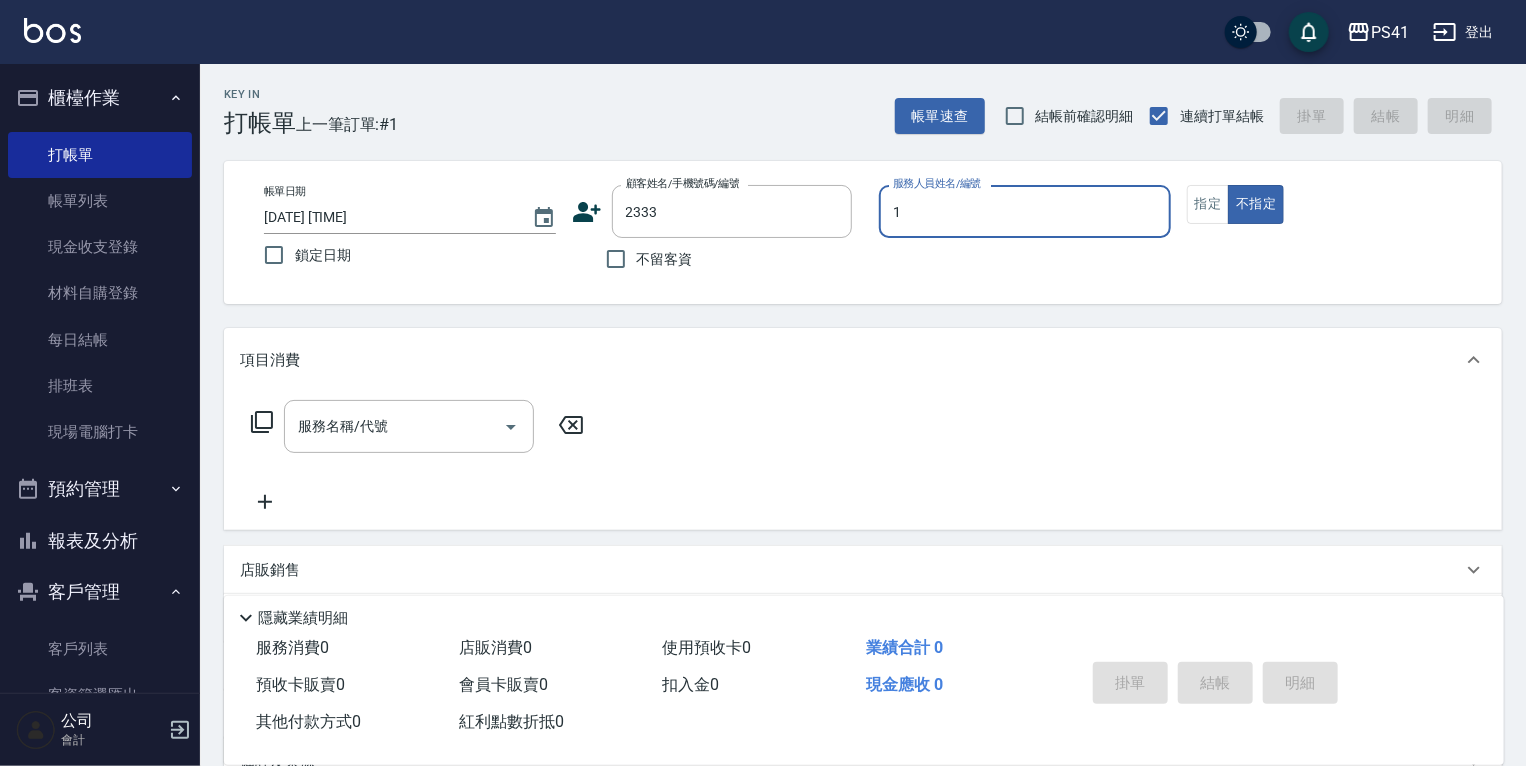 type on "1" 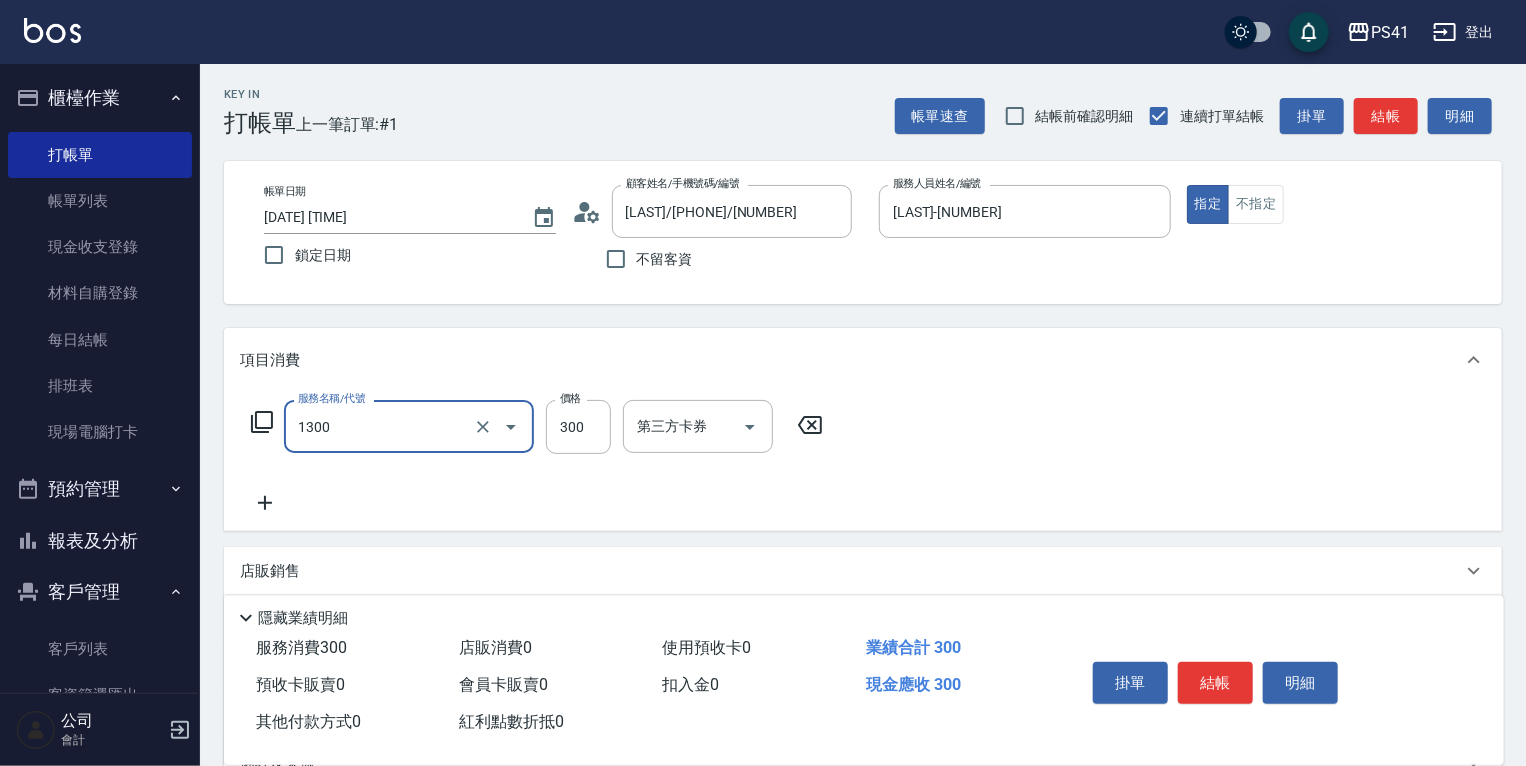type on "洗髮300(1300)" 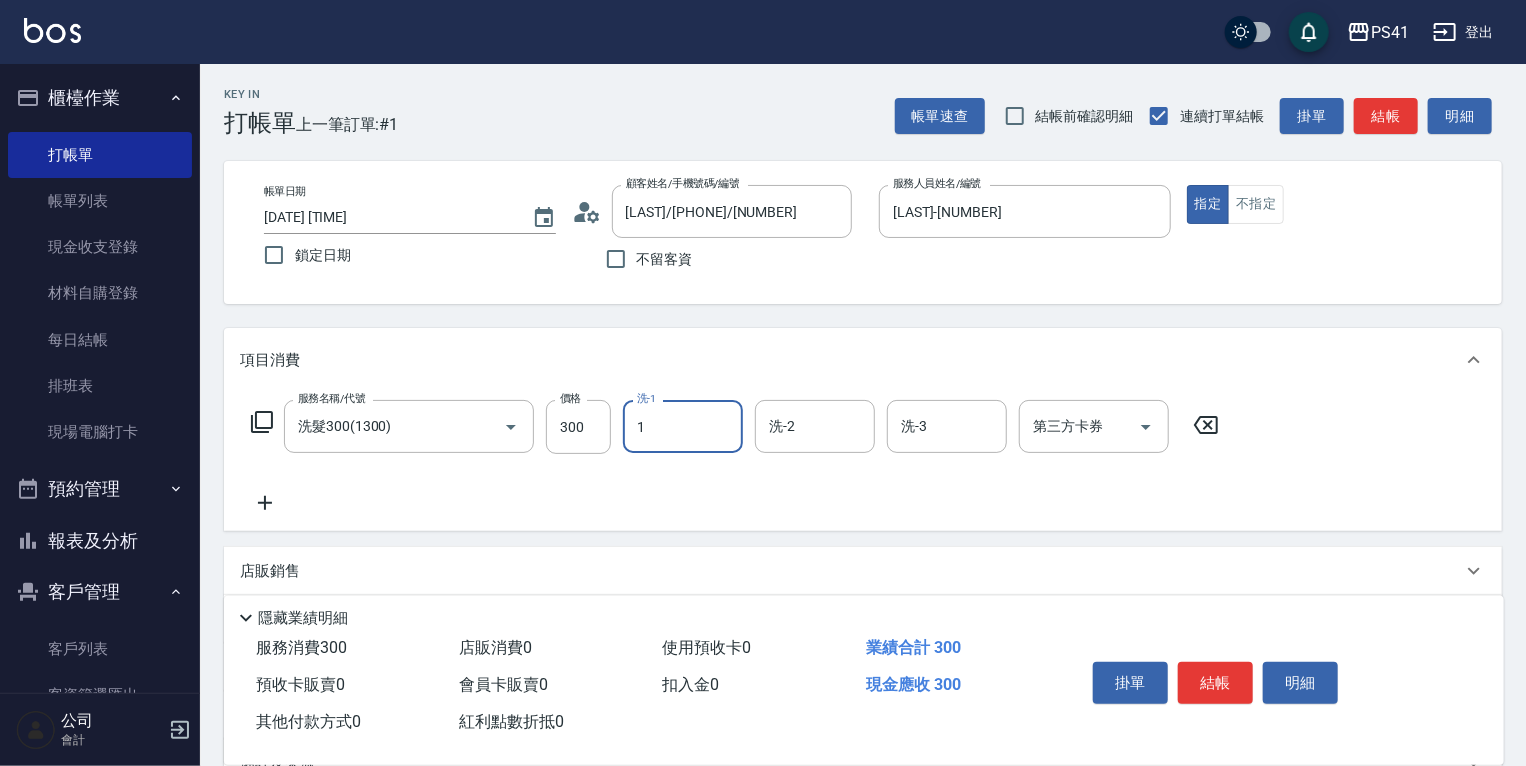 type on "柯易廷-1" 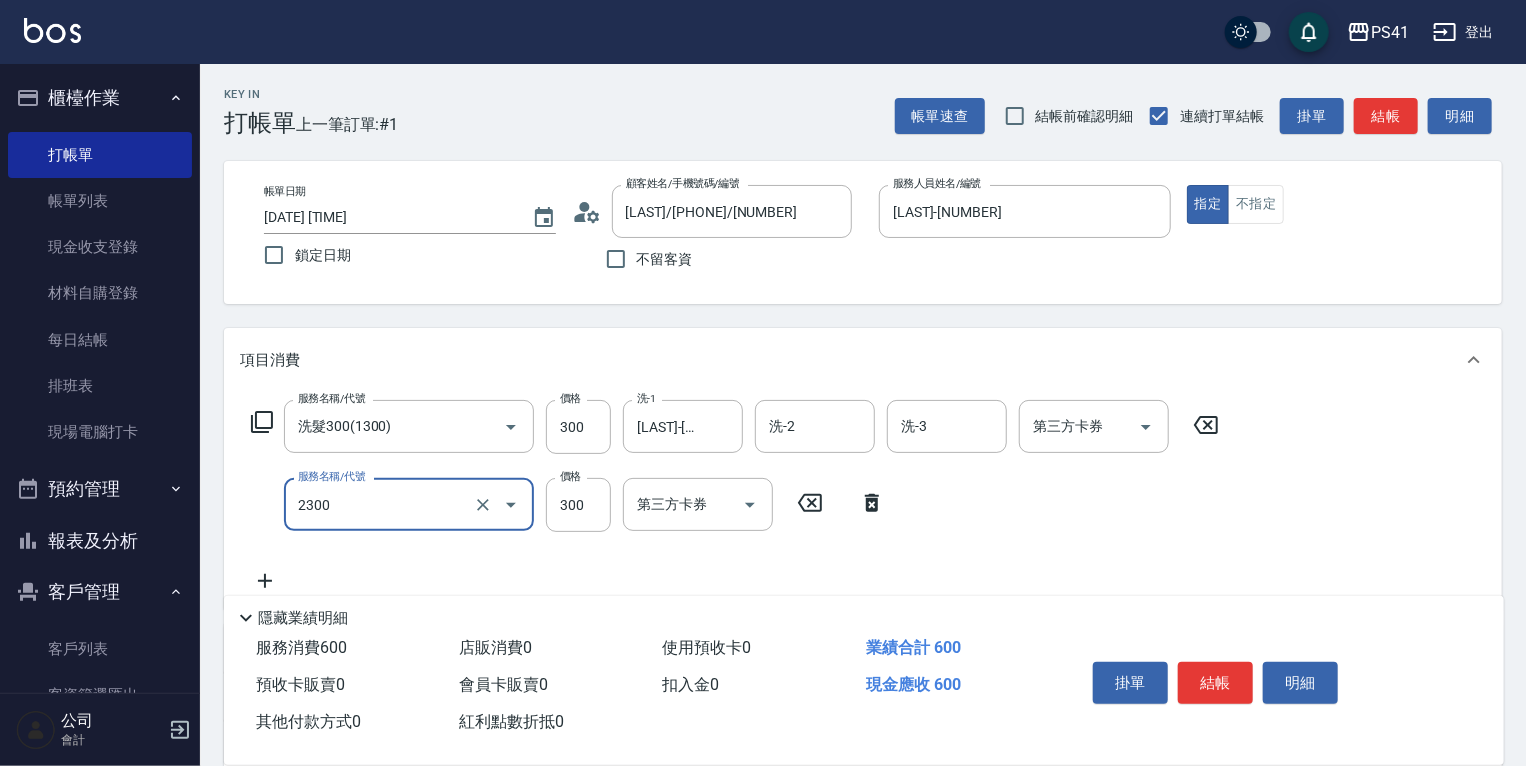 type on "剪髮(2300)" 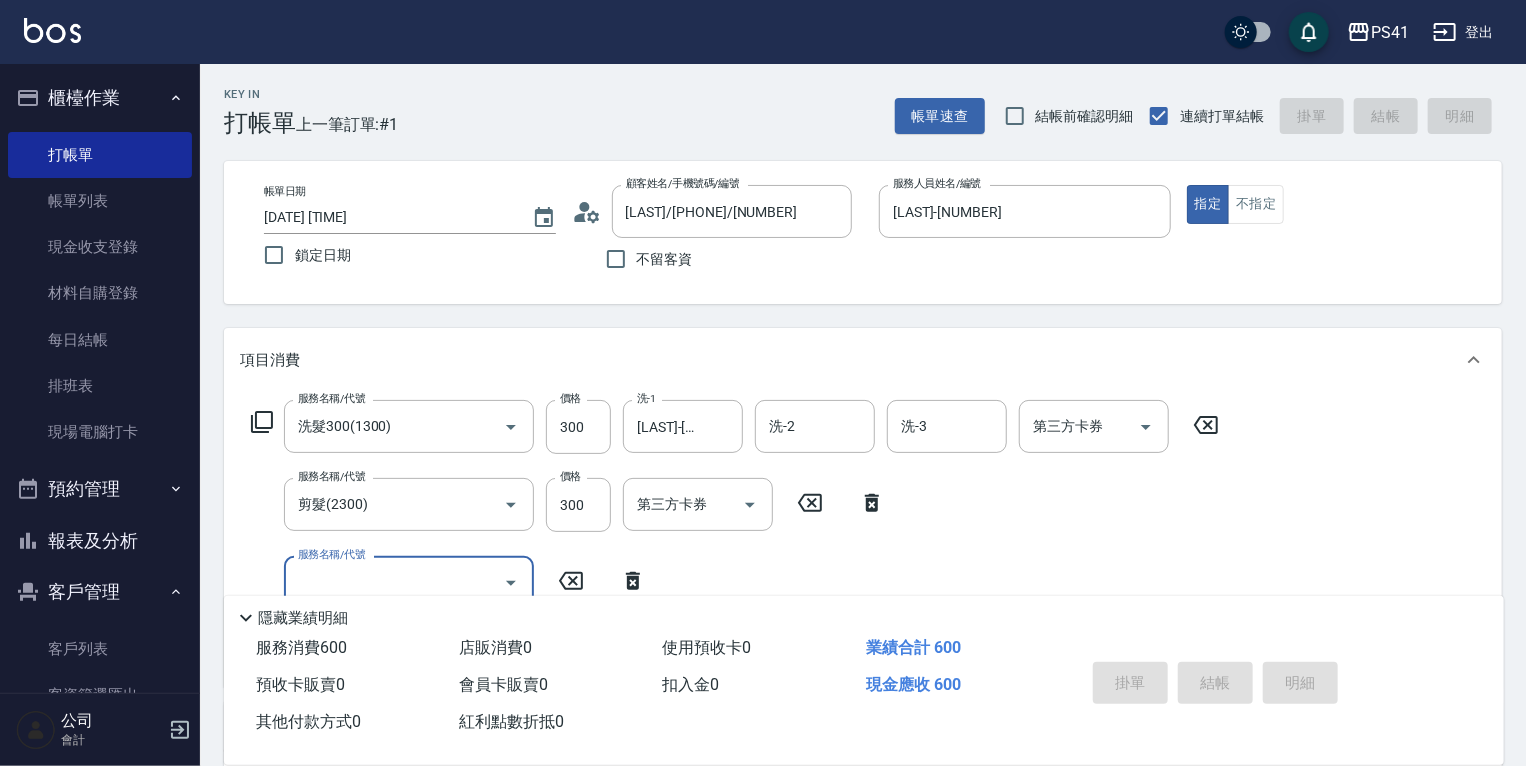 type 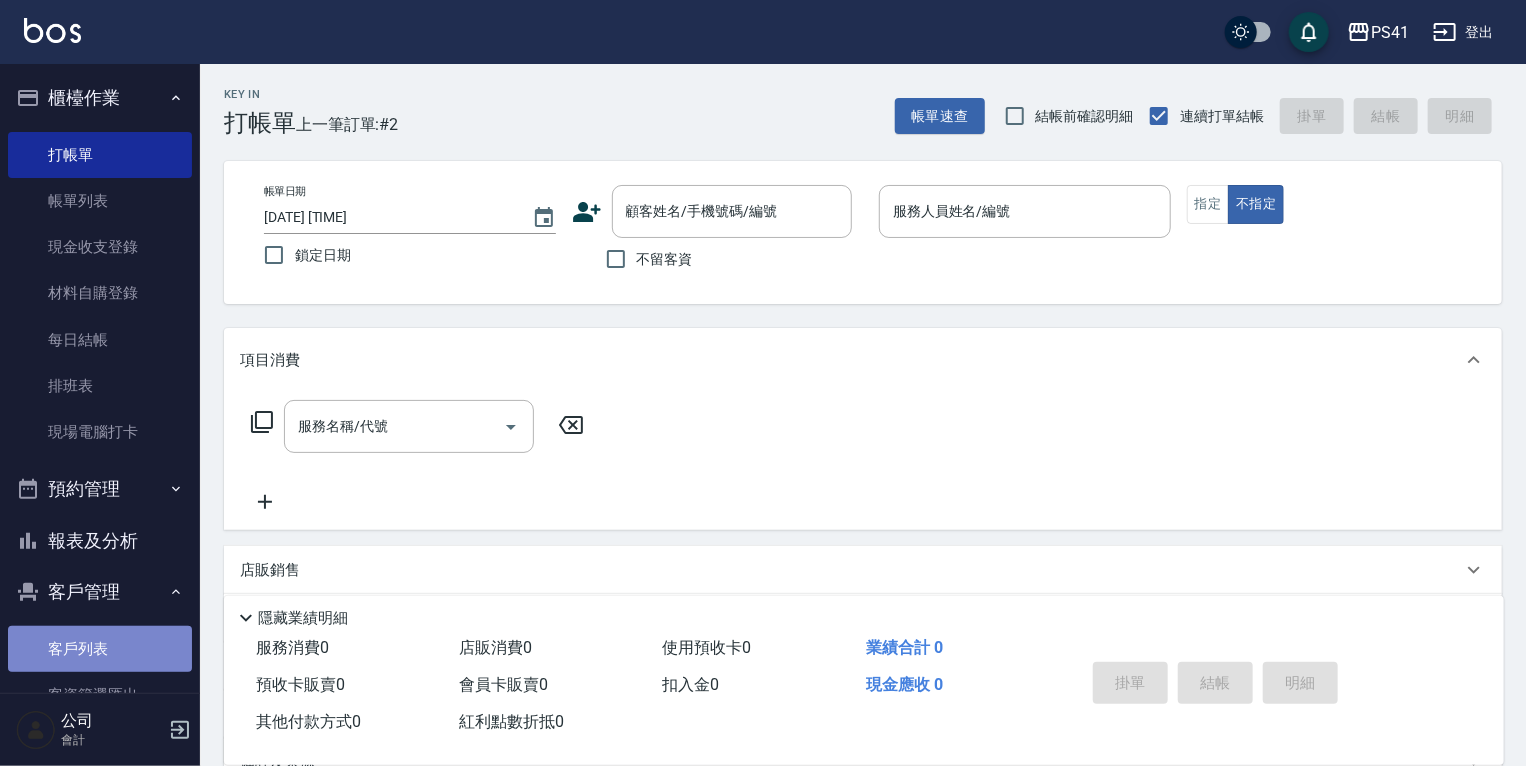 click on "客戶列表" at bounding box center (100, 649) 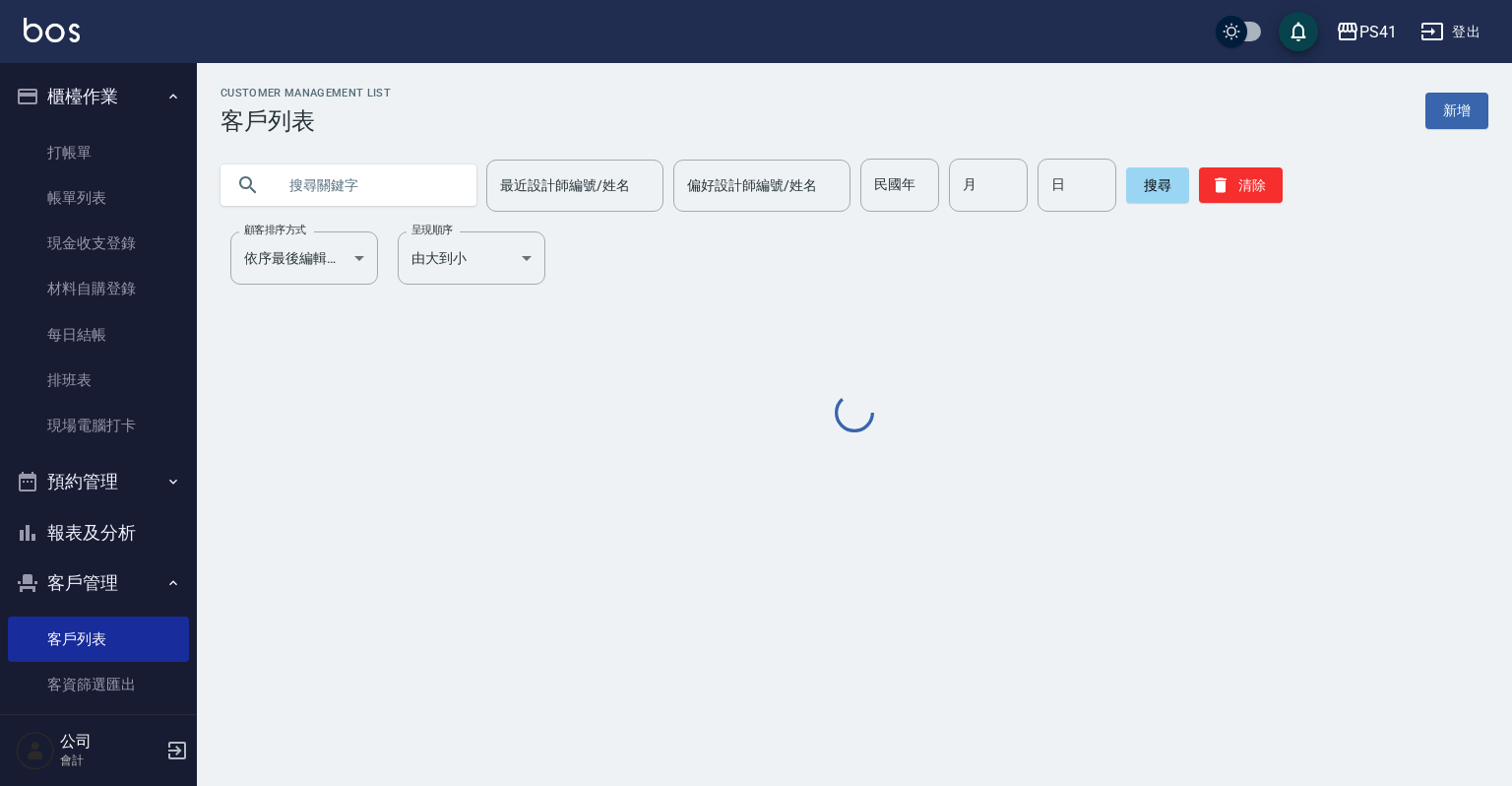 click at bounding box center (368, 185) 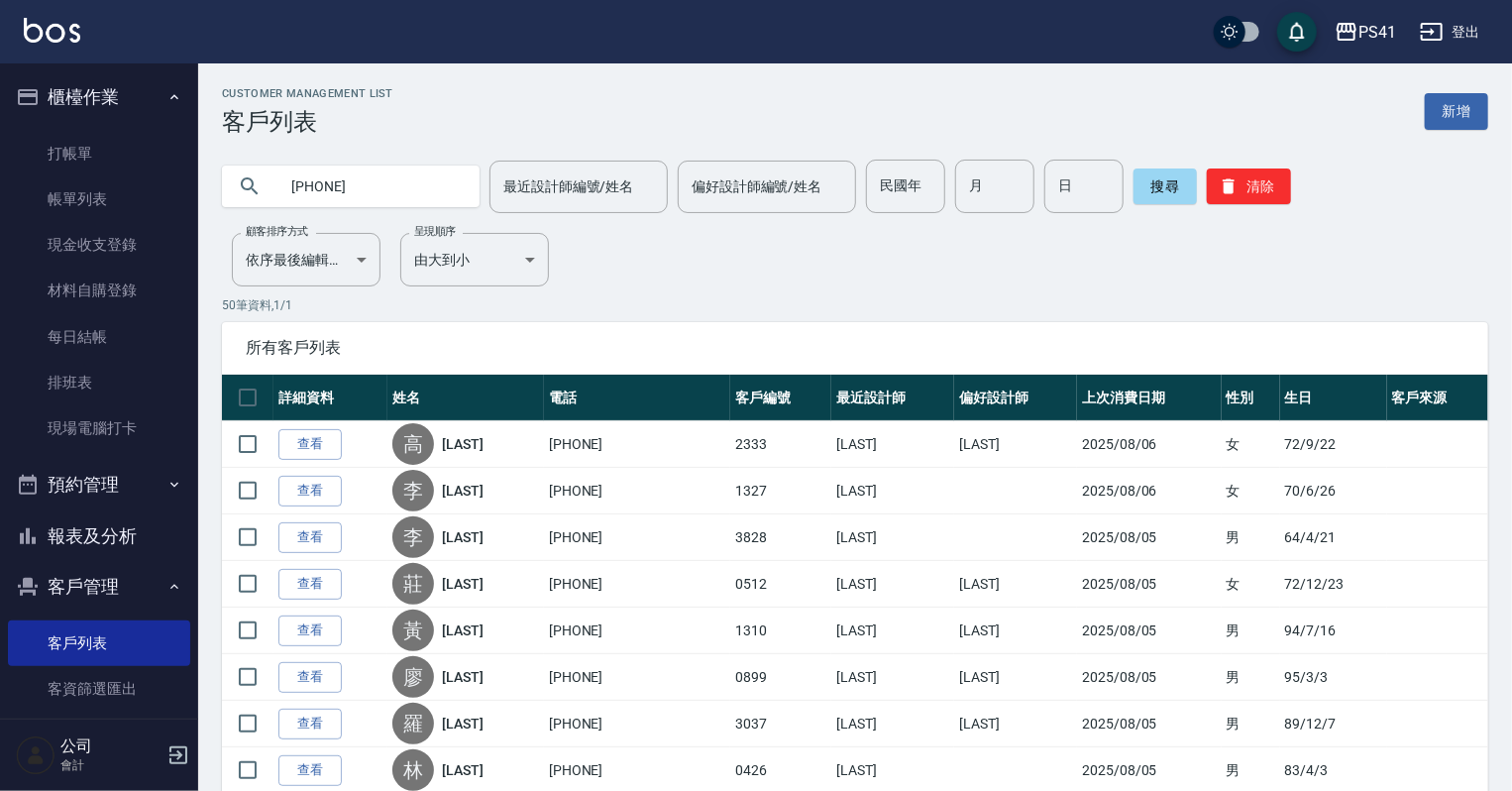 type on "[PHONE]" 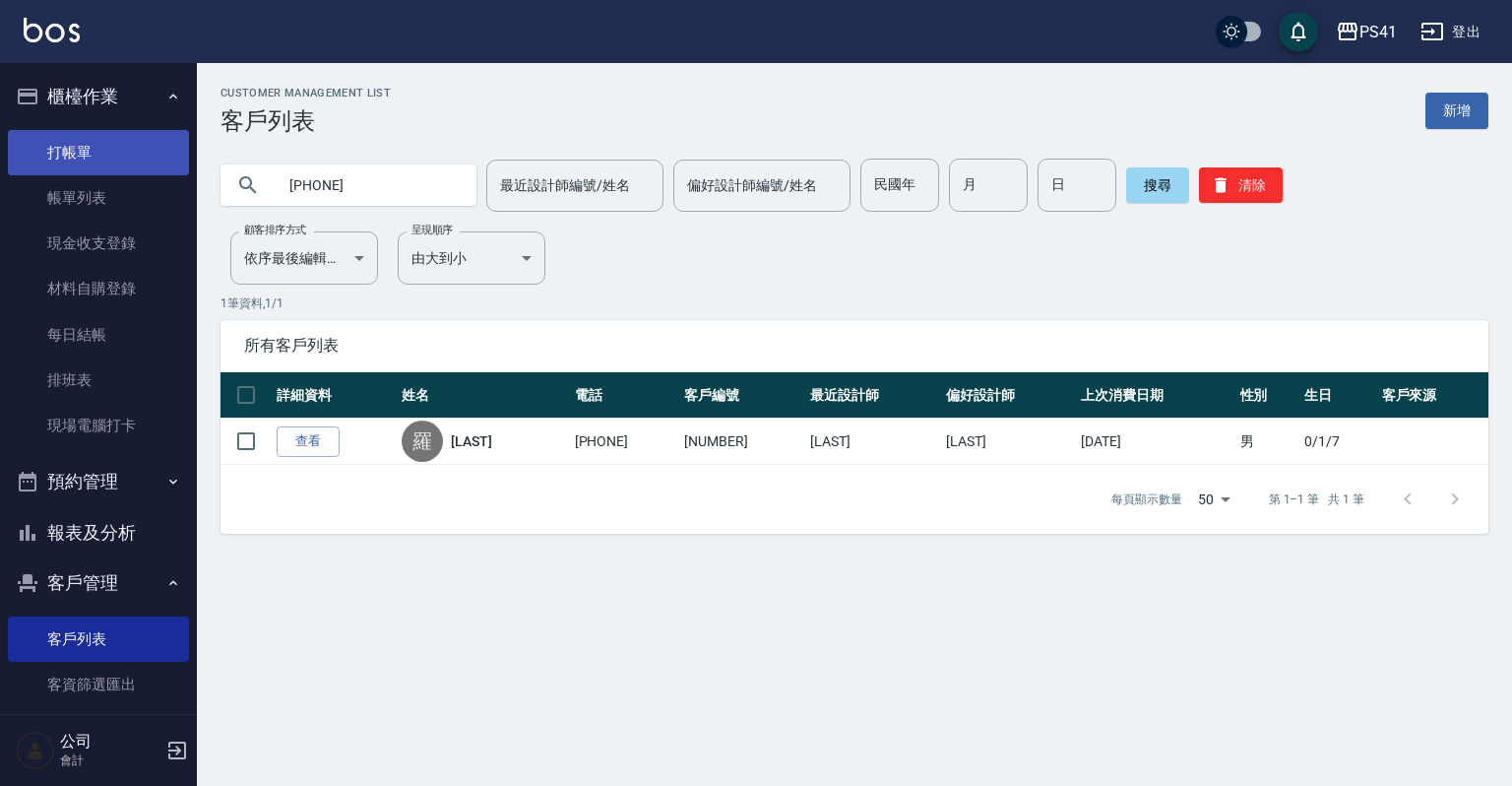 click on "打帳單" at bounding box center [98, 153] 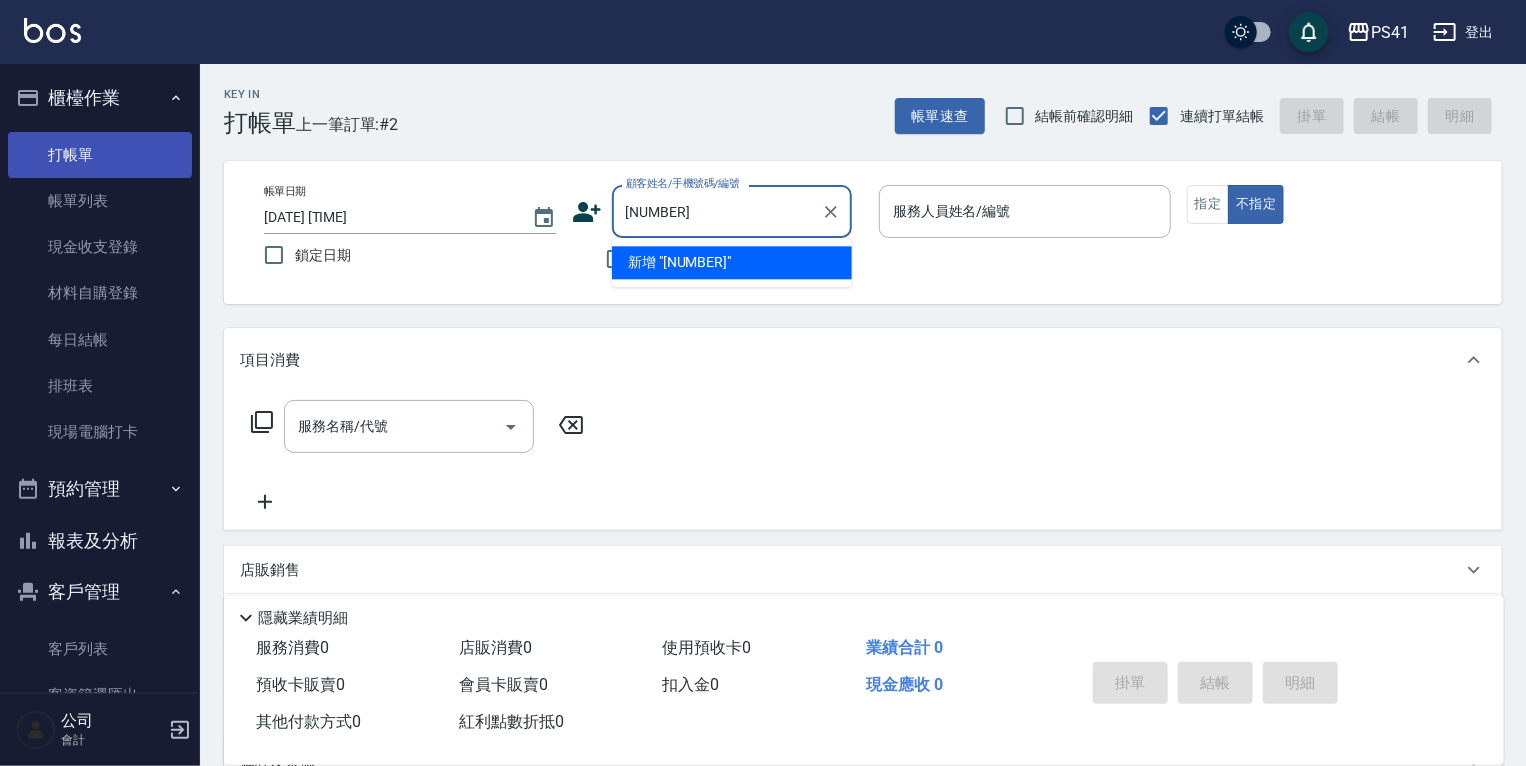 type on "[NUMBER]" 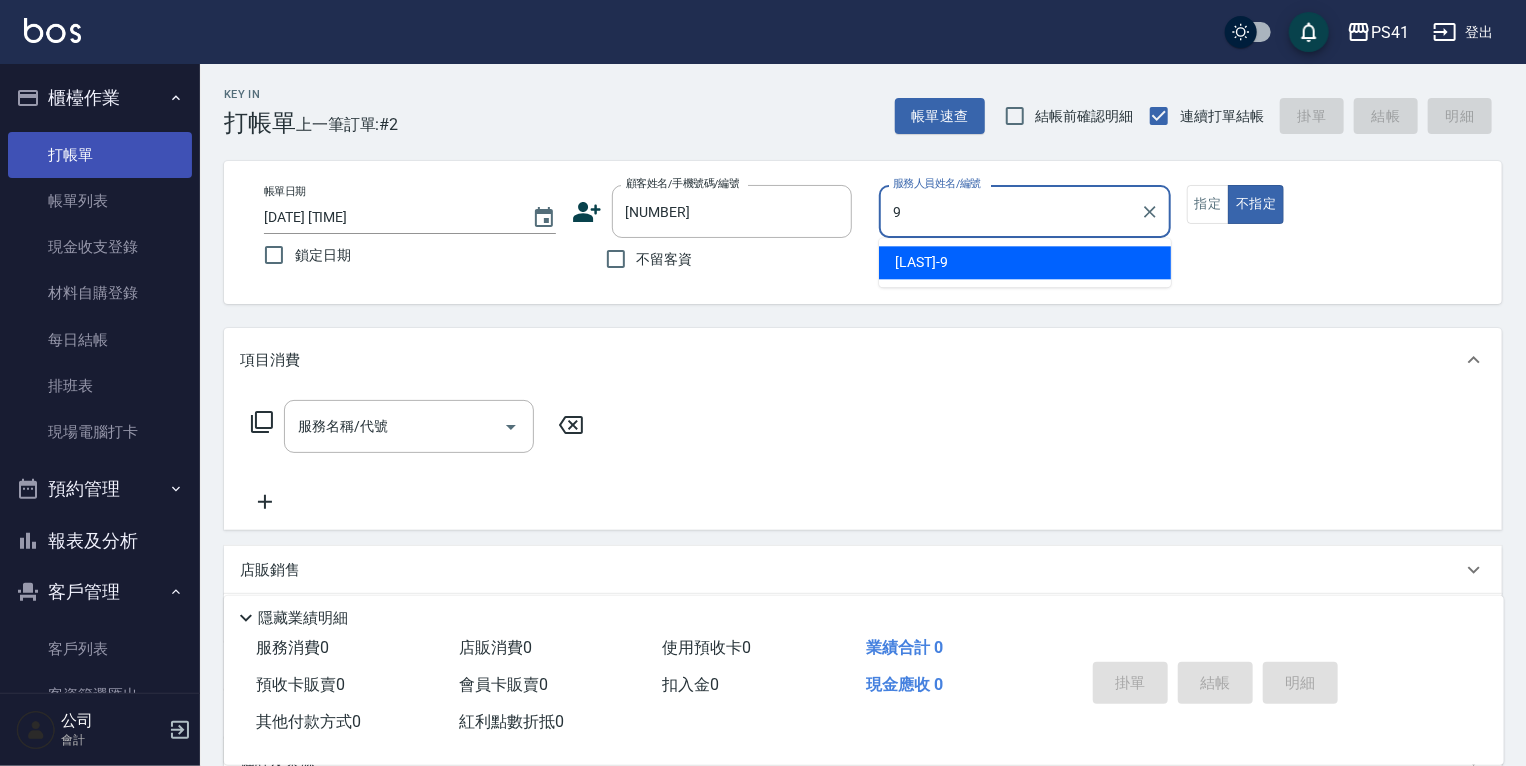 type on "[FIRST]-[NUMBER]" 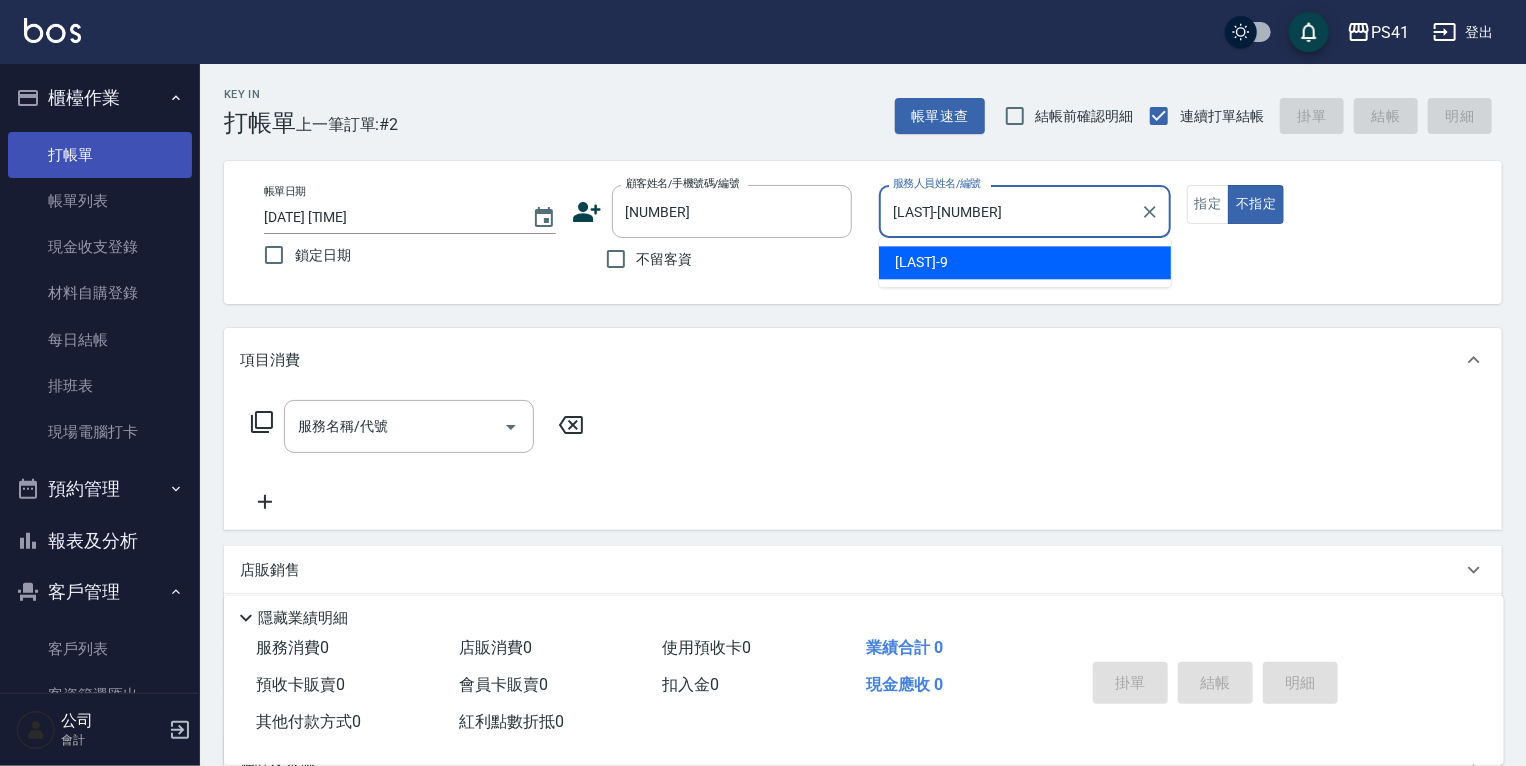 type on "false" 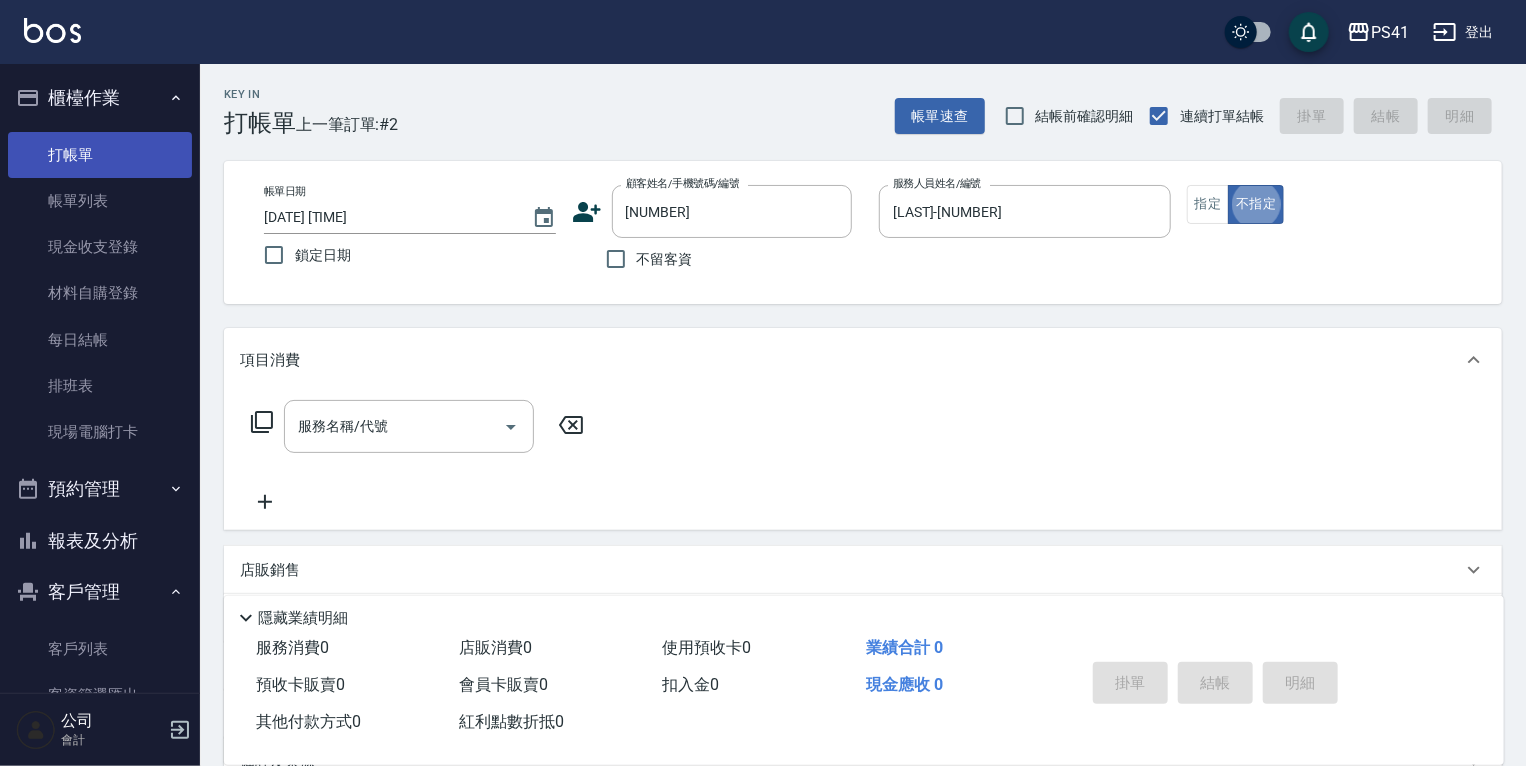 type on "[FIRST] [LAST]/[PHONE]/[NUMBER]" 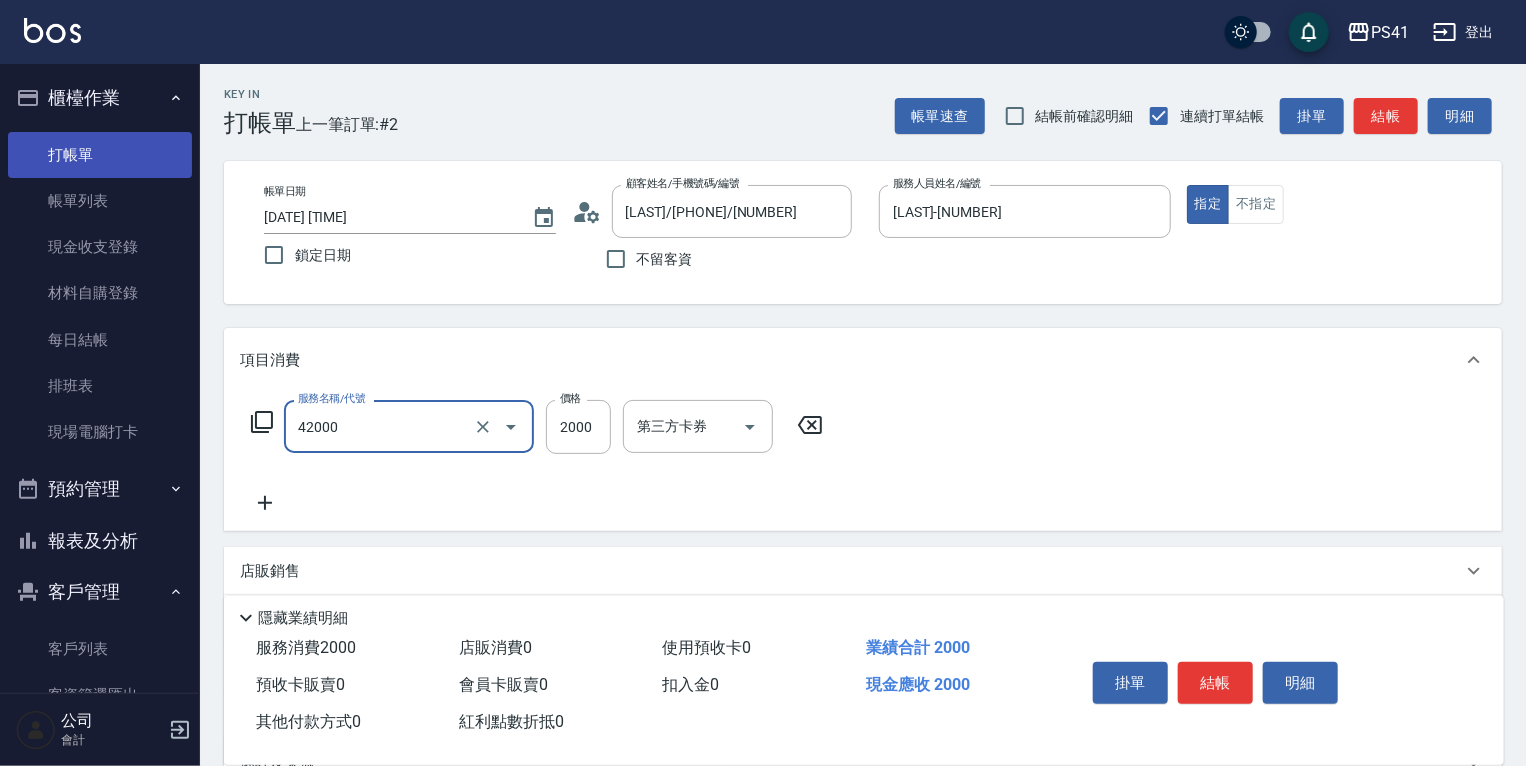 type on "2000以上染髮(42000)" 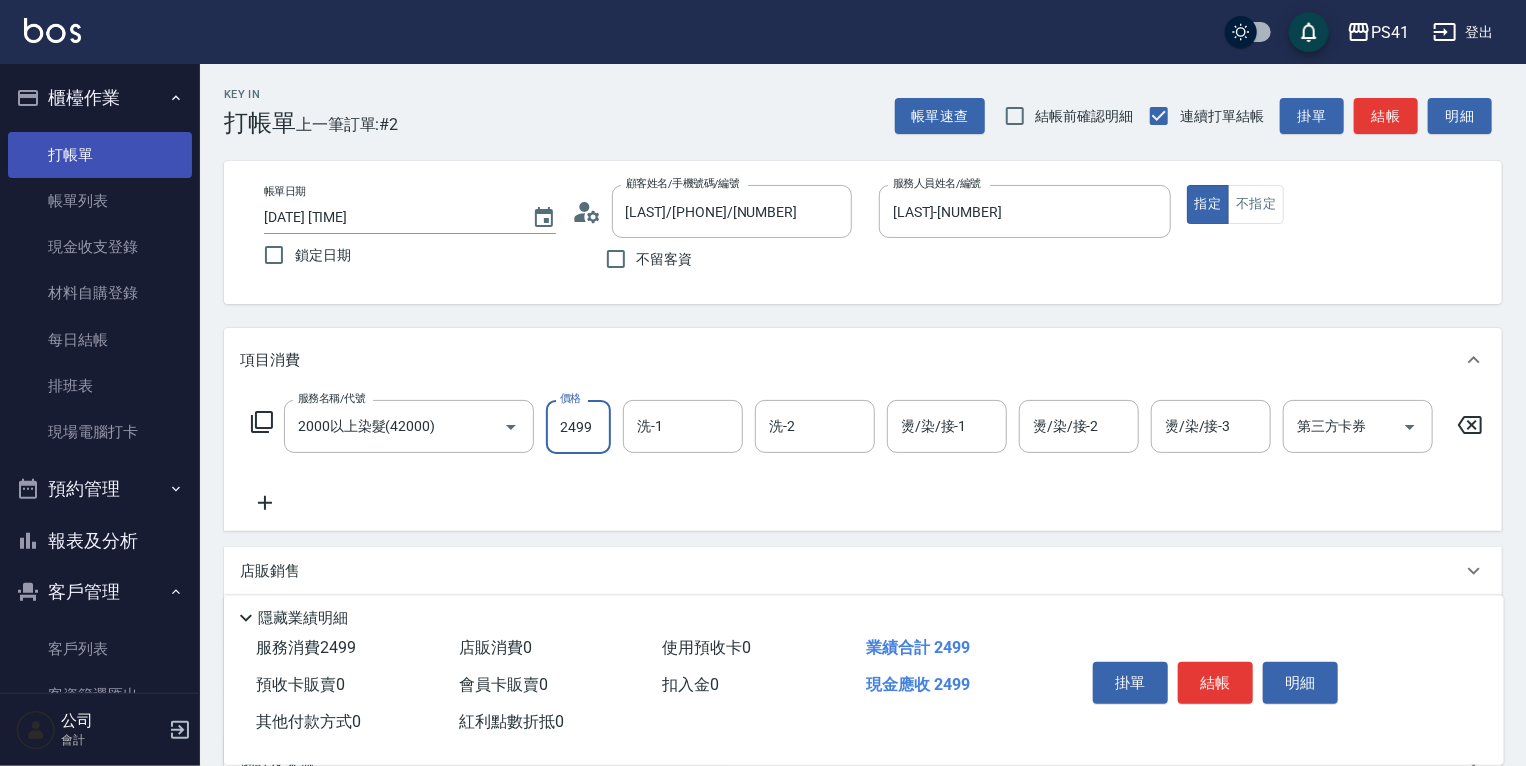 type on "2499" 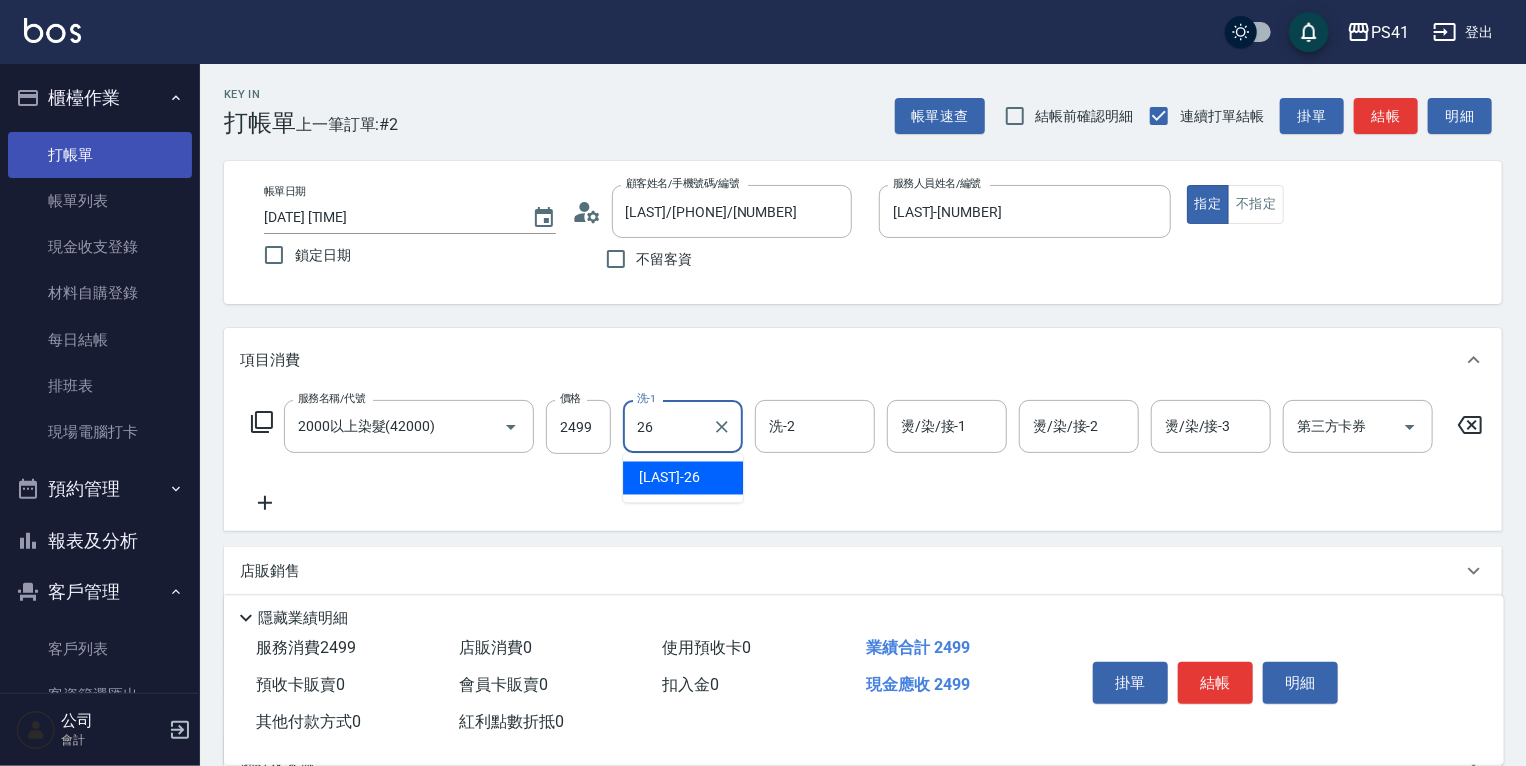 type on "[FIRST]-[NUMBER]" 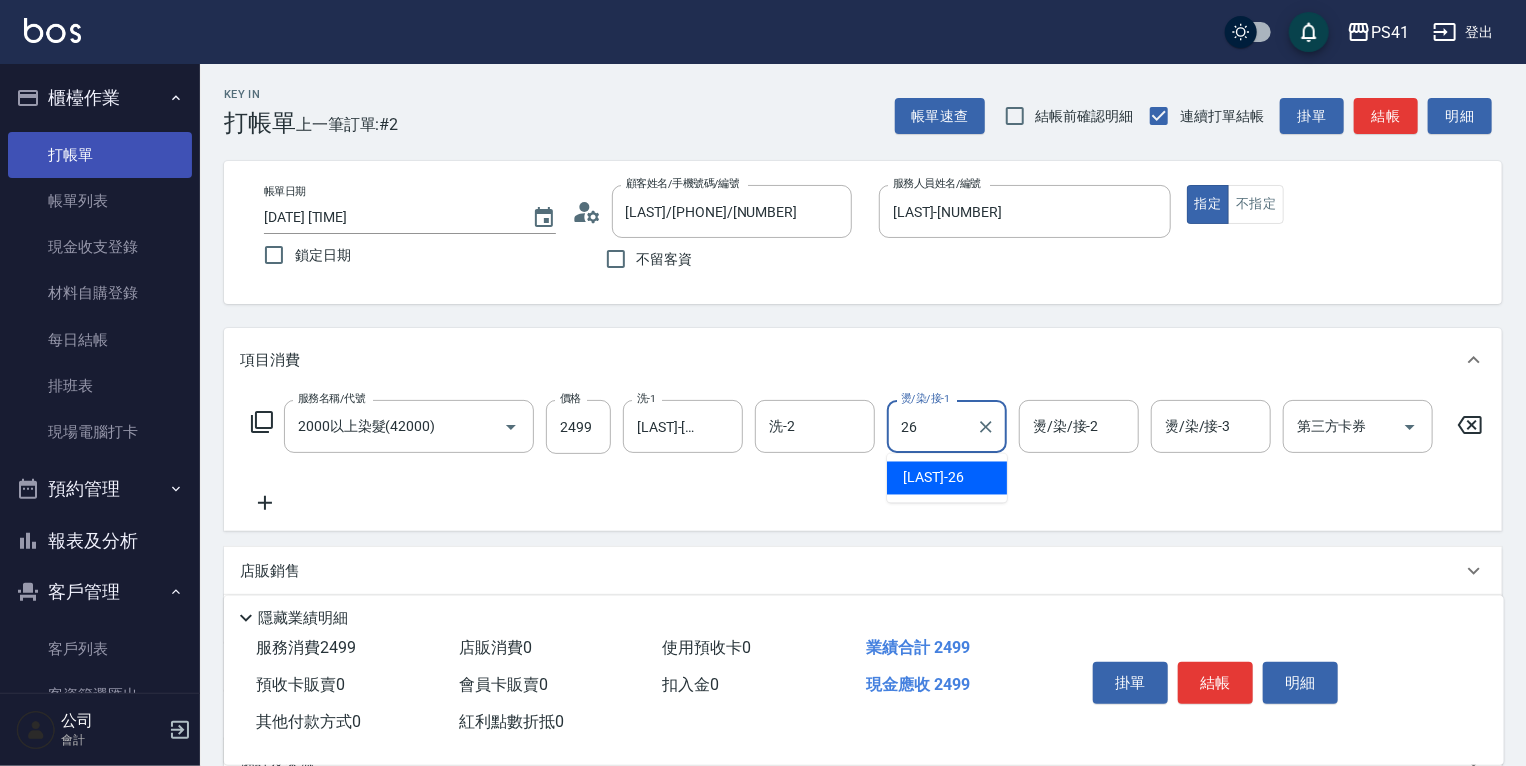 type on "[FIRST]-[NUMBER]" 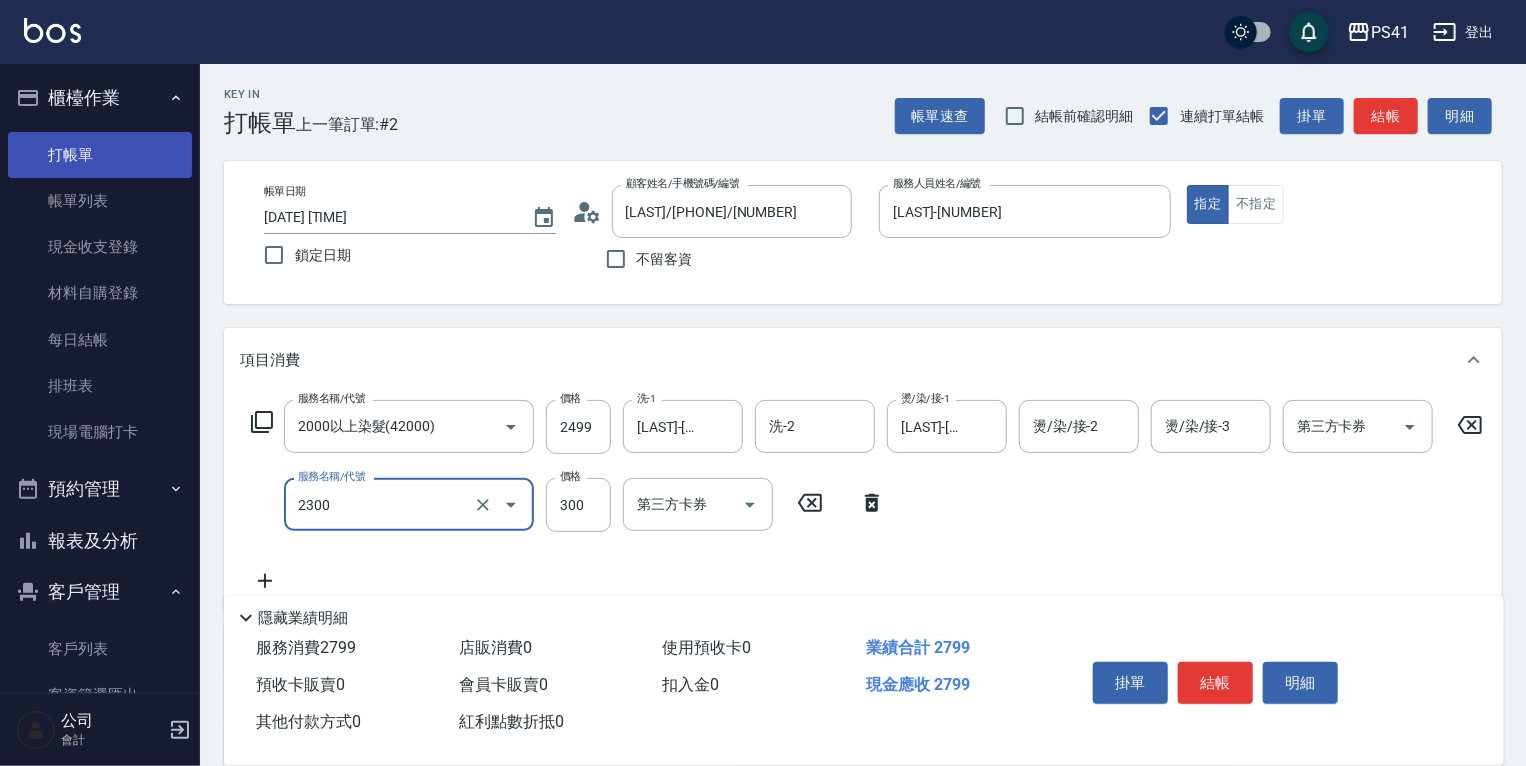 type on "剪髮(2300)" 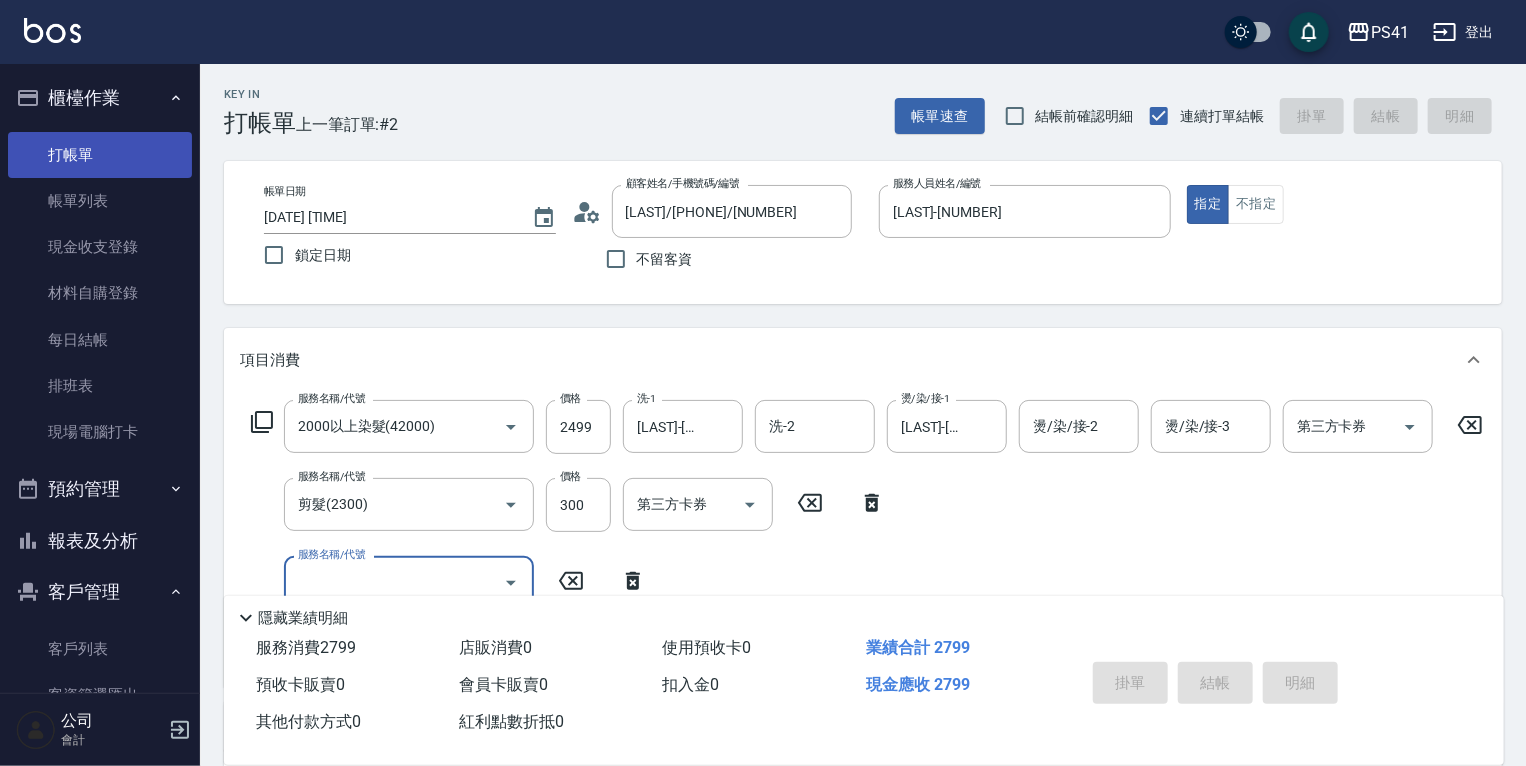 type on "2025/08/06 12:13" 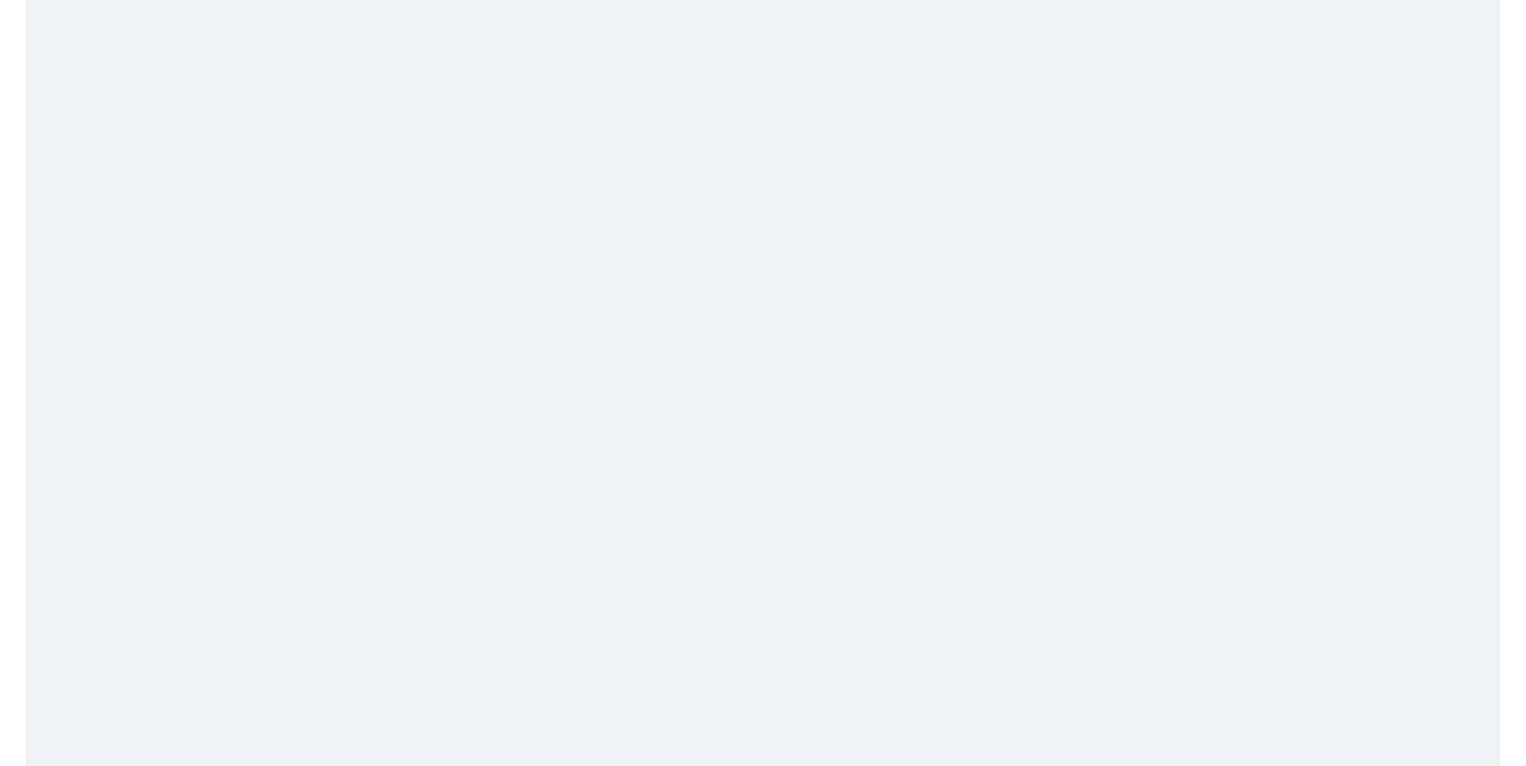 scroll, scrollTop: 0, scrollLeft: 0, axis: both 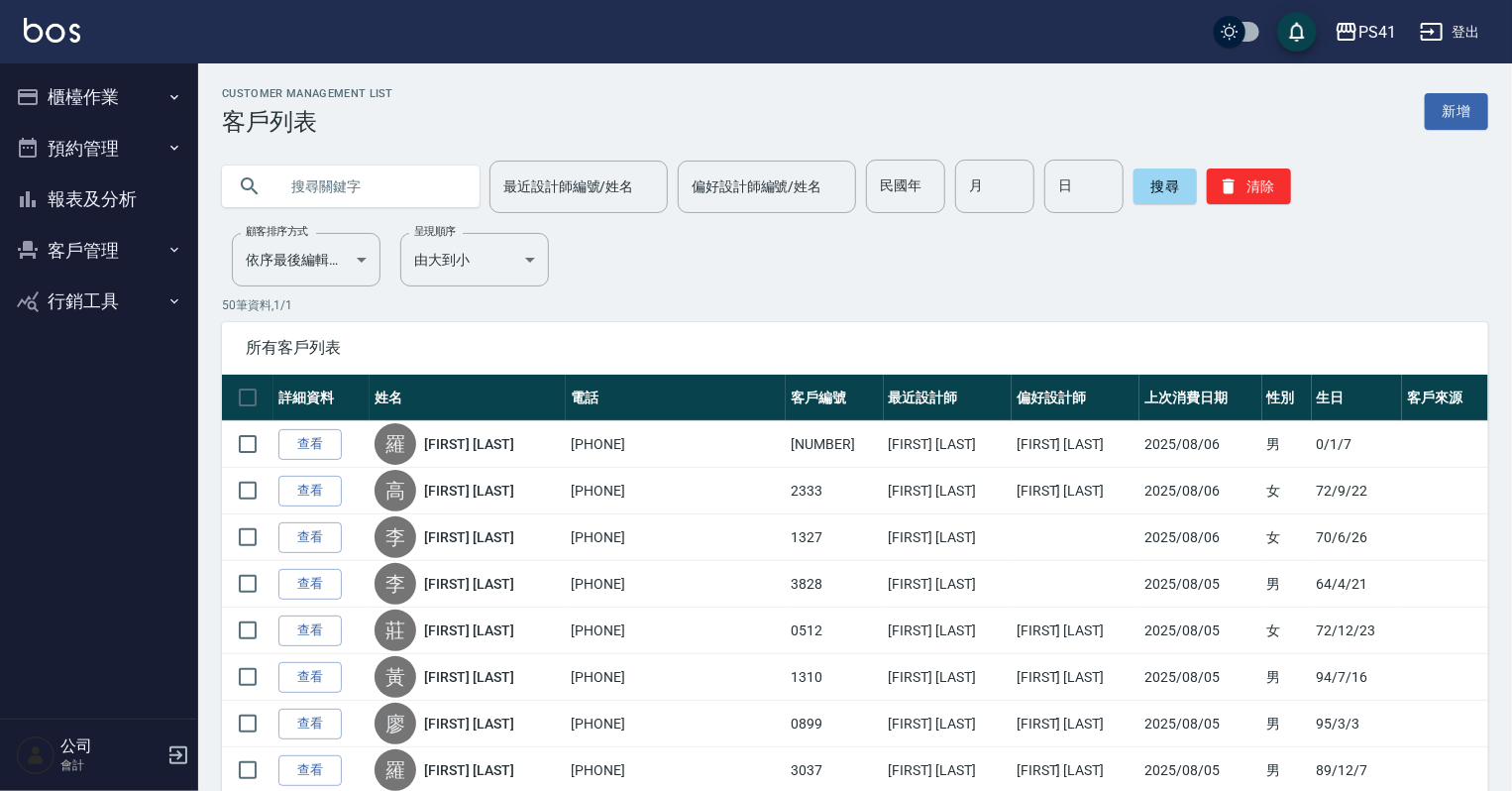 click at bounding box center [371, 186] 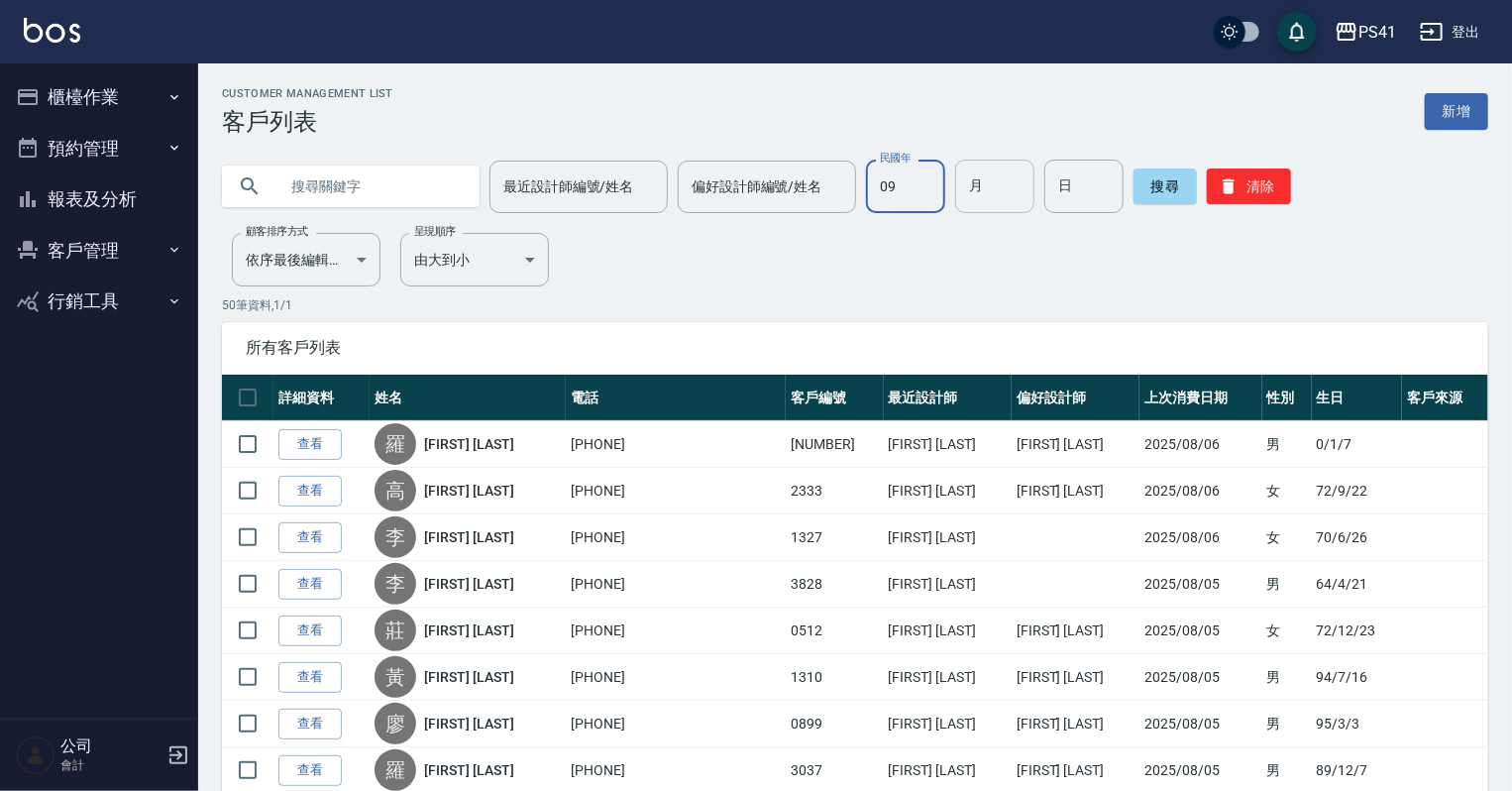 type on "0" 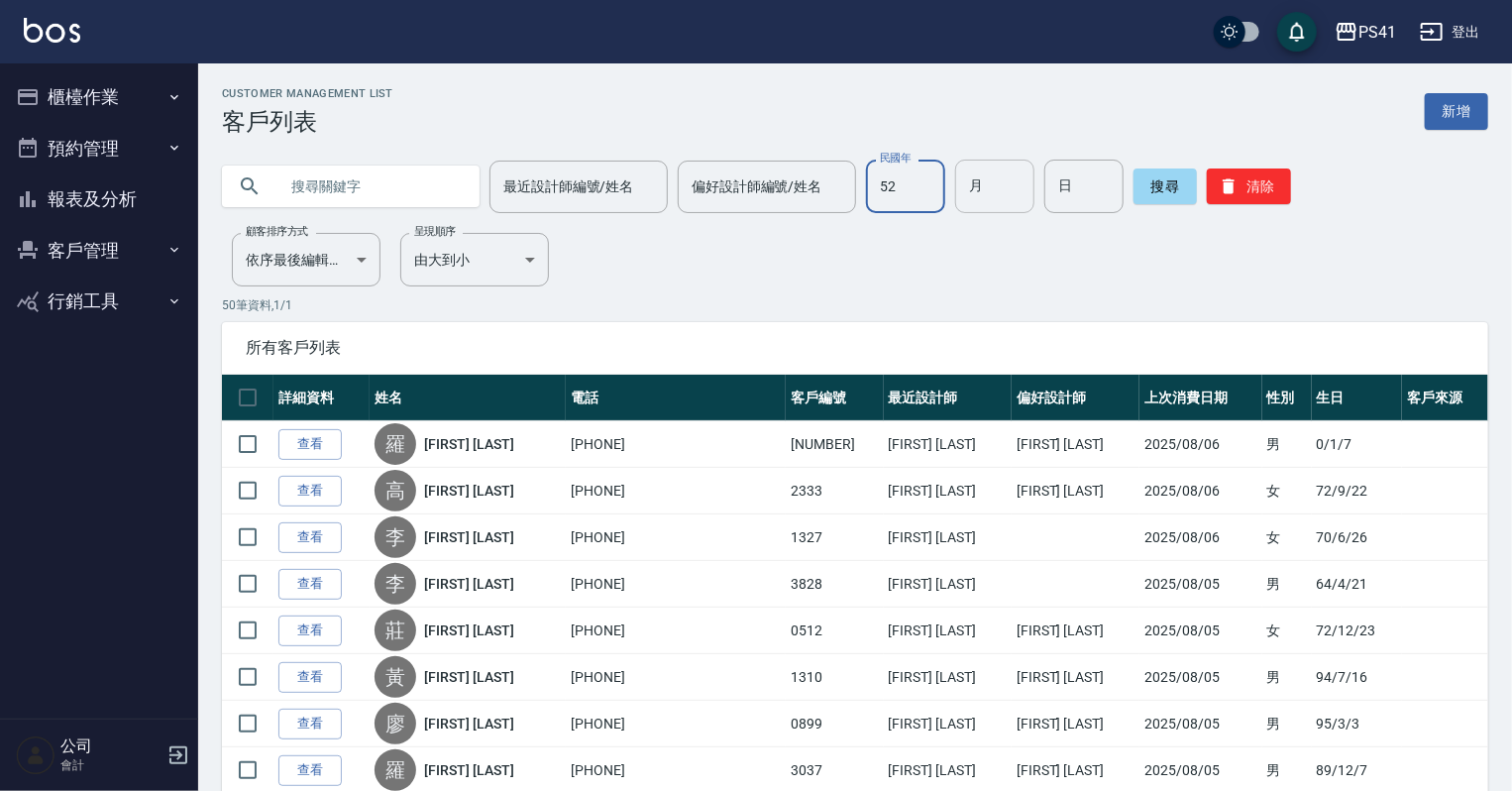 type on "52" 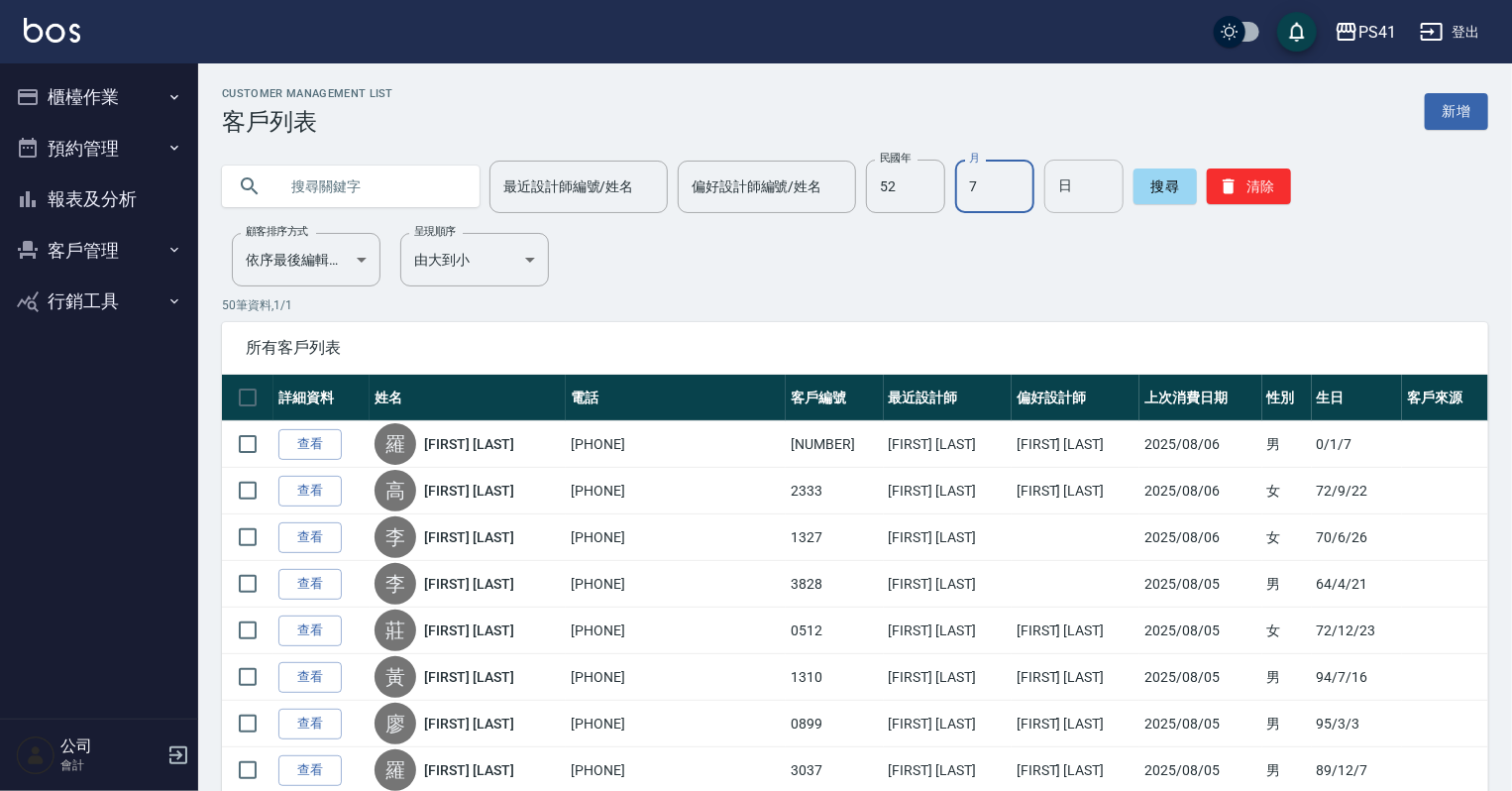 type on "7" 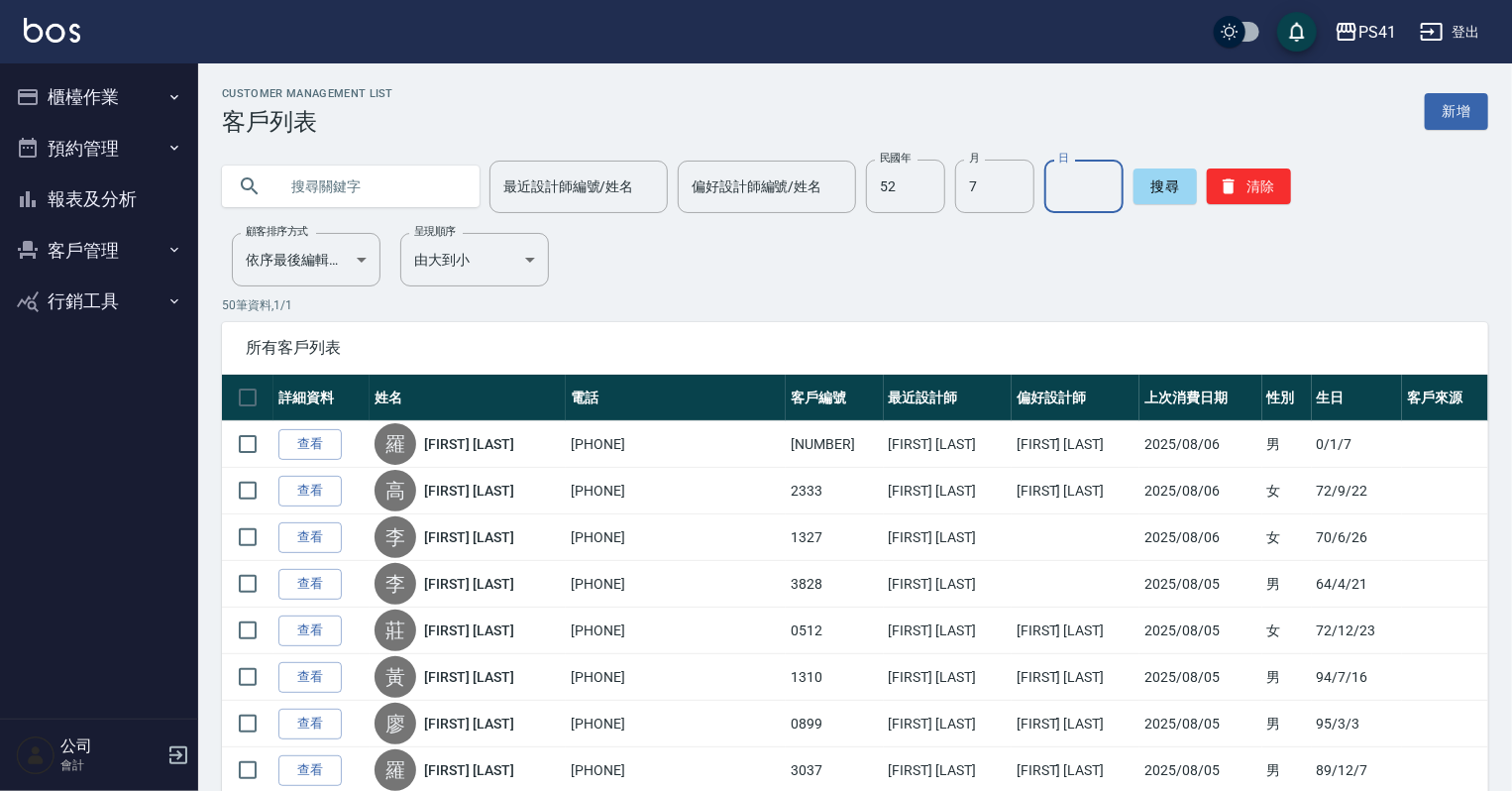 click on "日" at bounding box center [1084, 186] 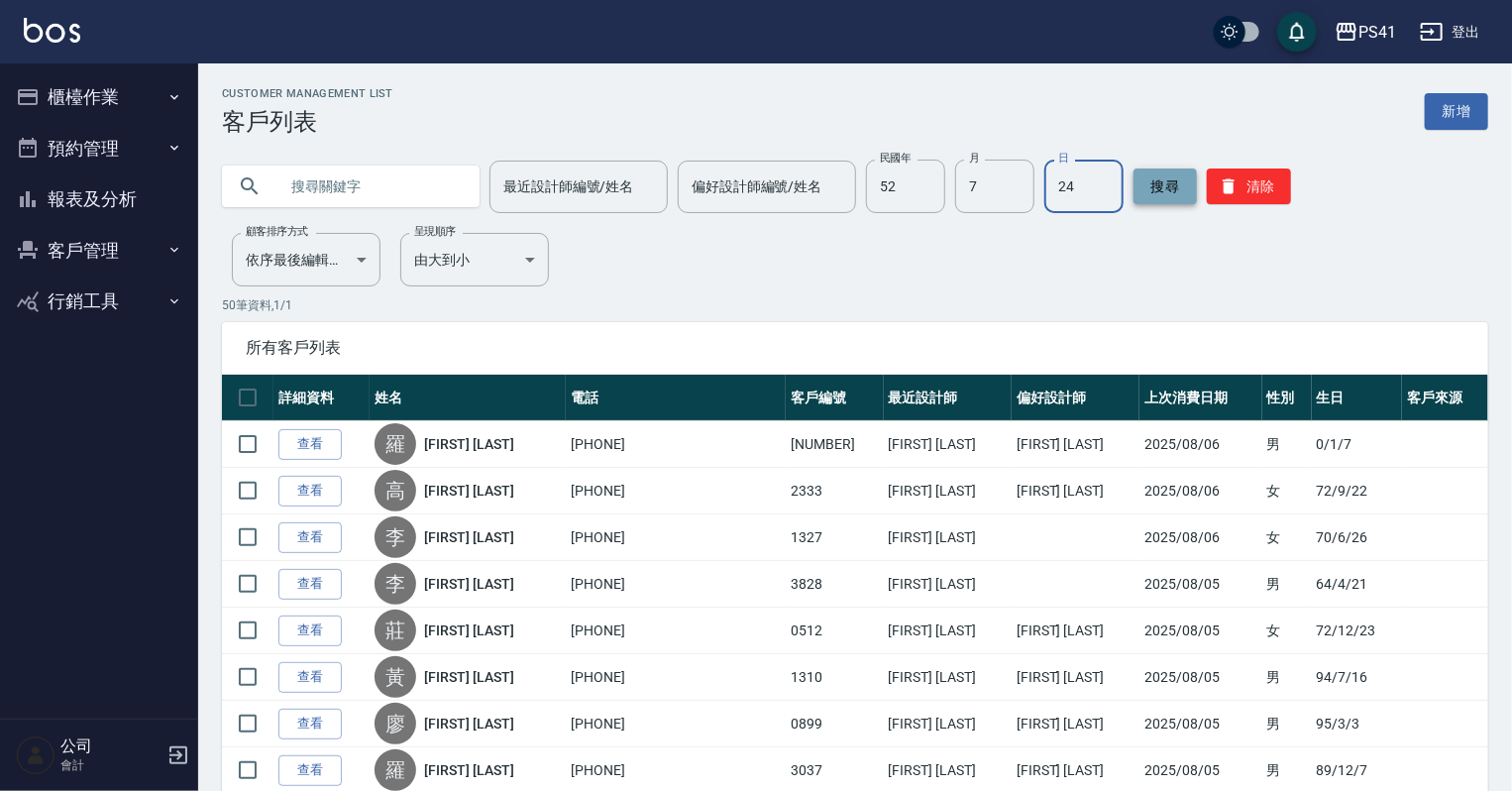 type on "24" 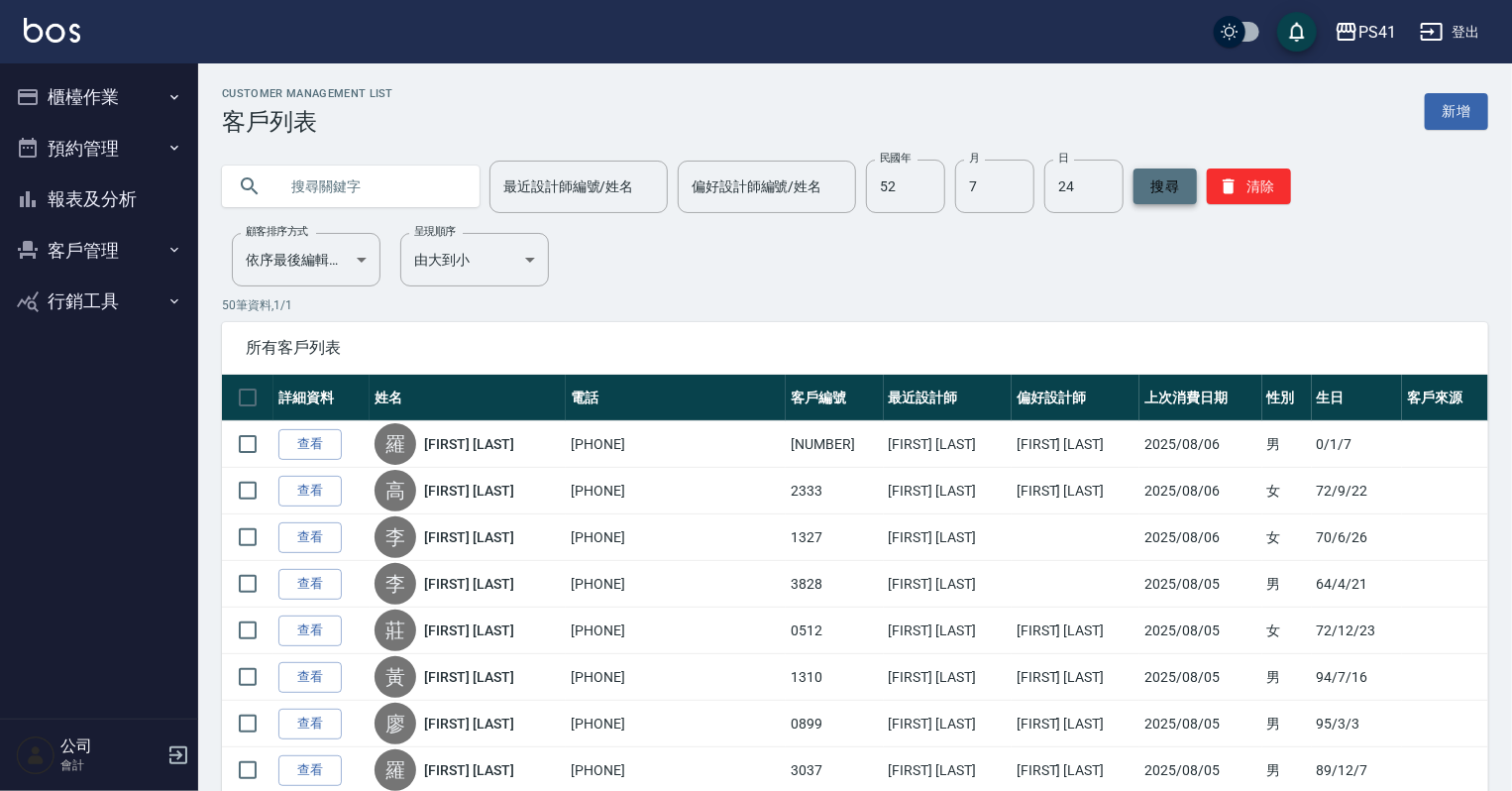 click on "搜尋" at bounding box center [1165, 186] 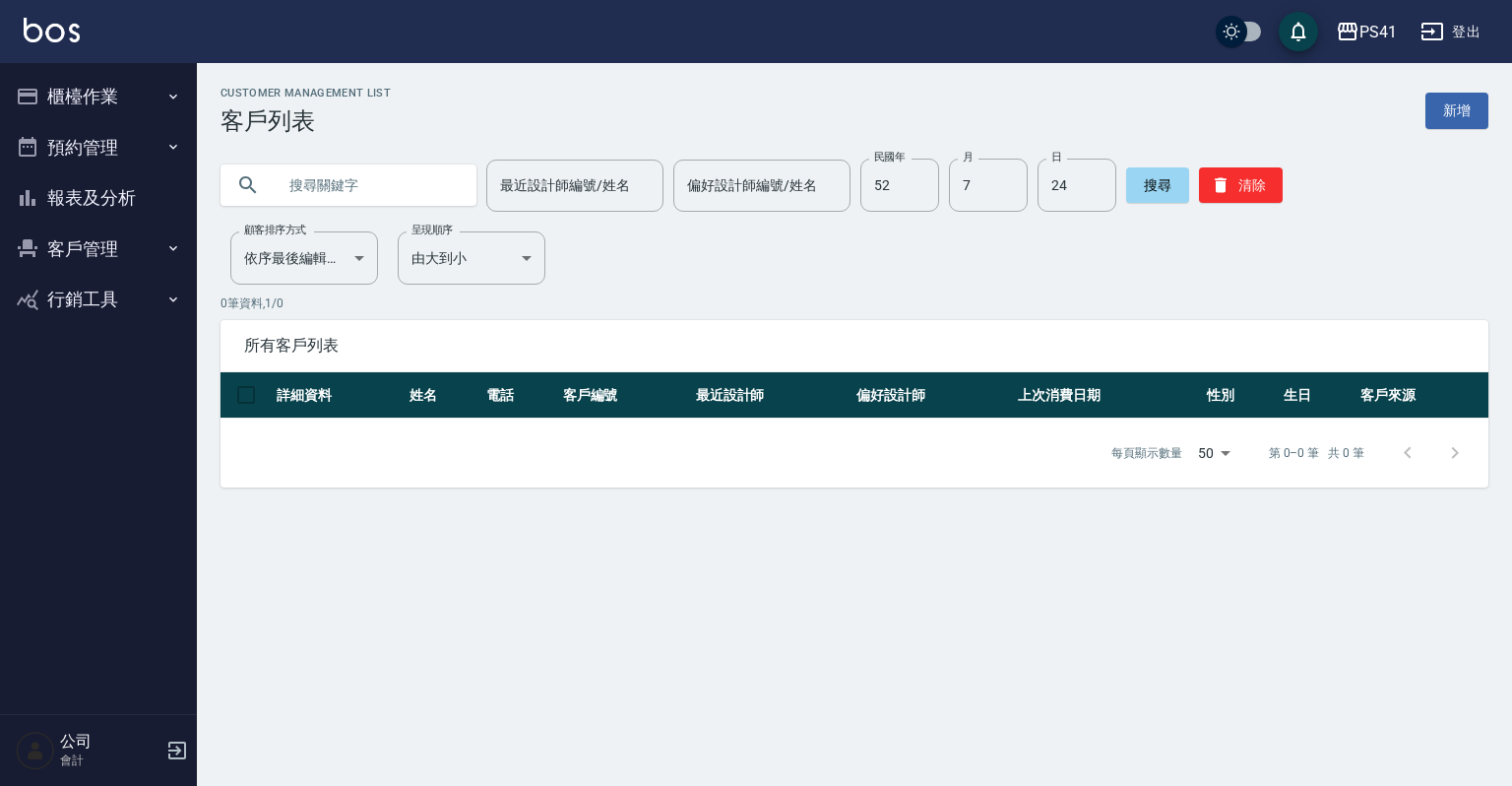 click on "報表及分析" at bounding box center (98, 198) 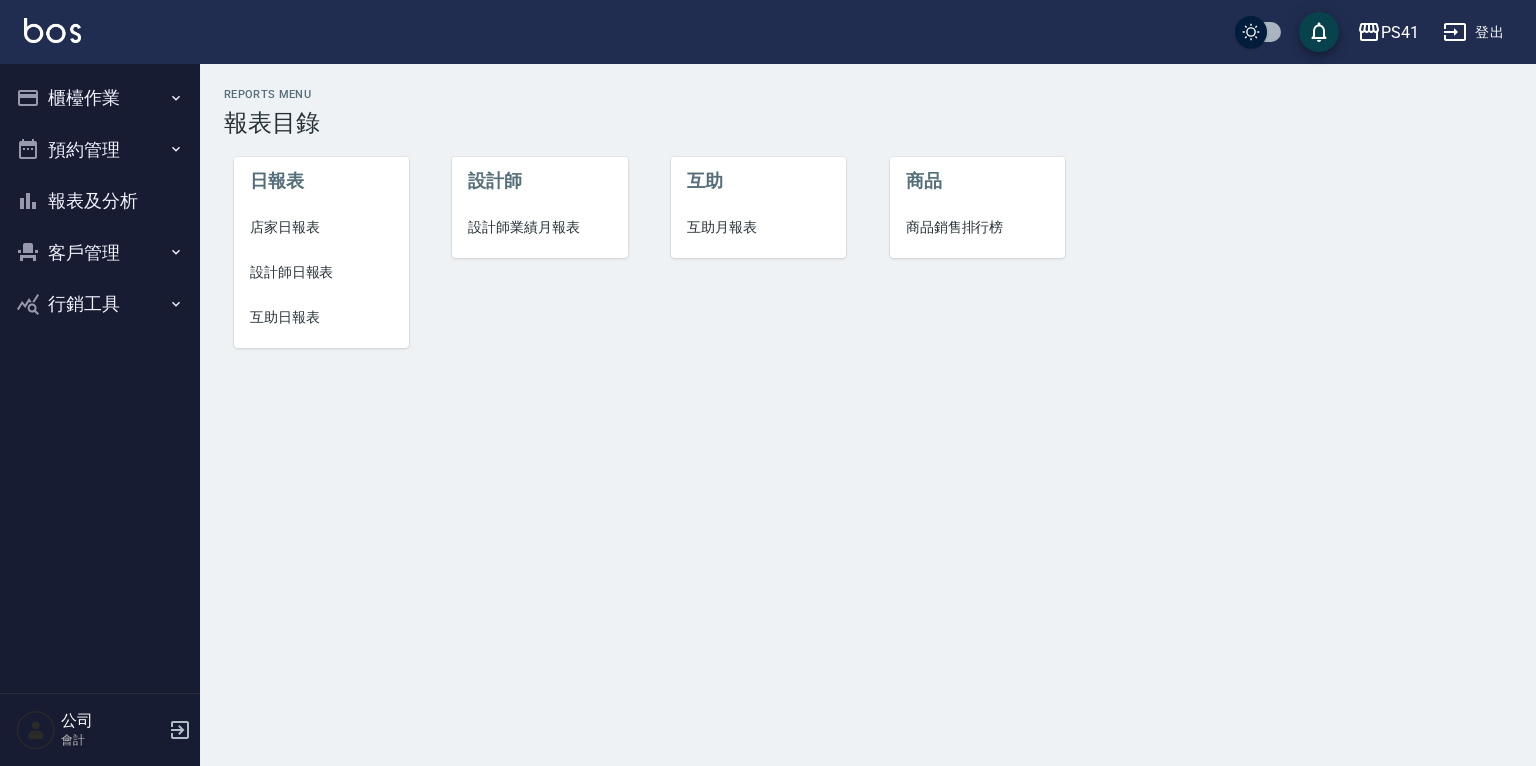 click on "互助日報表" at bounding box center [321, 317] 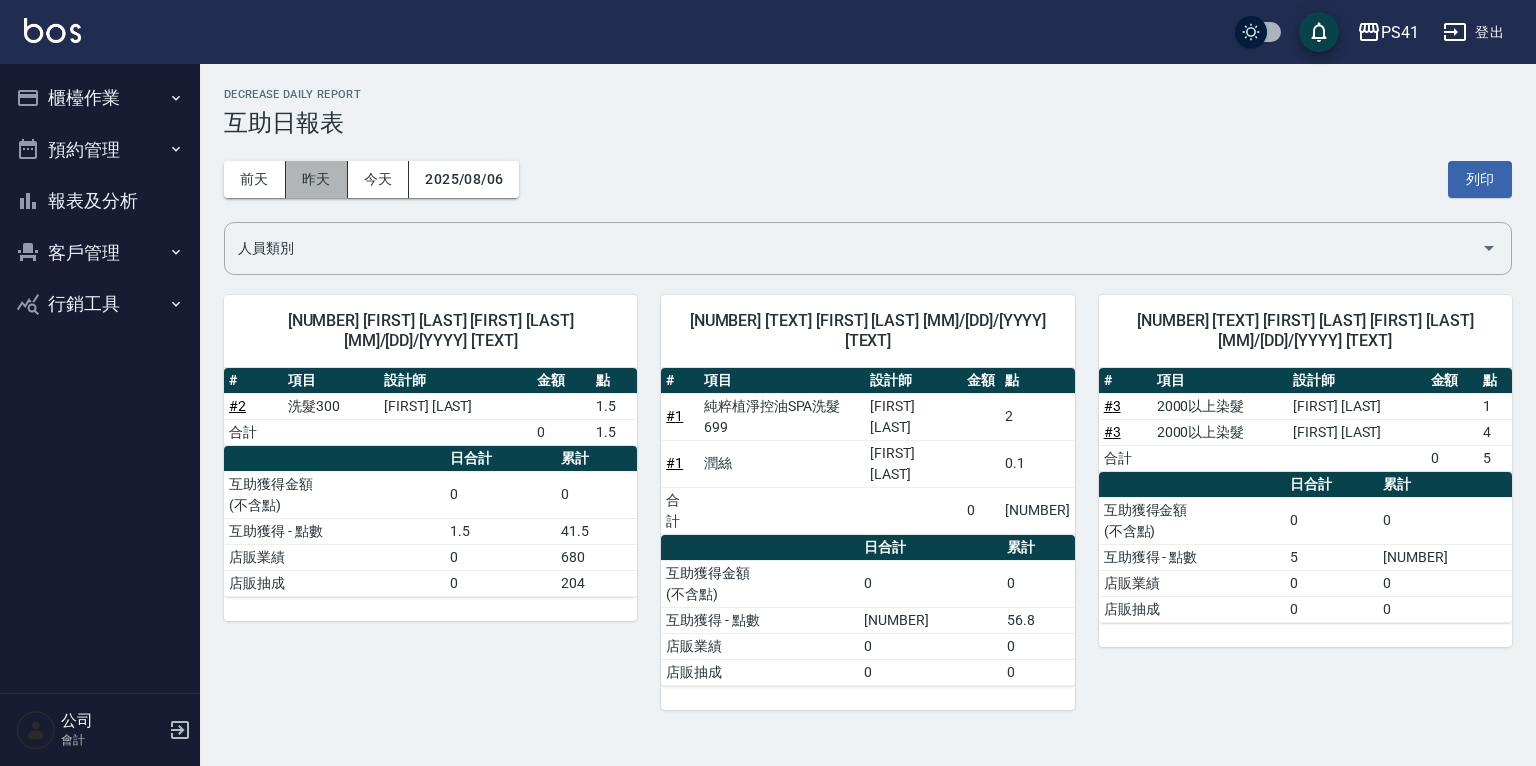 click on "昨天" at bounding box center [317, 179] 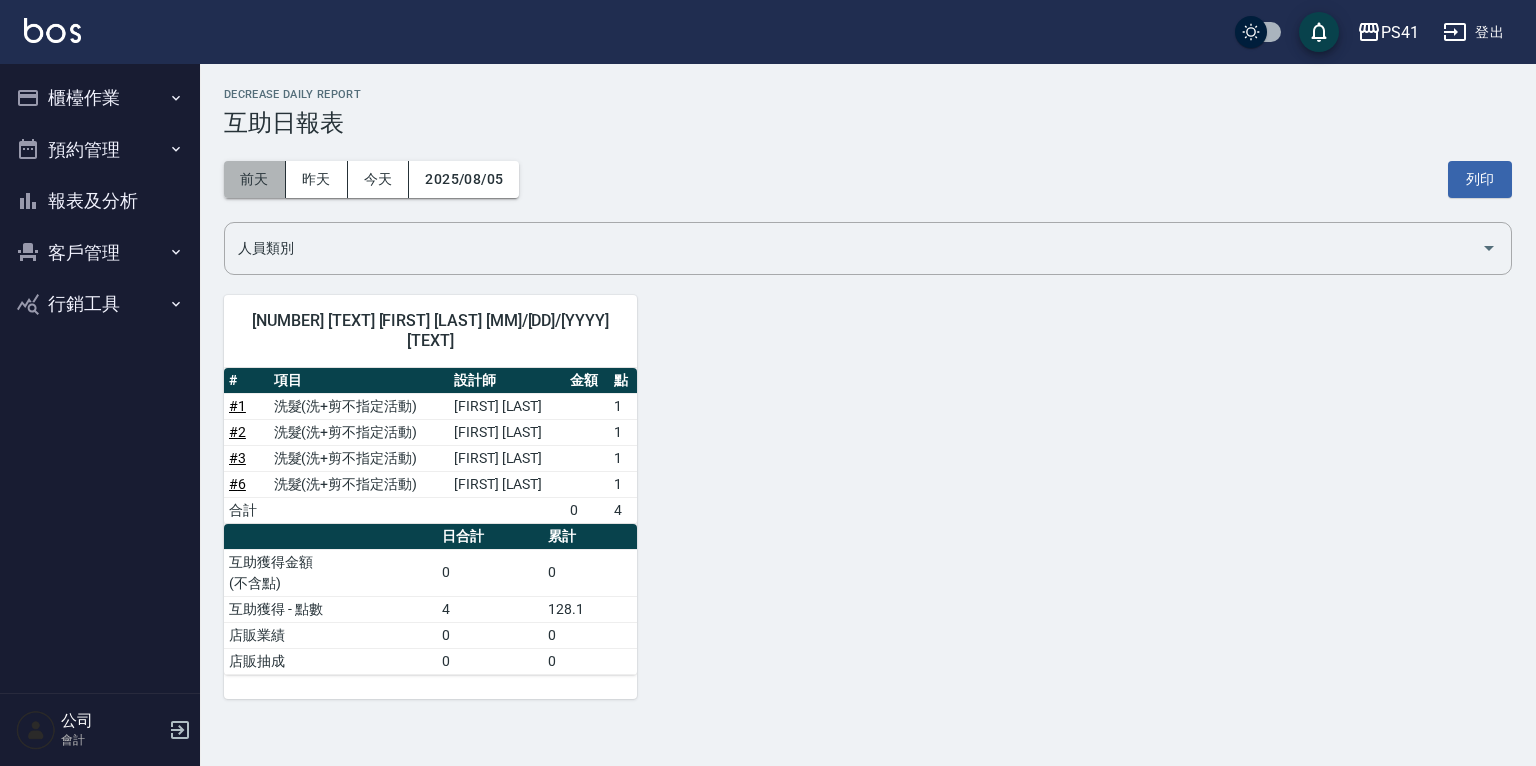 click on "前天" at bounding box center (255, 179) 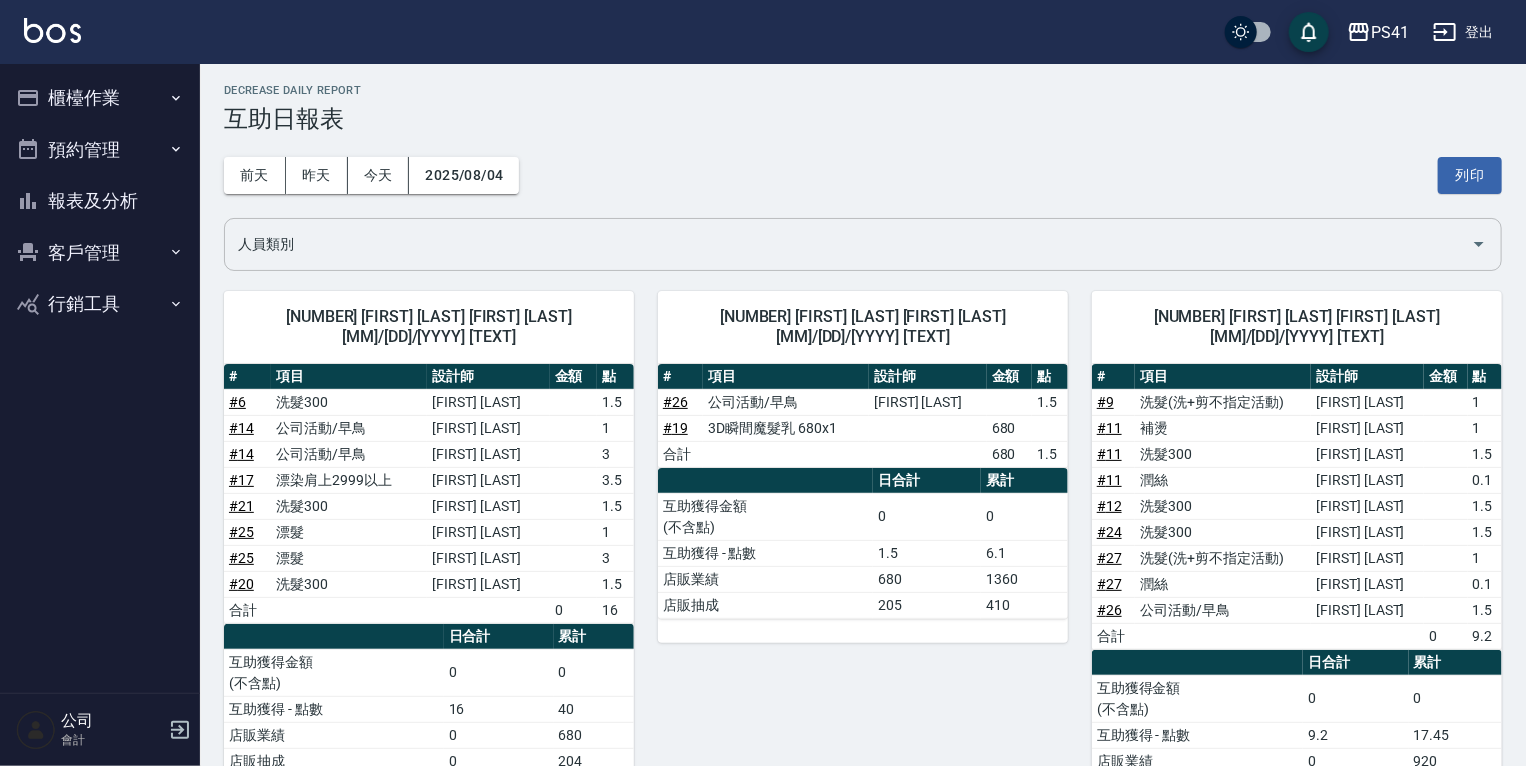 scroll, scrollTop: 0, scrollLeft: 0, axis: both 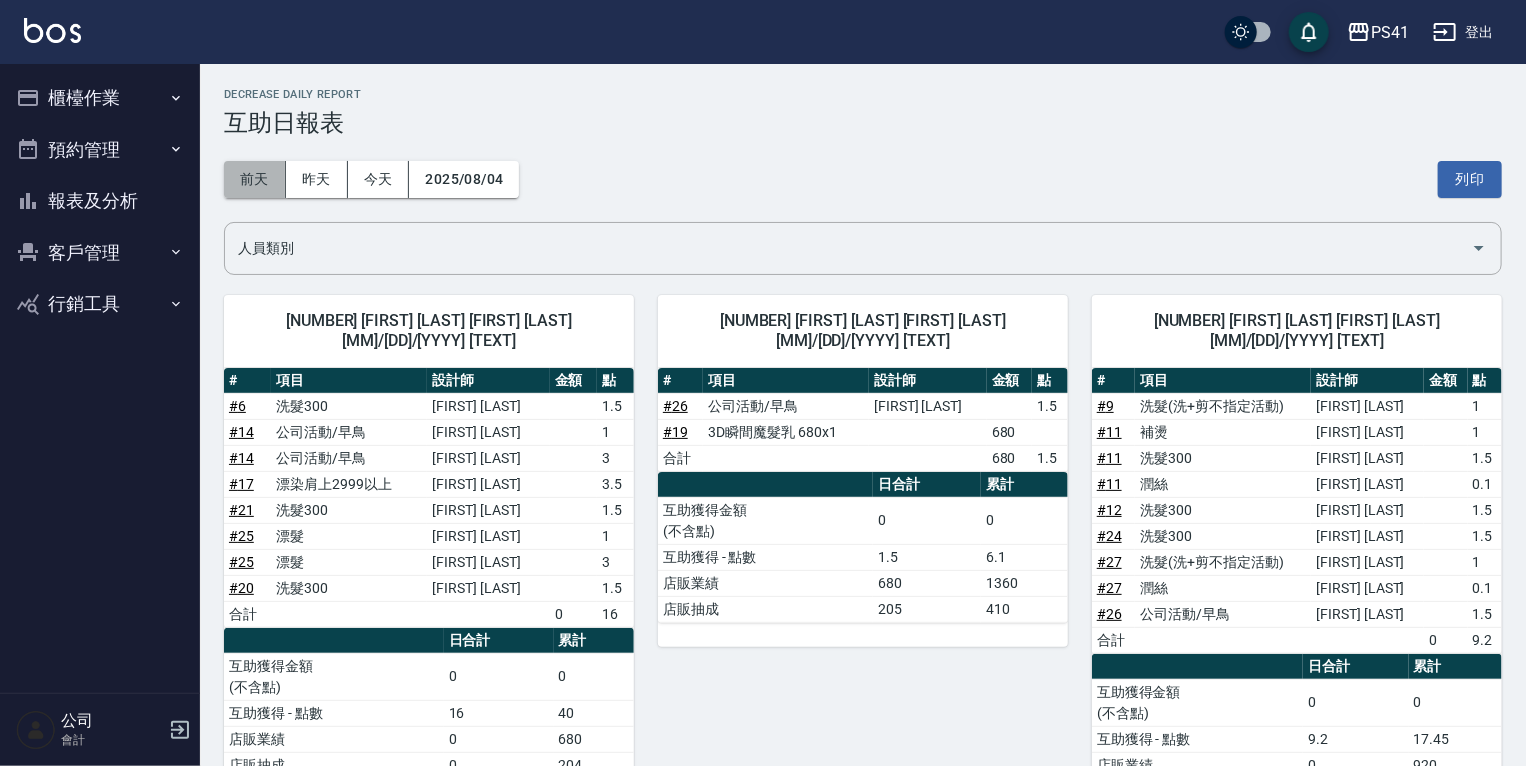 click on "前天" at bounding box center (255, 179) 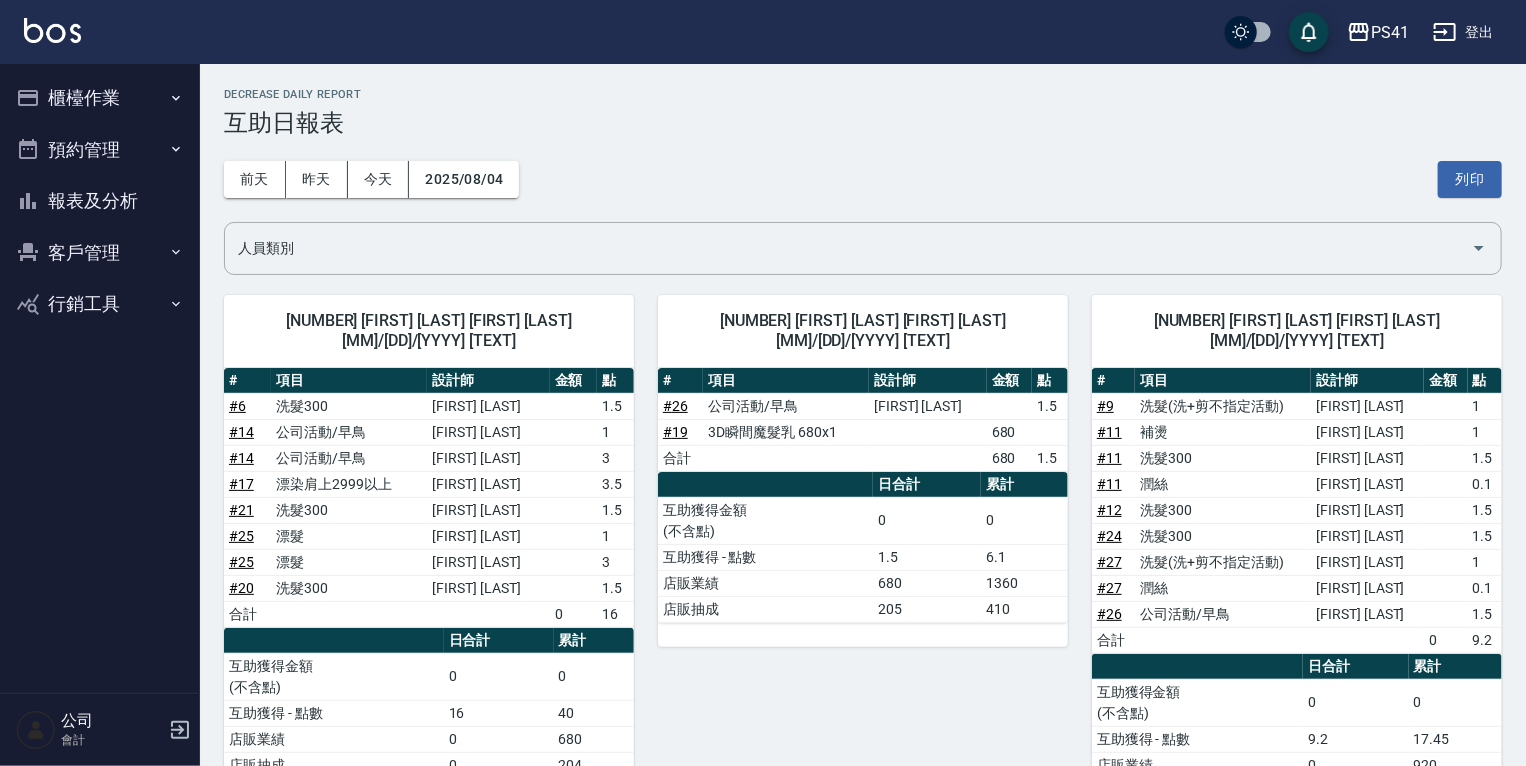 click on "[TEXT] [TEXT] [TEXT] [YYYY]/[MM]/[DD] [TEXT]" at bounding box center (863, 179) 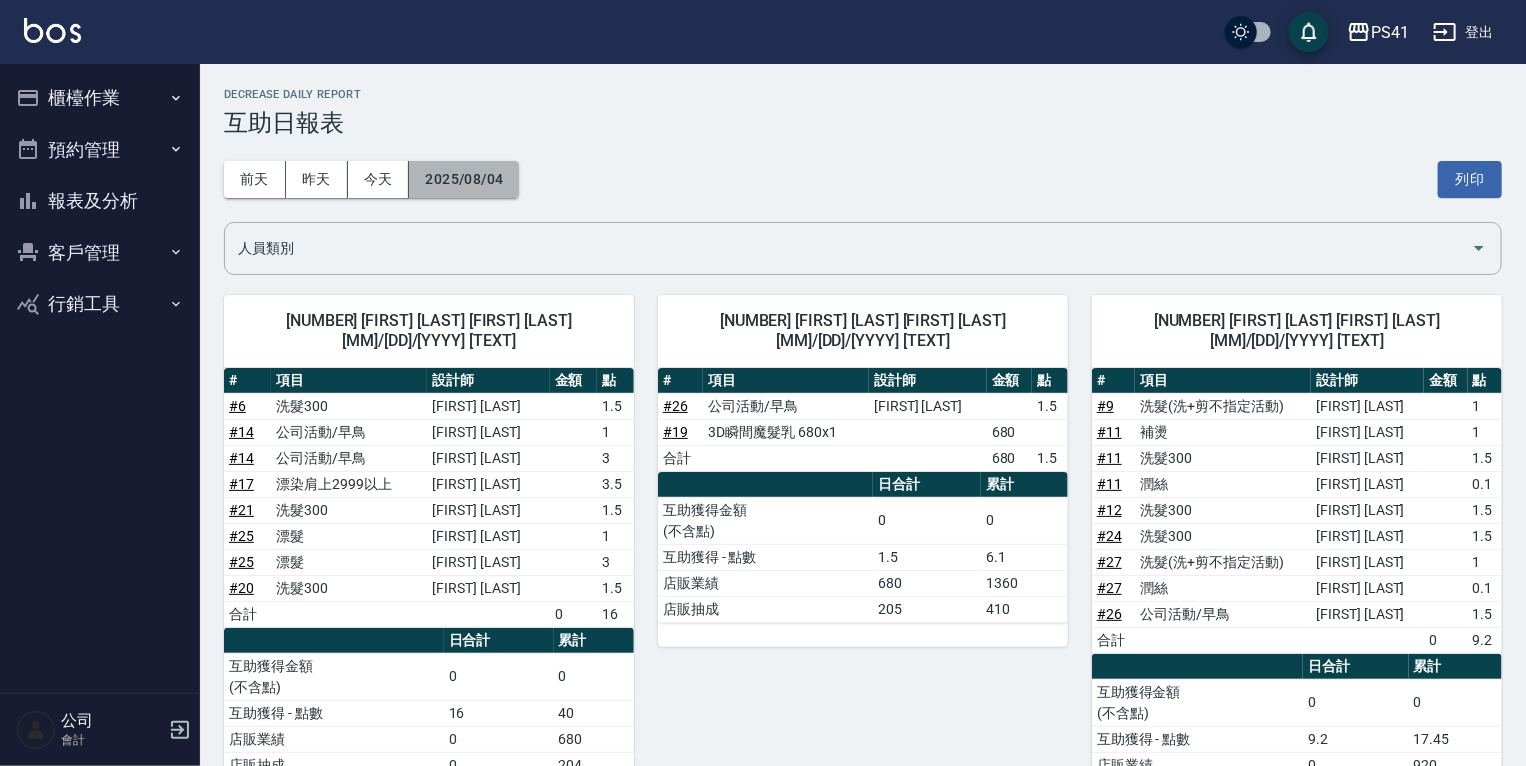 click on "2025/08/04" at bounding box center (464, 179) 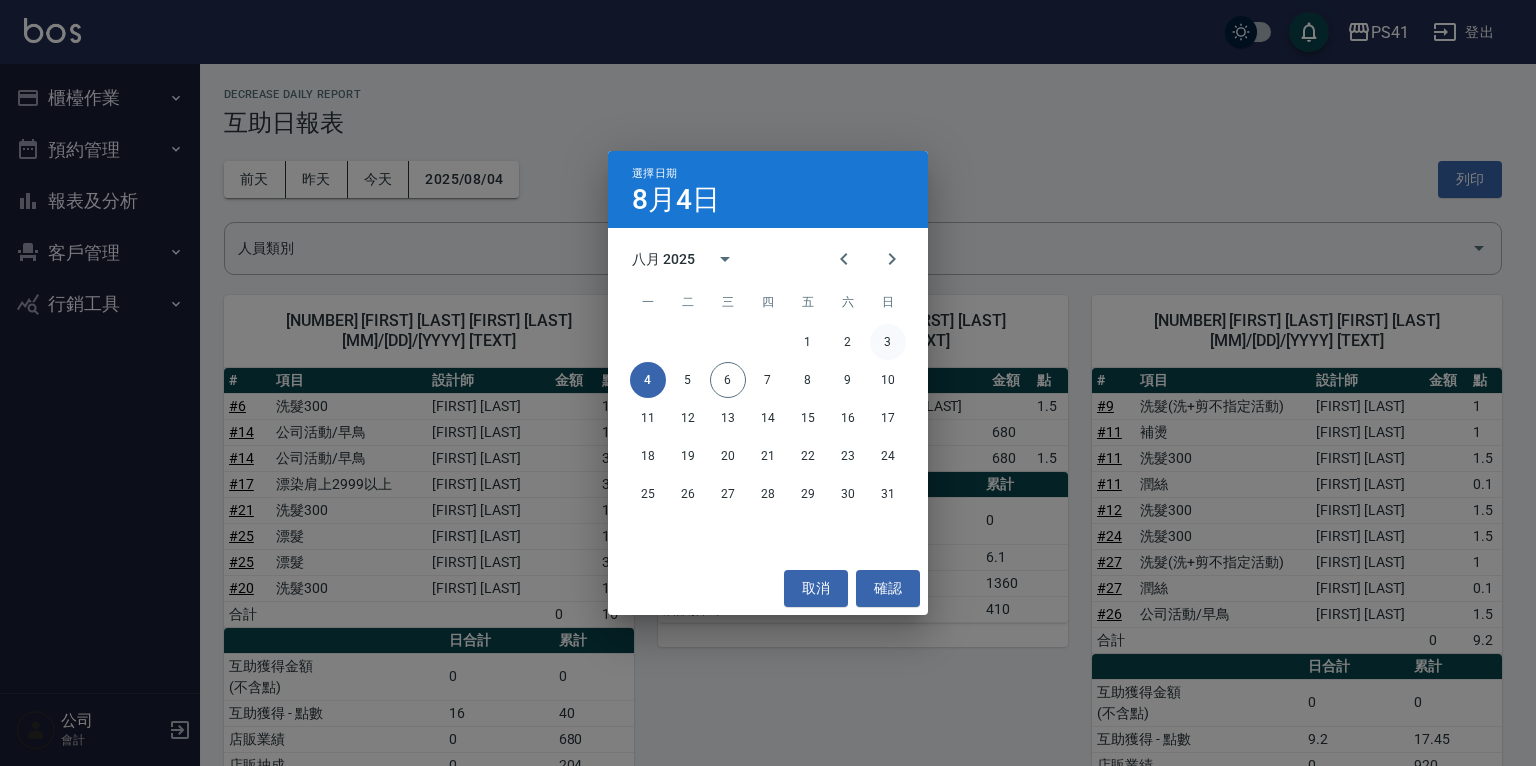 click on "3" at bounding box center [888, 342] 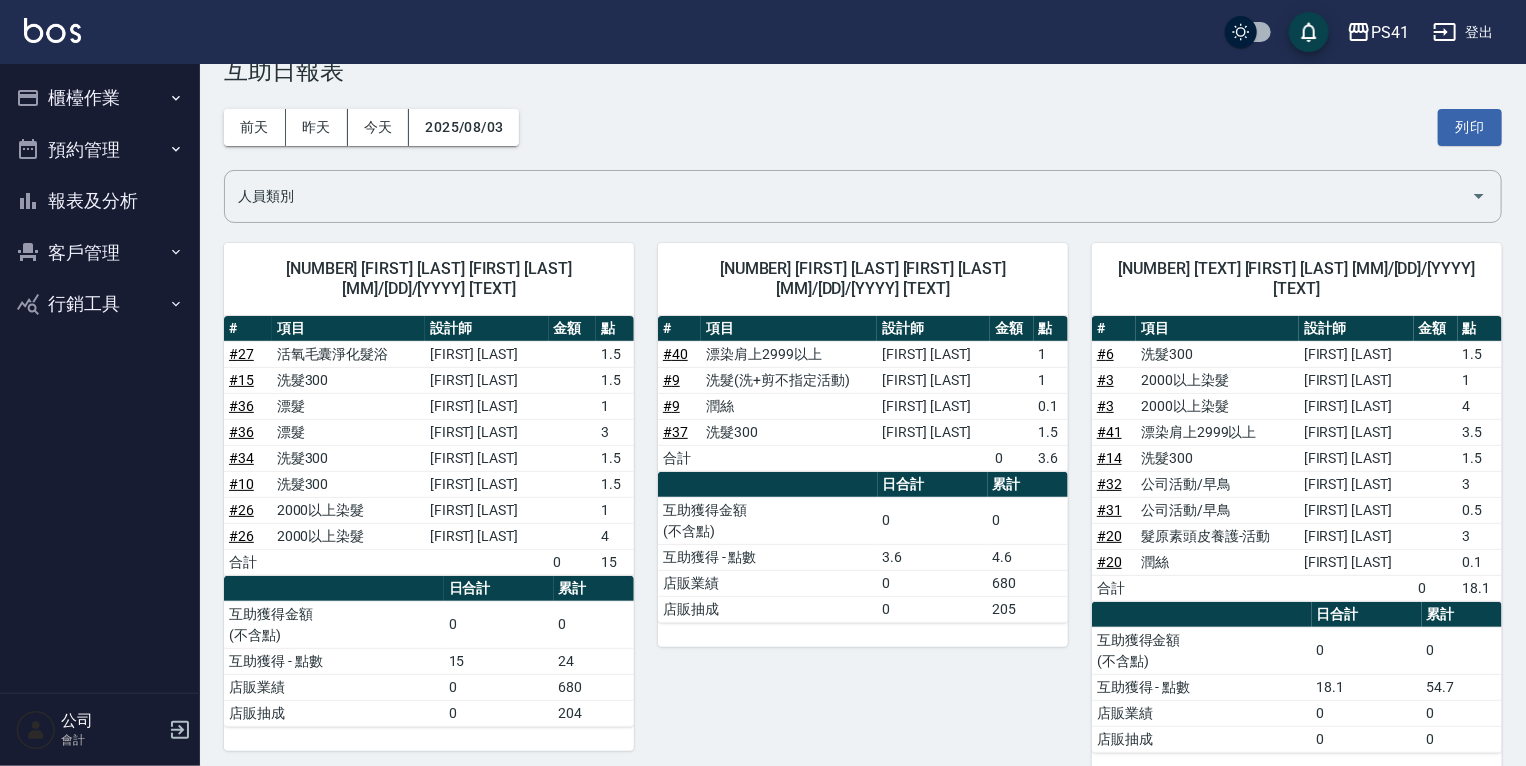 scroll, scrollTop: 0, scrollLeft: 0, axis: both 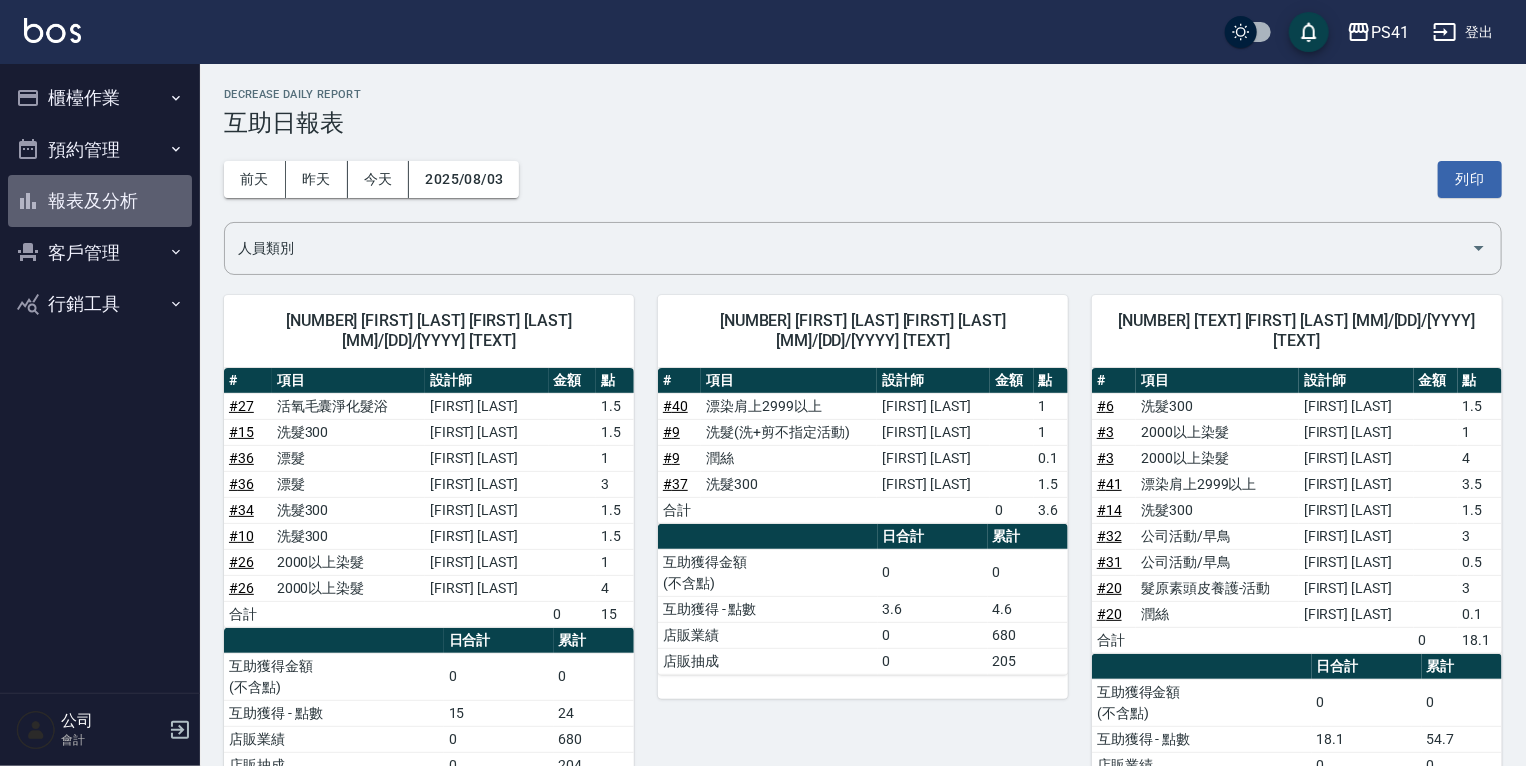 click on "報表及分析" at bounding box center (100, 201) 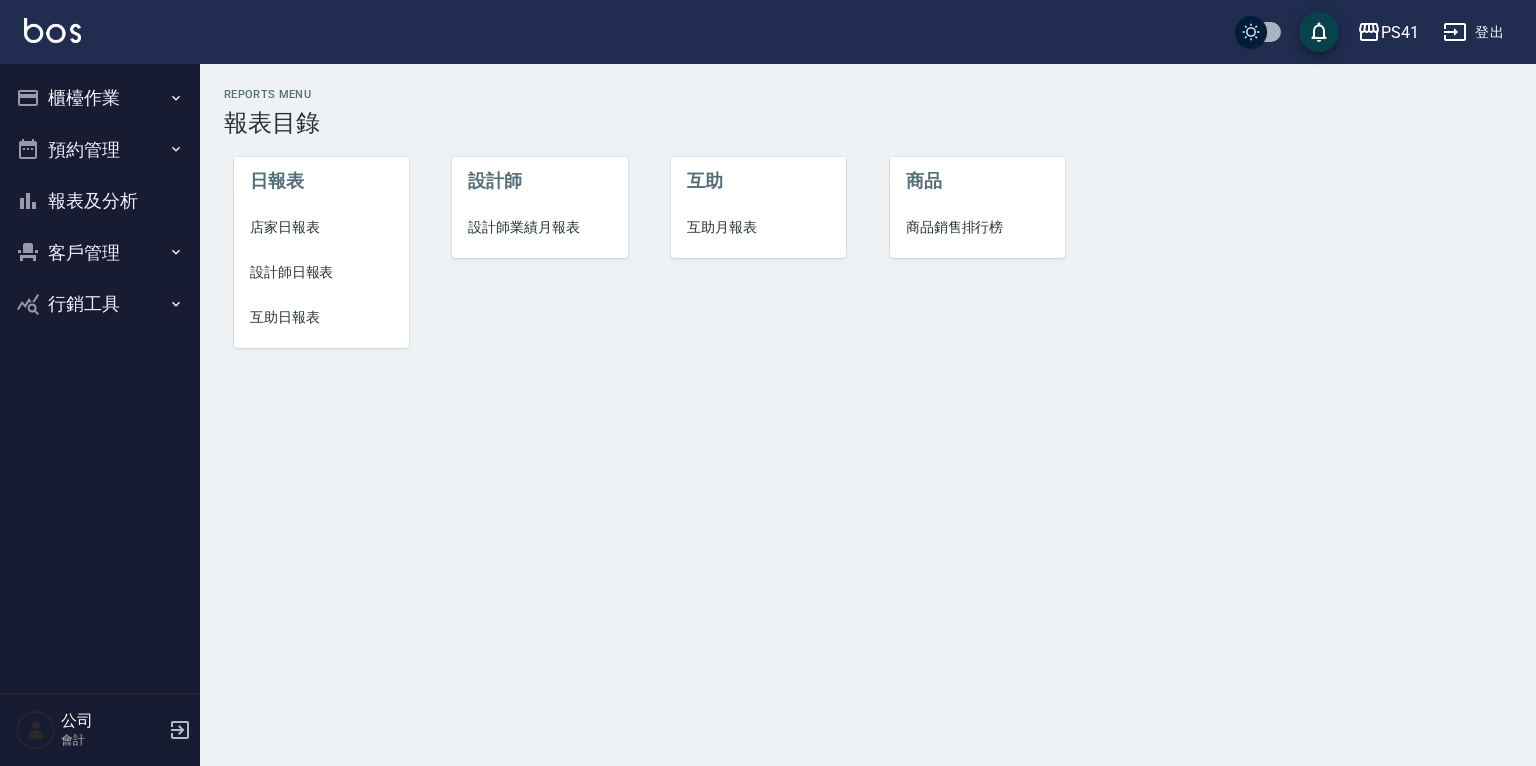 click on "設計師日報表" at bounding box center (321, 272) 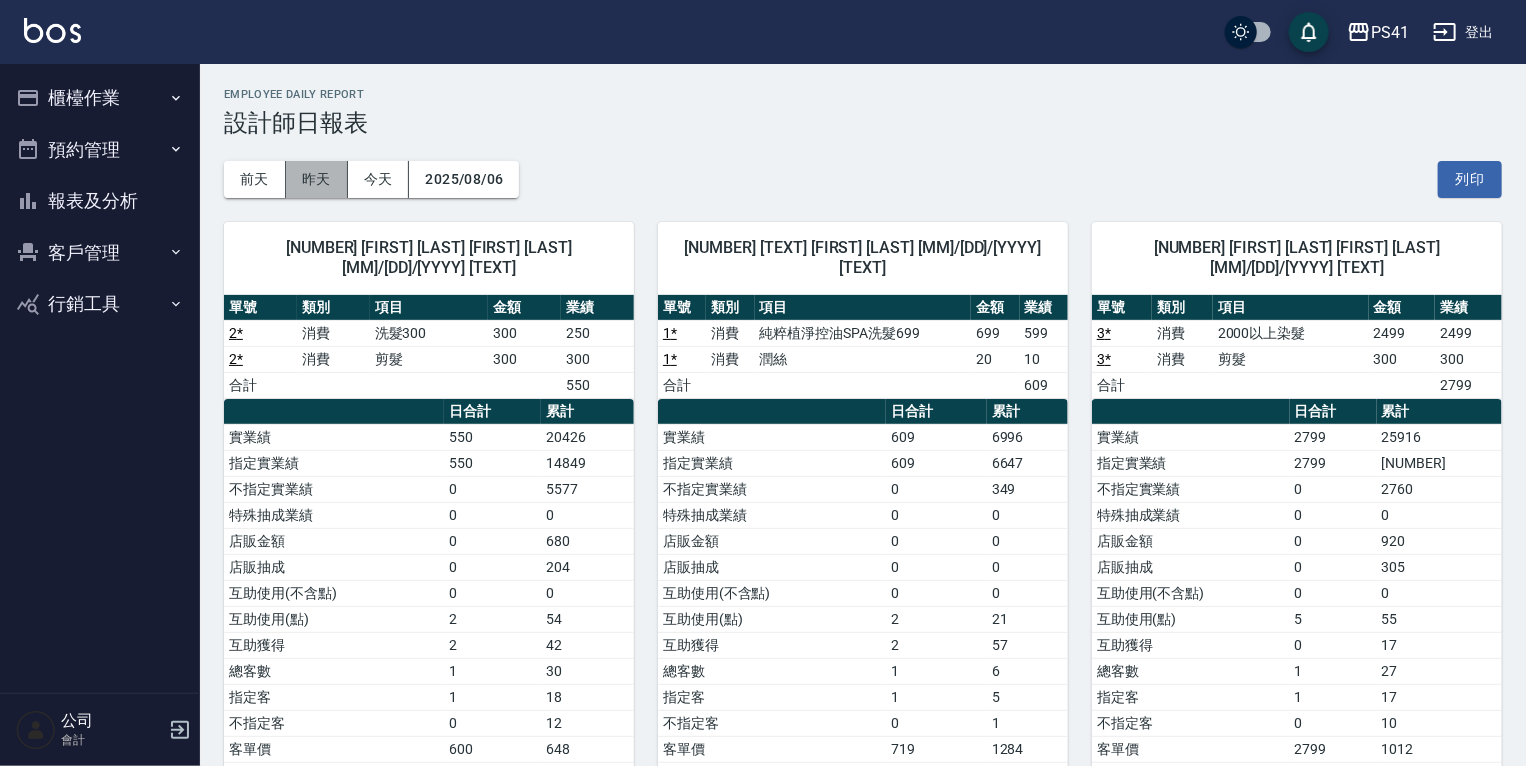 click on "昨天" at bounding box center [317, 179] 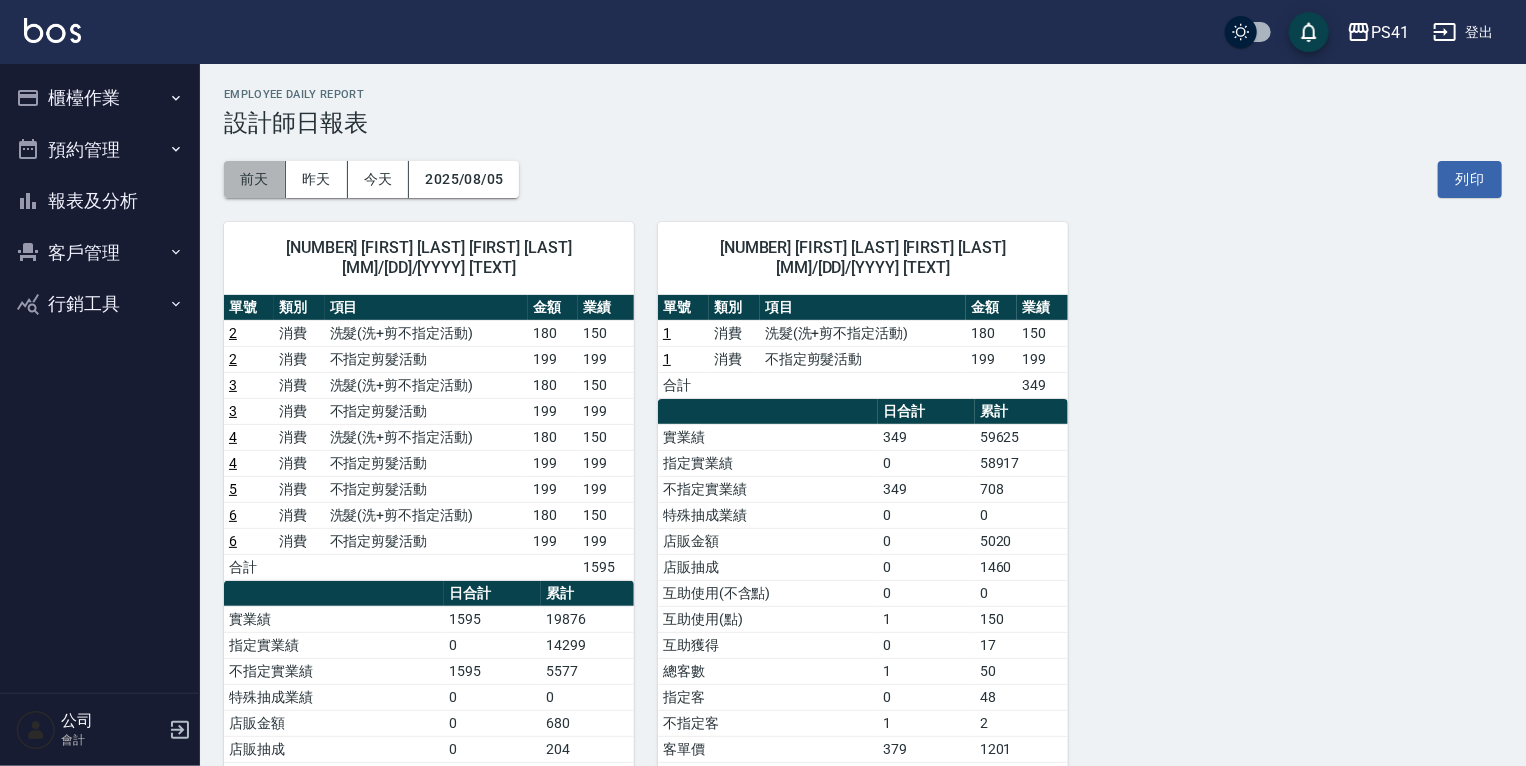 click on "前天" at bounding box center [255, 179] 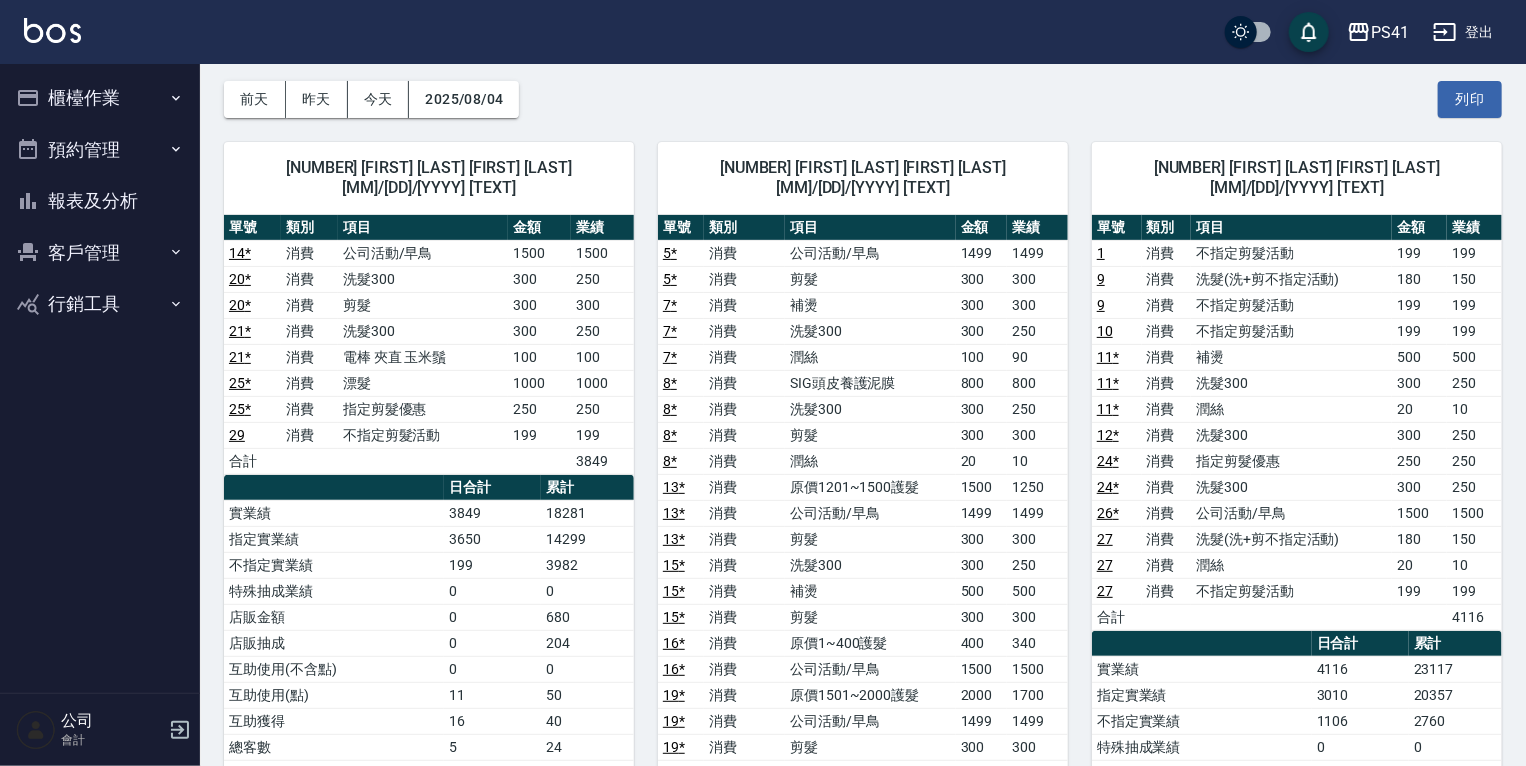 scroll, scrollTop: 0, scrollLeft: 0, axis: both 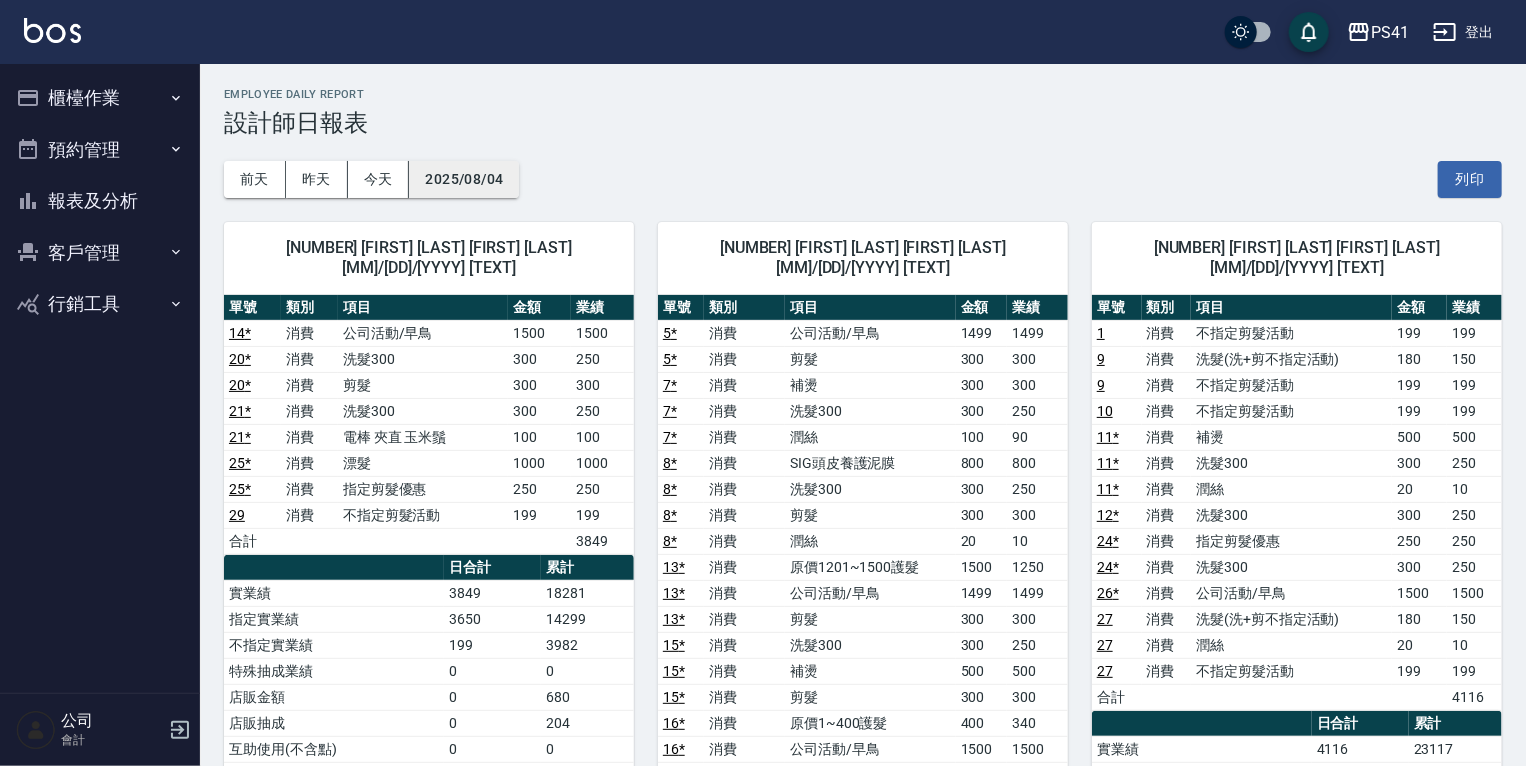 click on "2025/08/04" at bounding box center (464, 179) 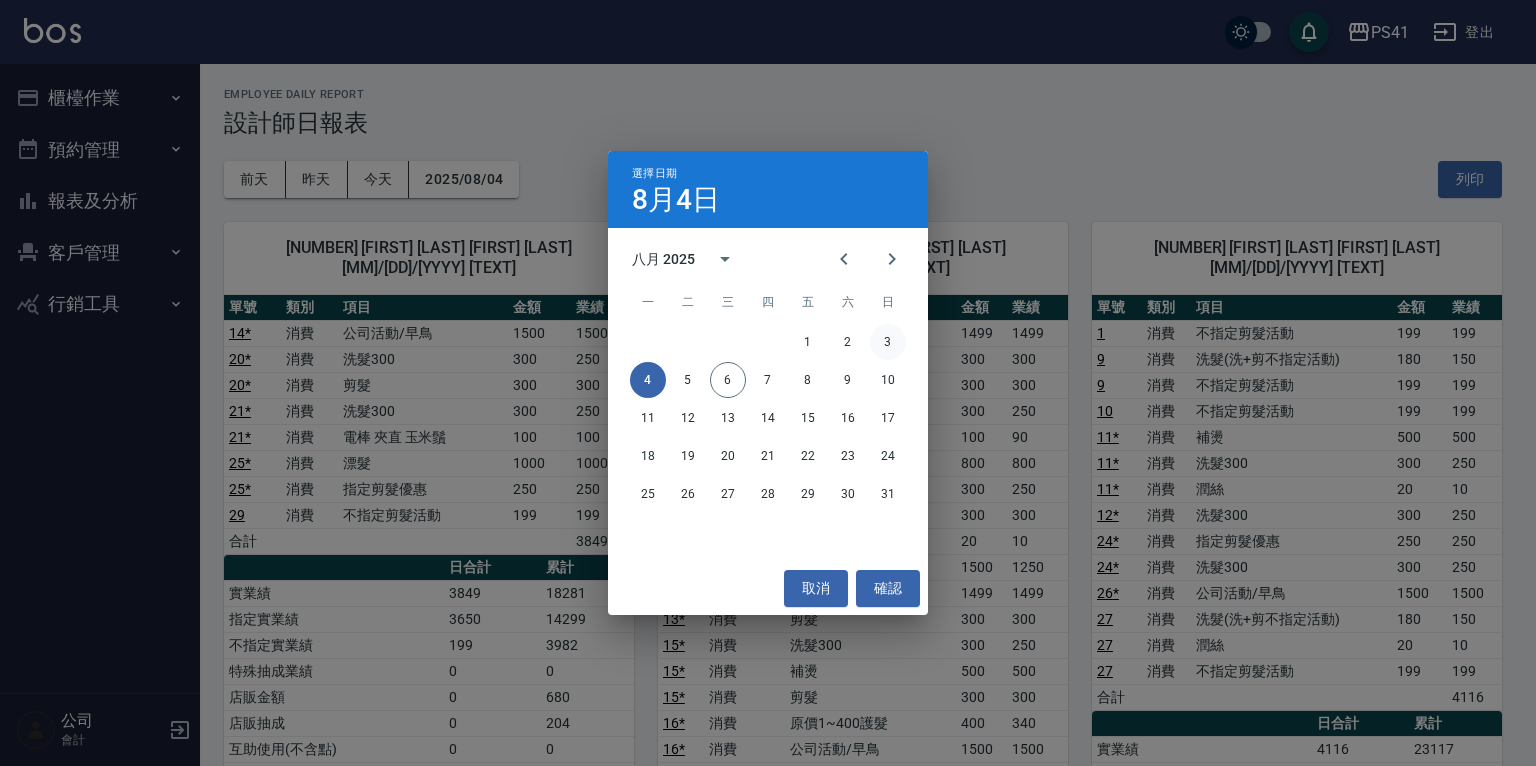click on "3" at bounding box center [888, 342] 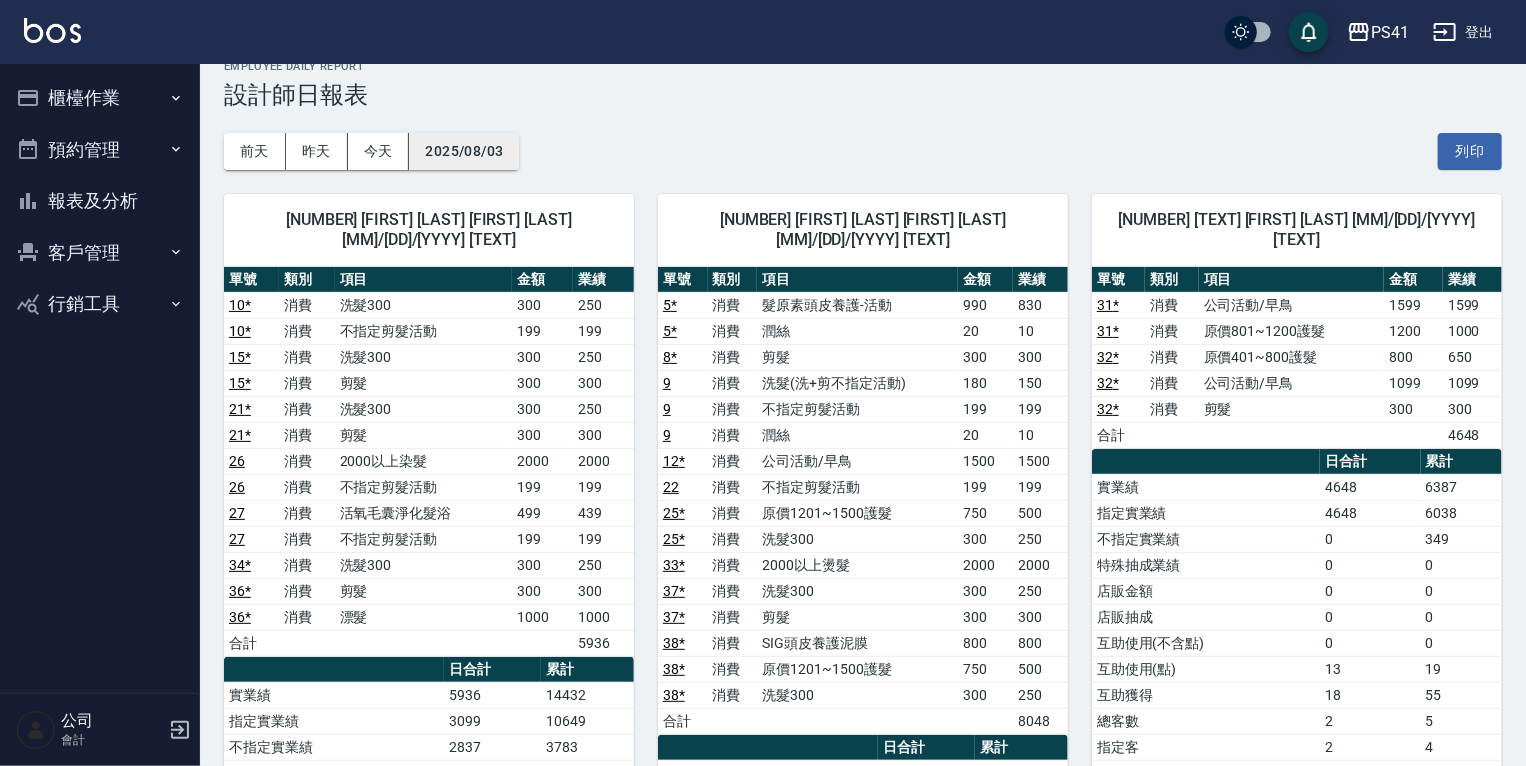 scroll, scrollTop: 0, scrollLeft: 0, axis: both 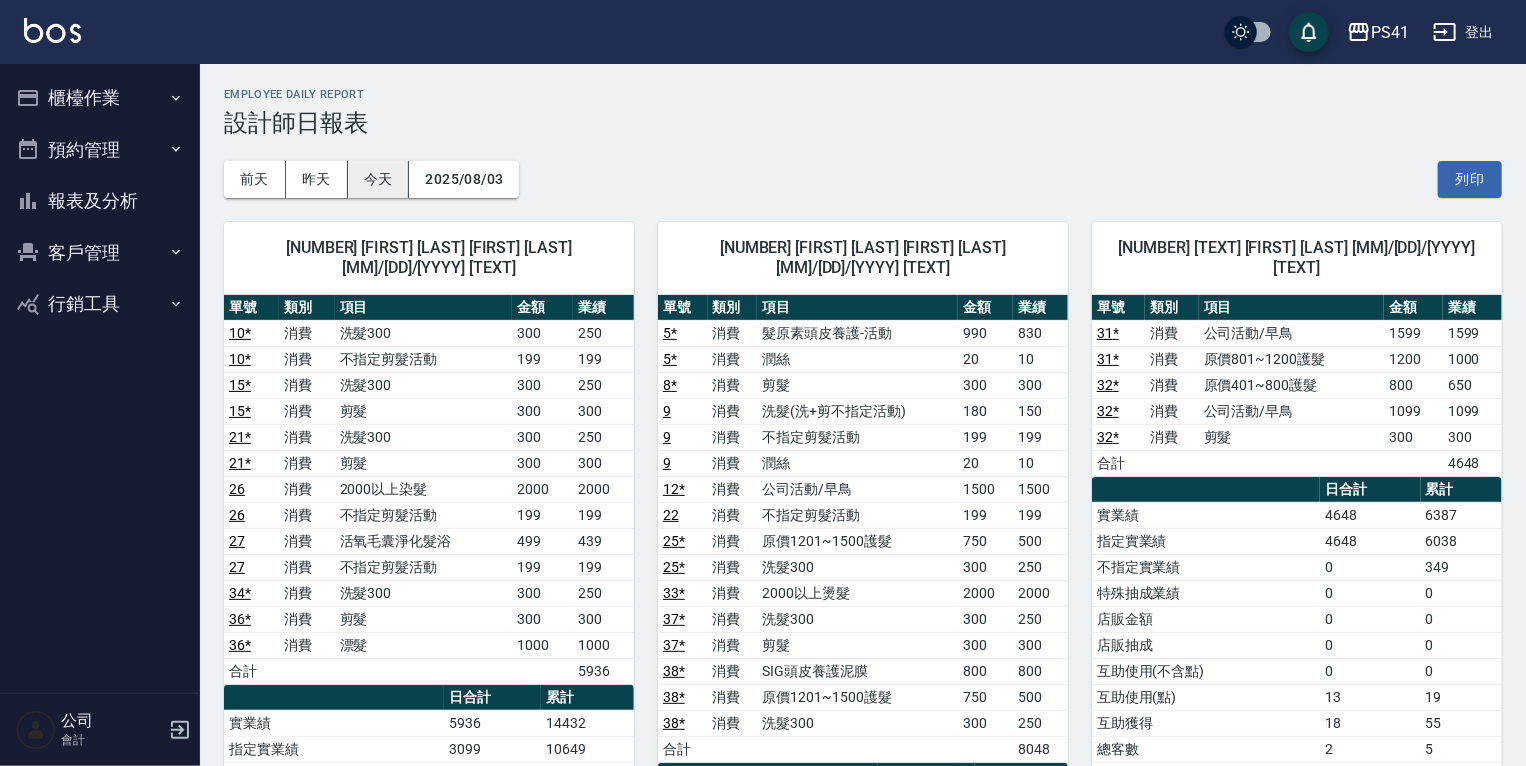 click on "今天" at bounding box center (379, 179) 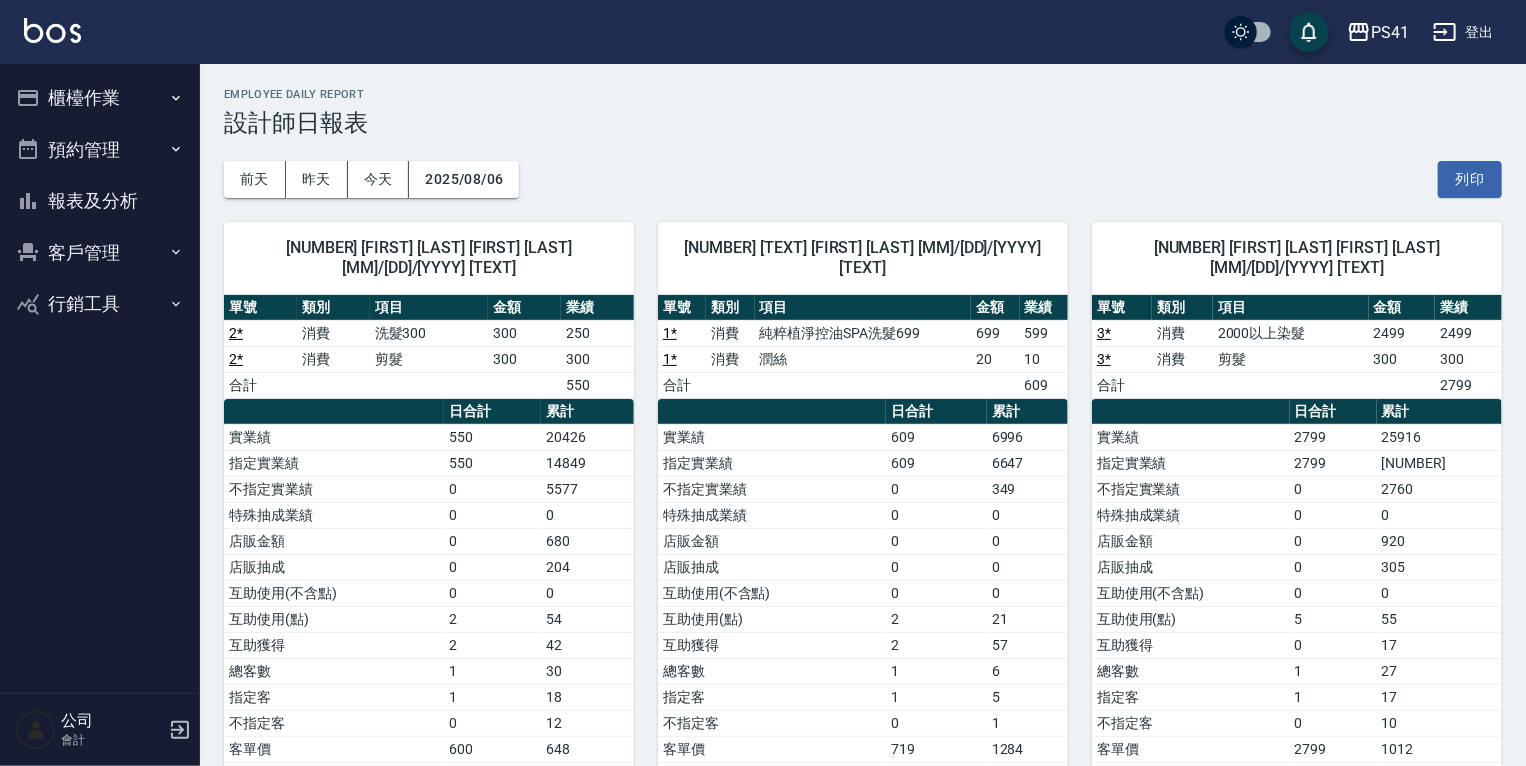 scroll, scrollTop: 72, scrollLeft: 0, axis: vertical 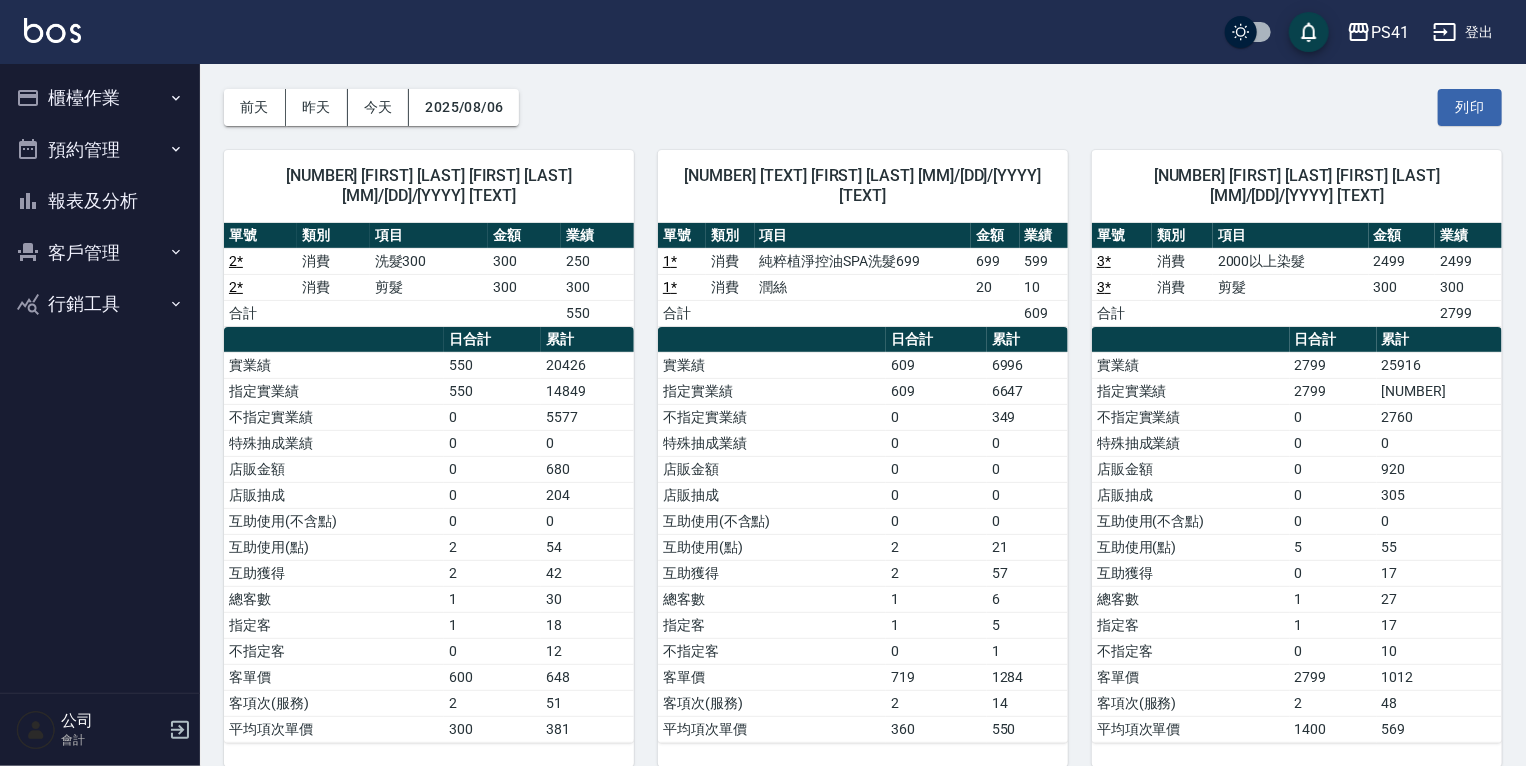 click on "報表及分析" at bounding box center [100, 201] 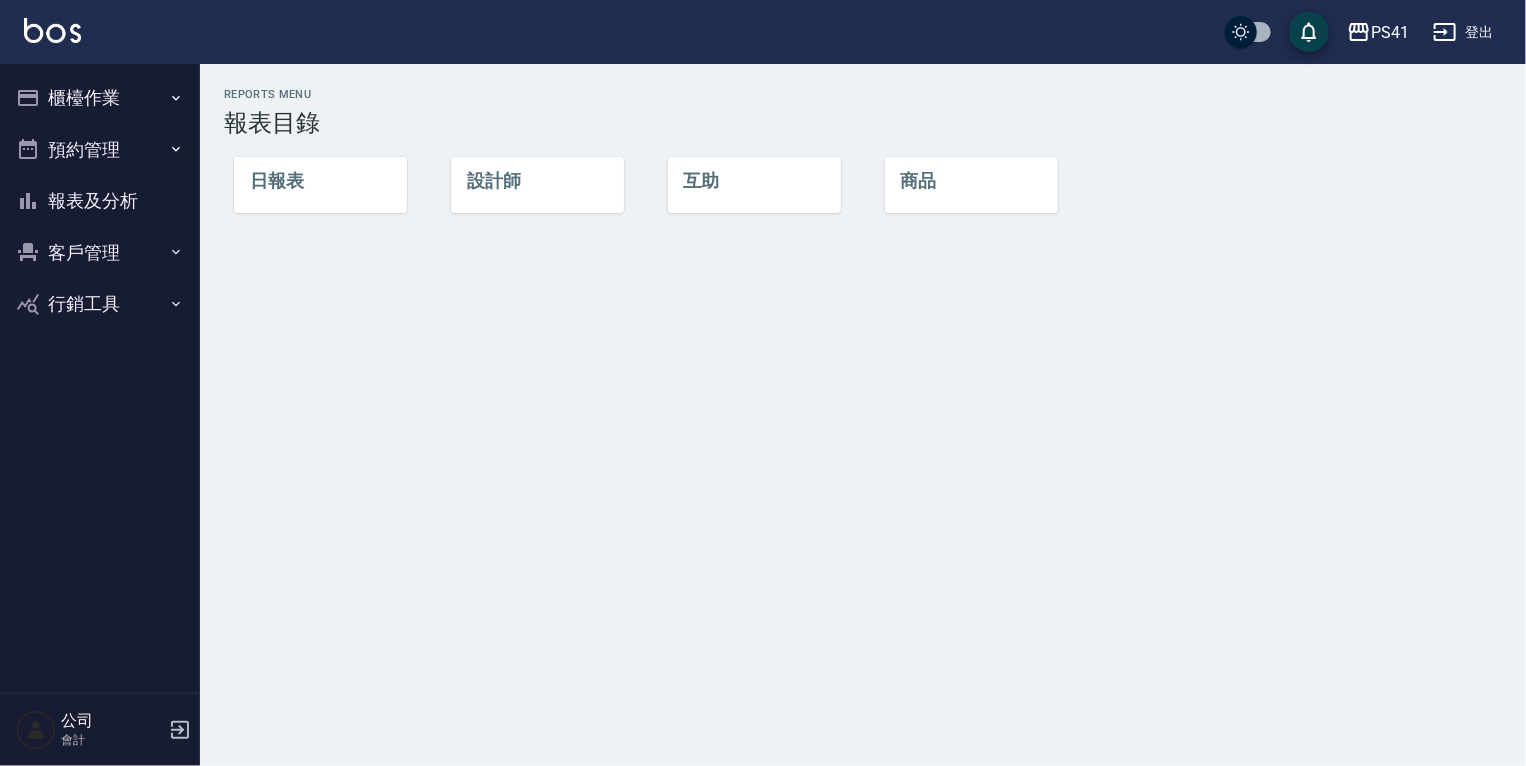 scroll, scrollTop: 0, scrollLeft: 0, axis: both 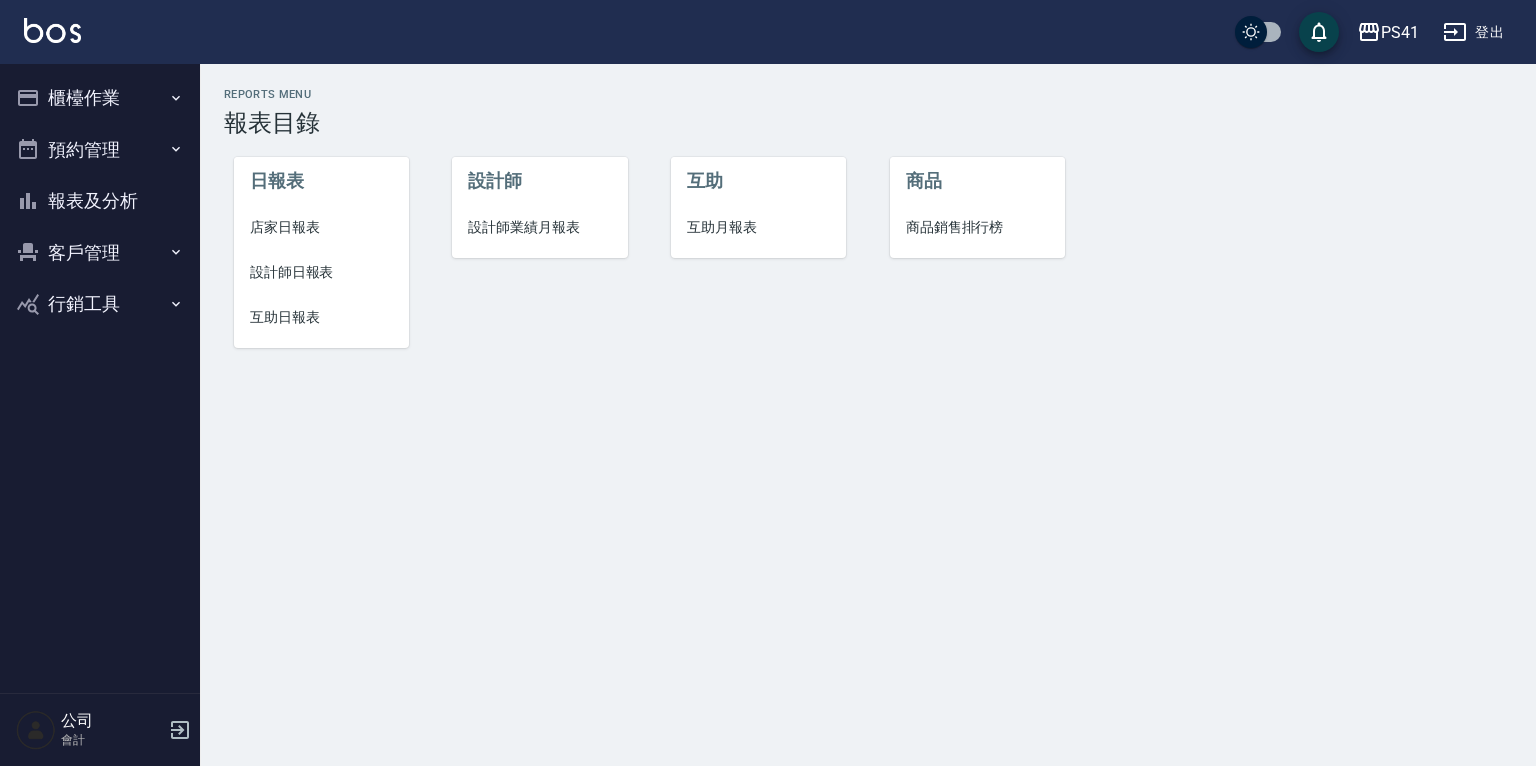 click on "設計師業績月報表" at bounding box center [539, 227] 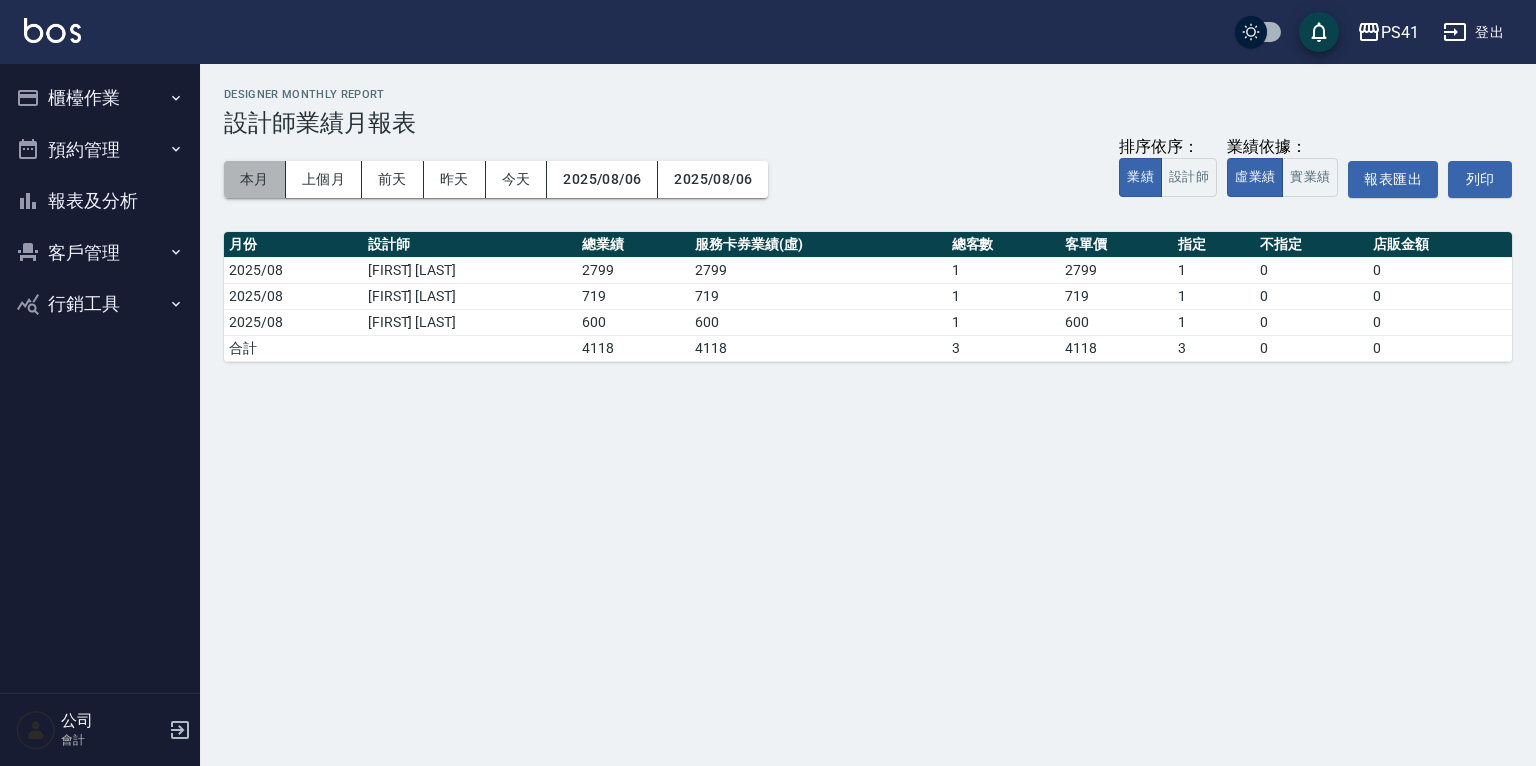 click on "本月" at bounding box center [255, 179] 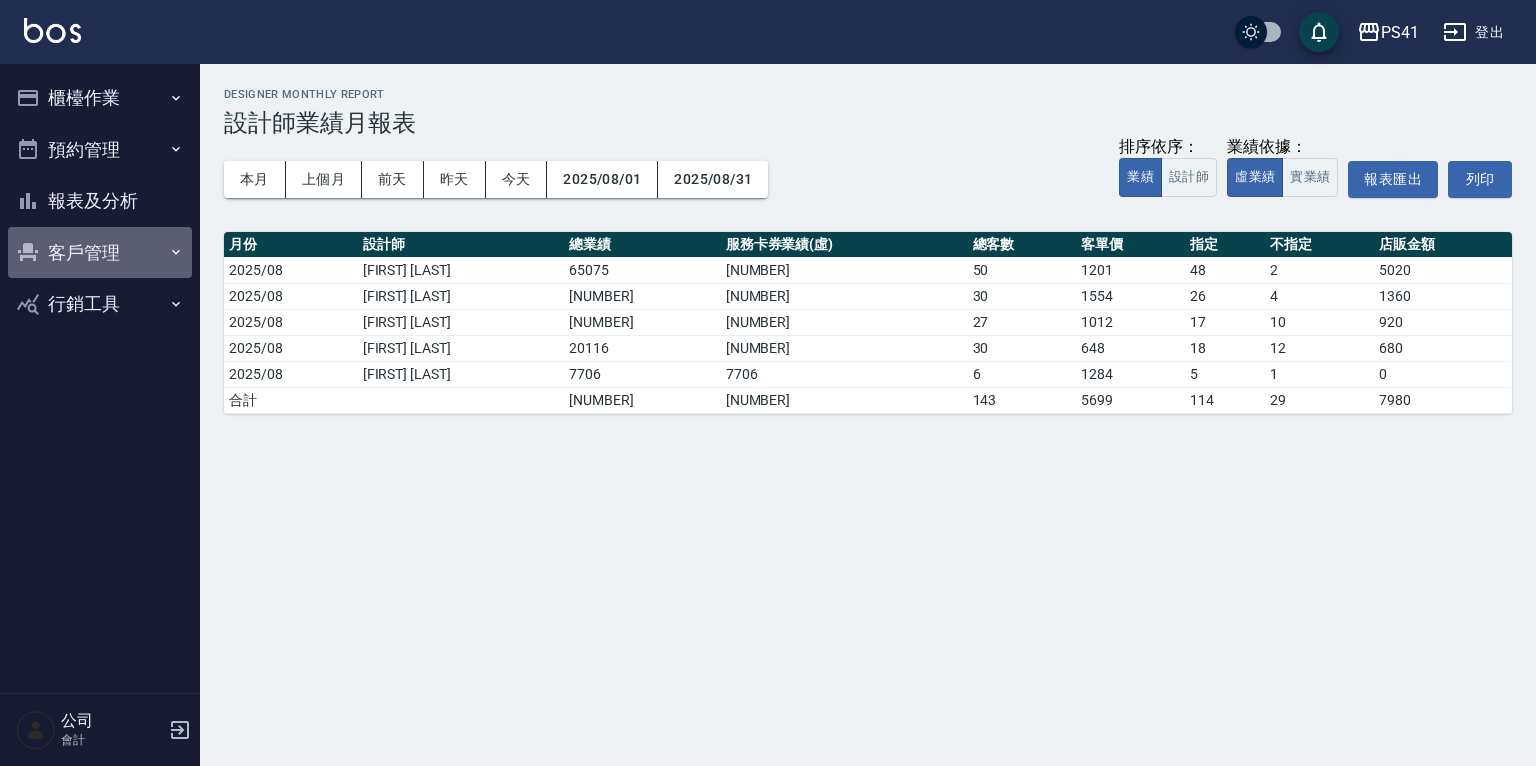 click on "客戶管理" at bounding box center [100, 253] 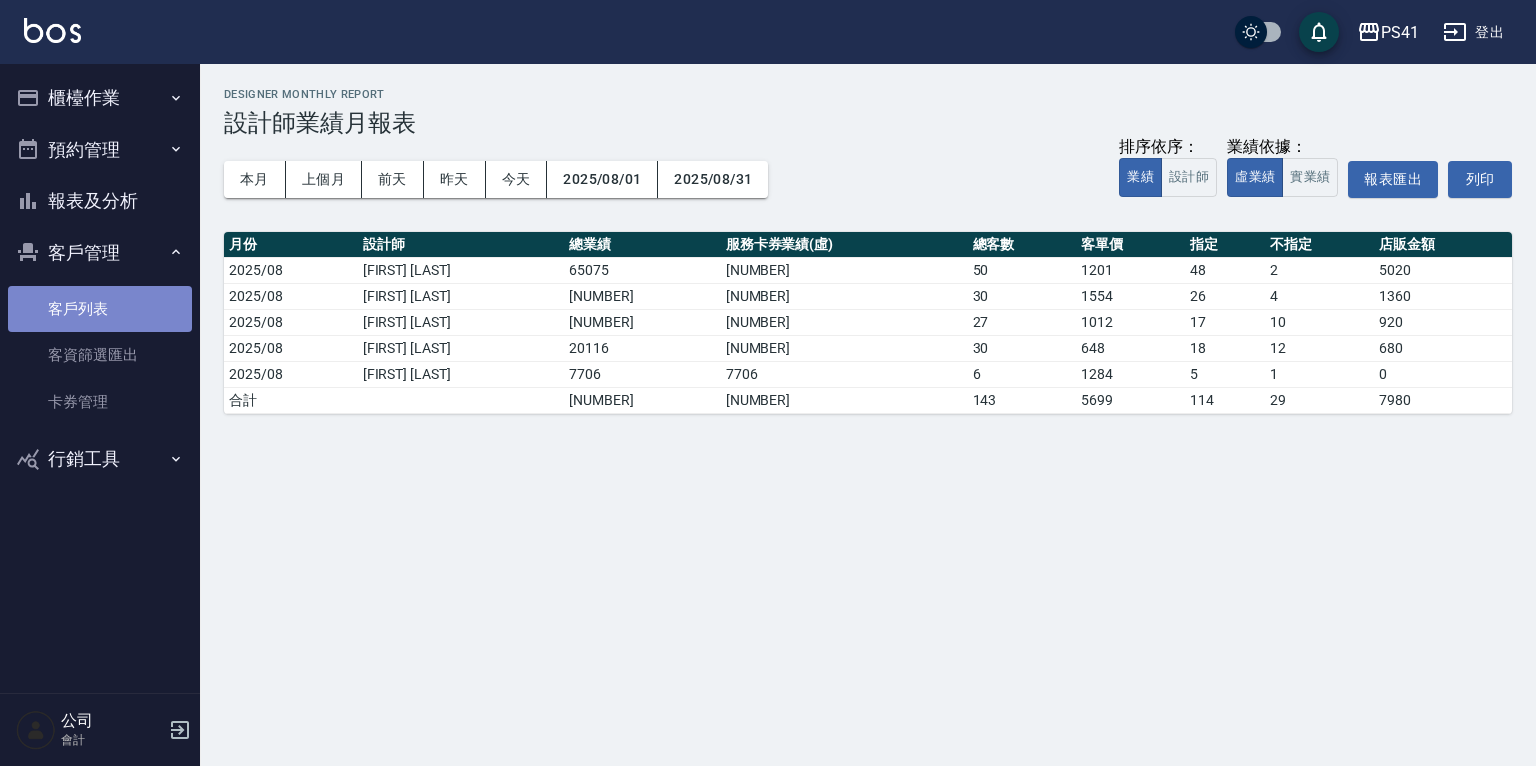 click on "客戶列表" at bounding box center (100, 309) 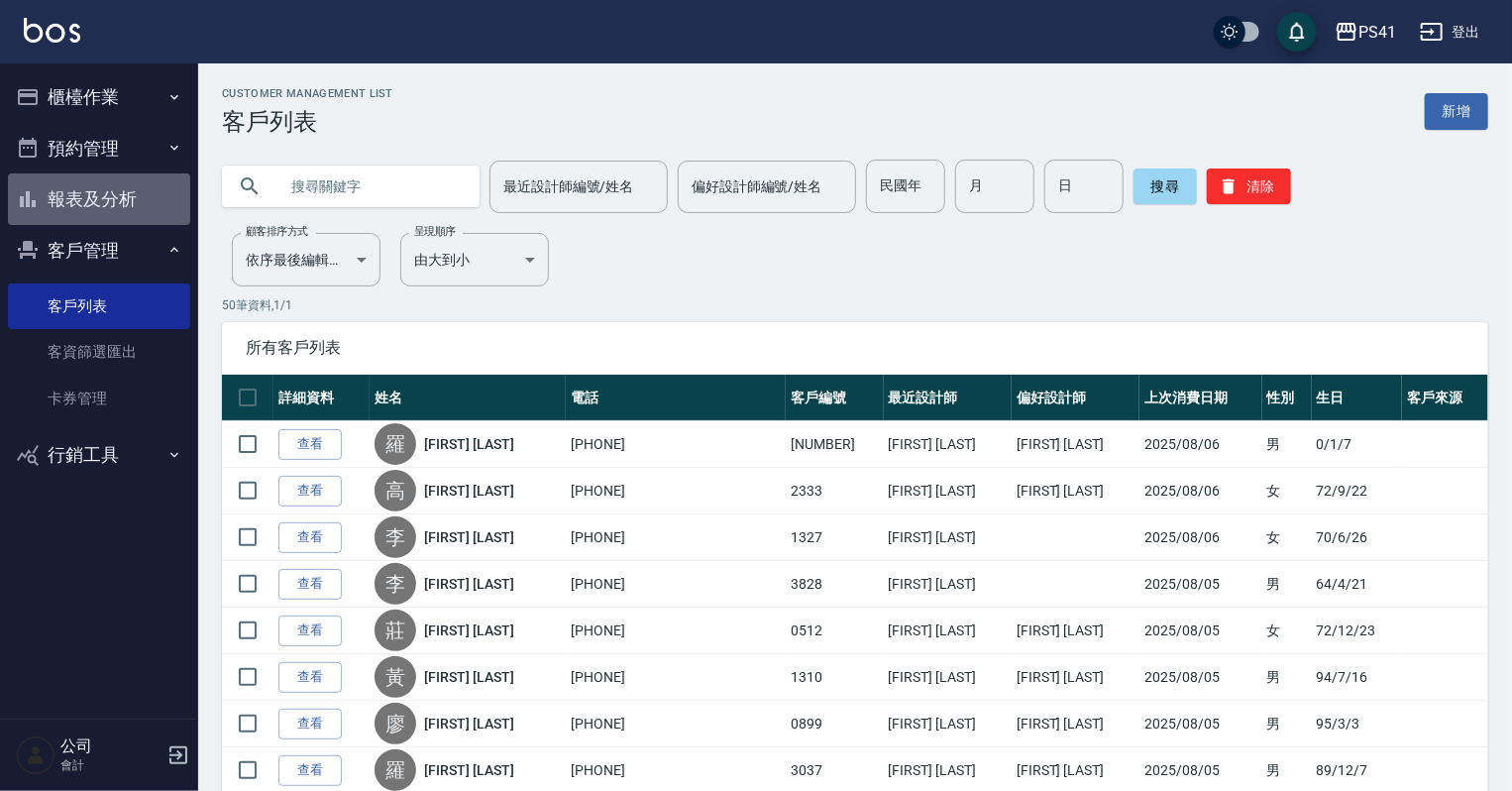 click on "報表及分析" at bounding box center (99, 199) 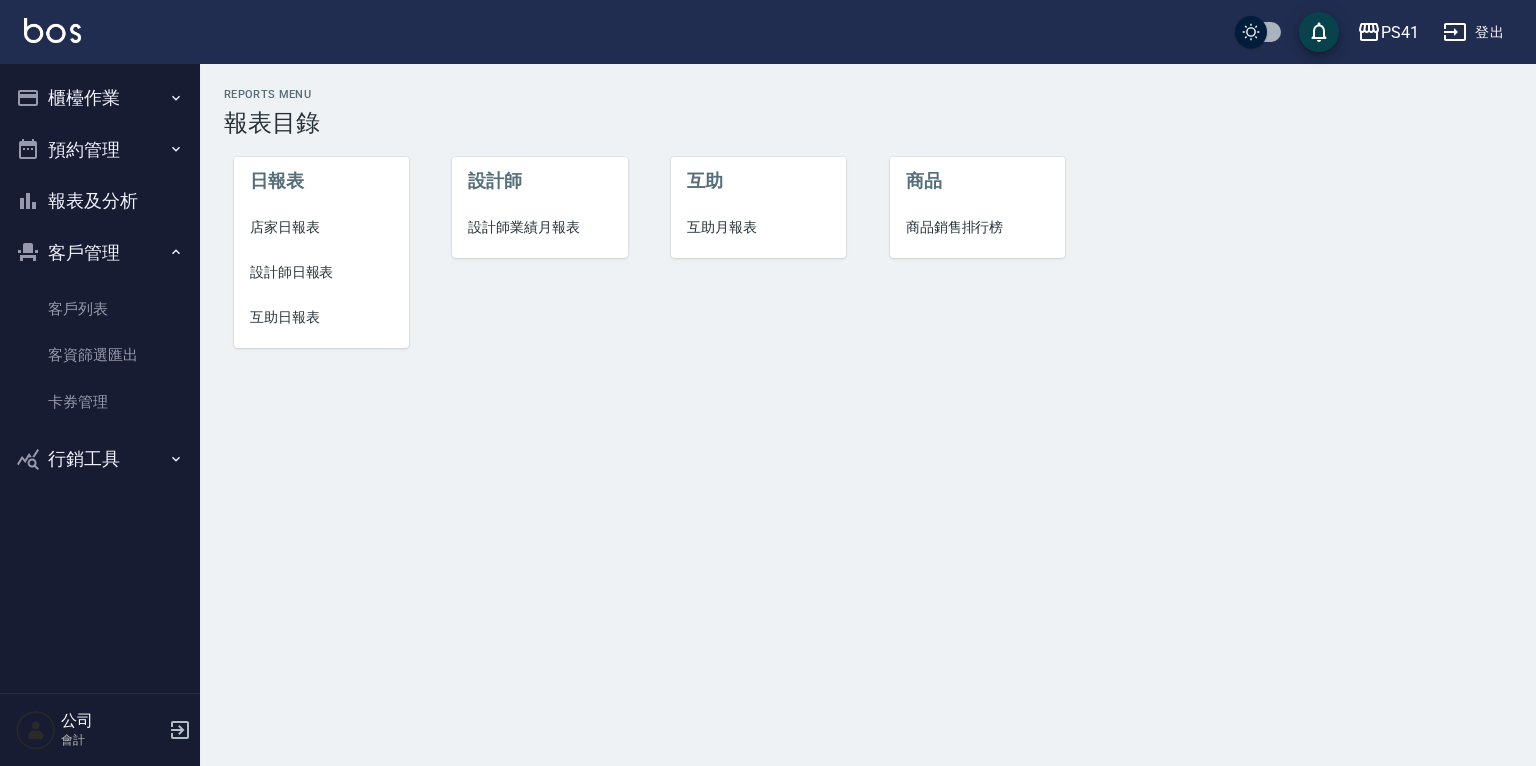 click on "設計師日報表" at bounding box center [321, 272] 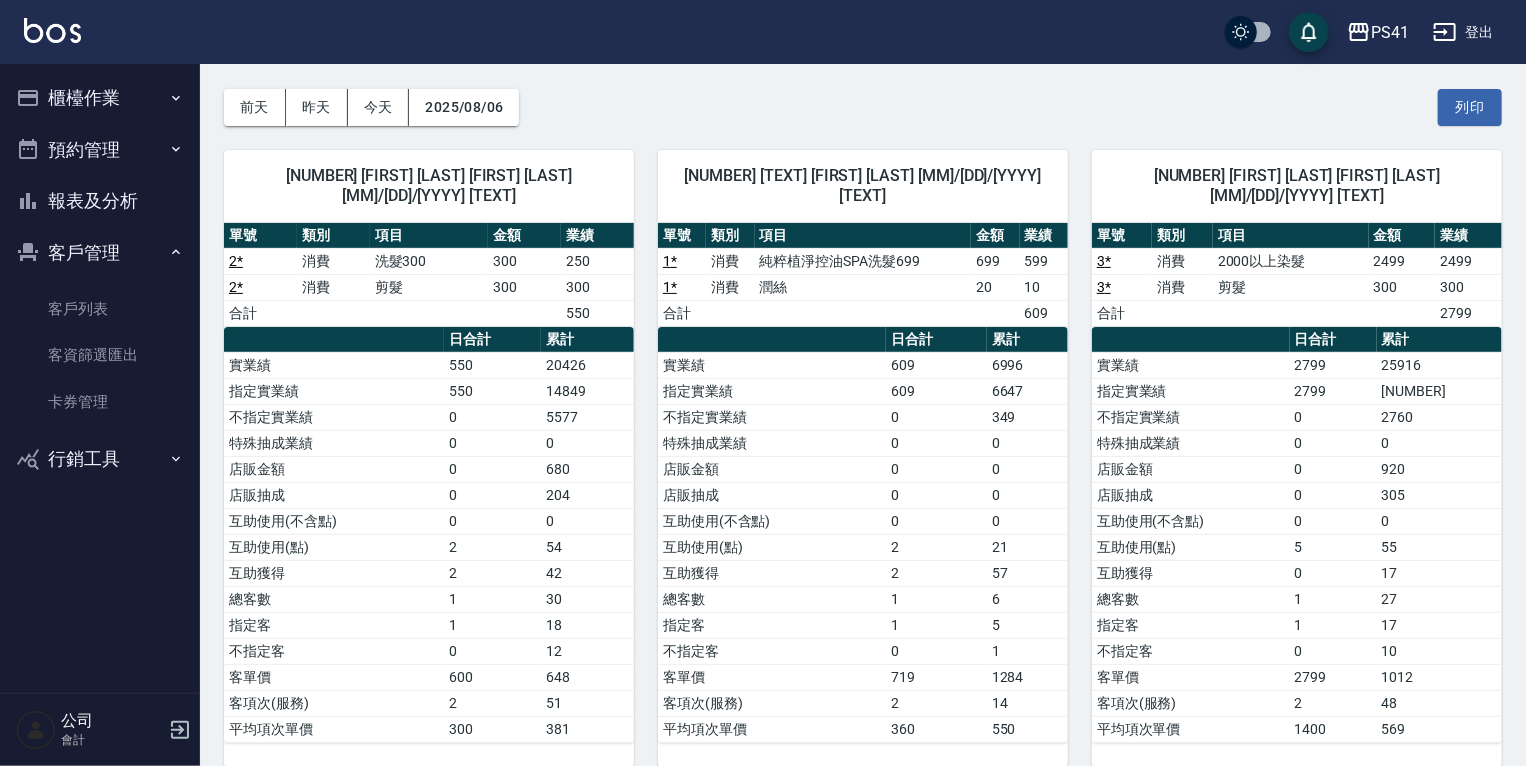 scroll, scrollTop: 0, scrollLeft: 0, axis: both 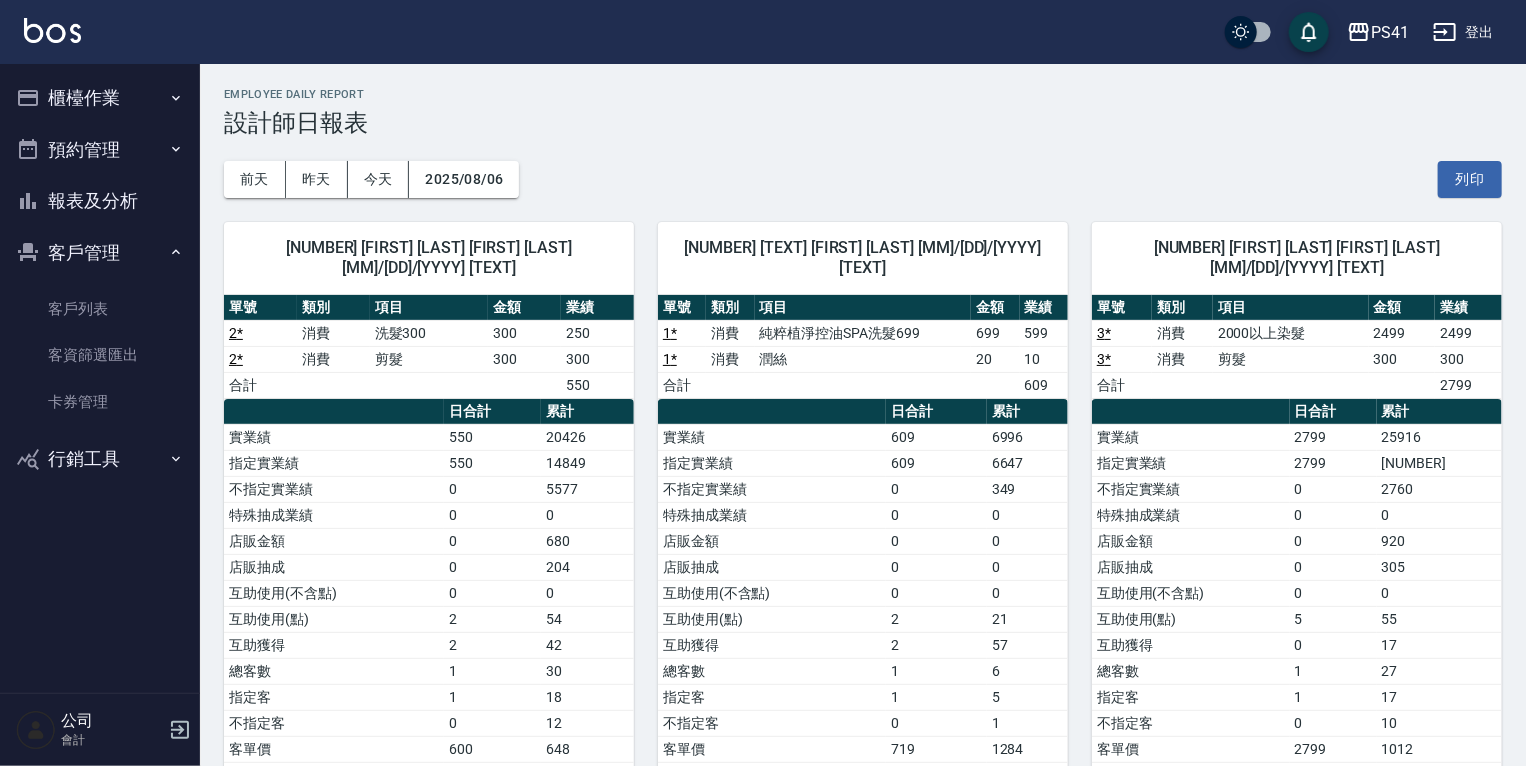 click on "客戶管理" at bounding box center [100, 253] 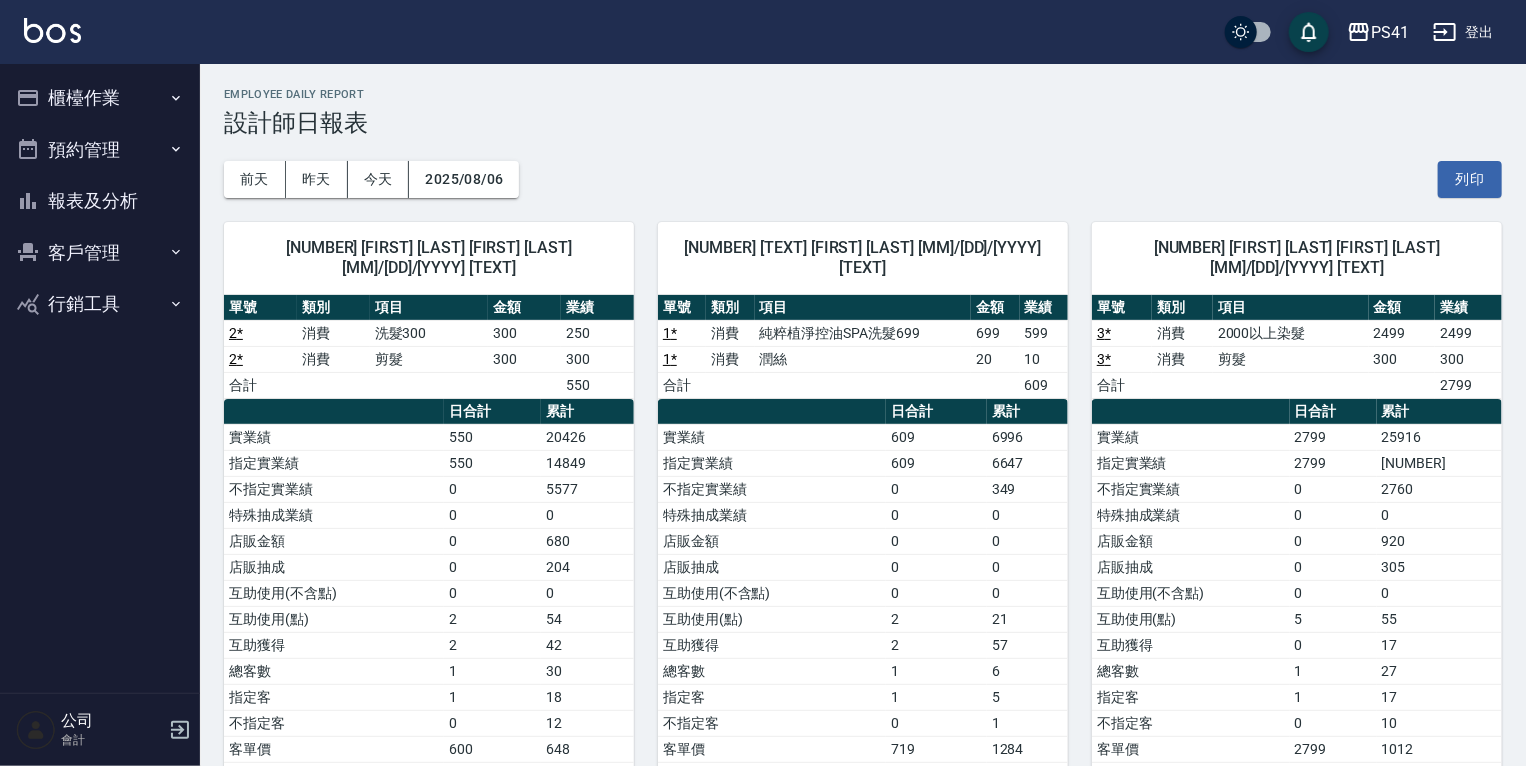 click on "客戶管理" at bounding box center [100, 253] 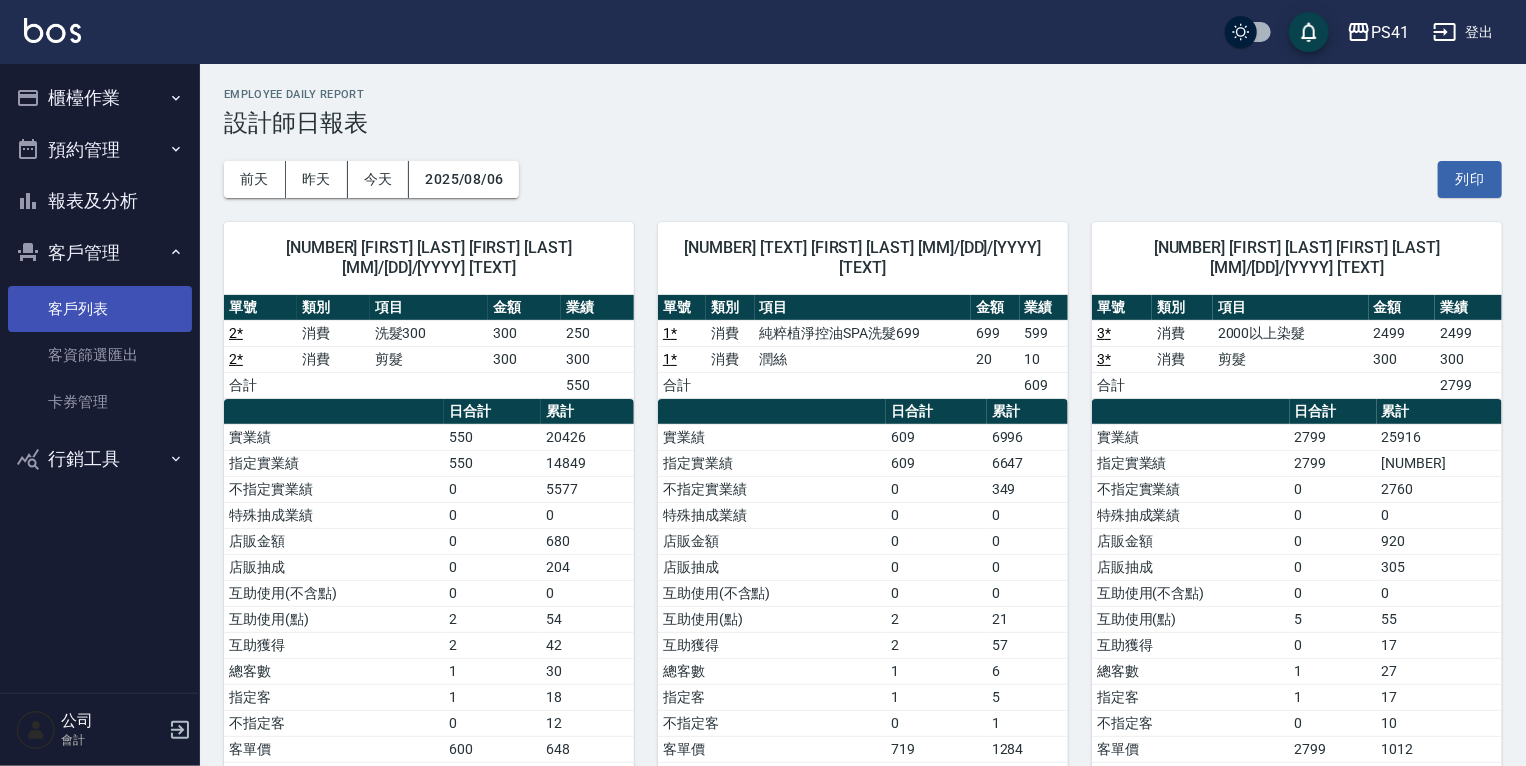 click on "客戶列表" at bounding box center (100, 309) 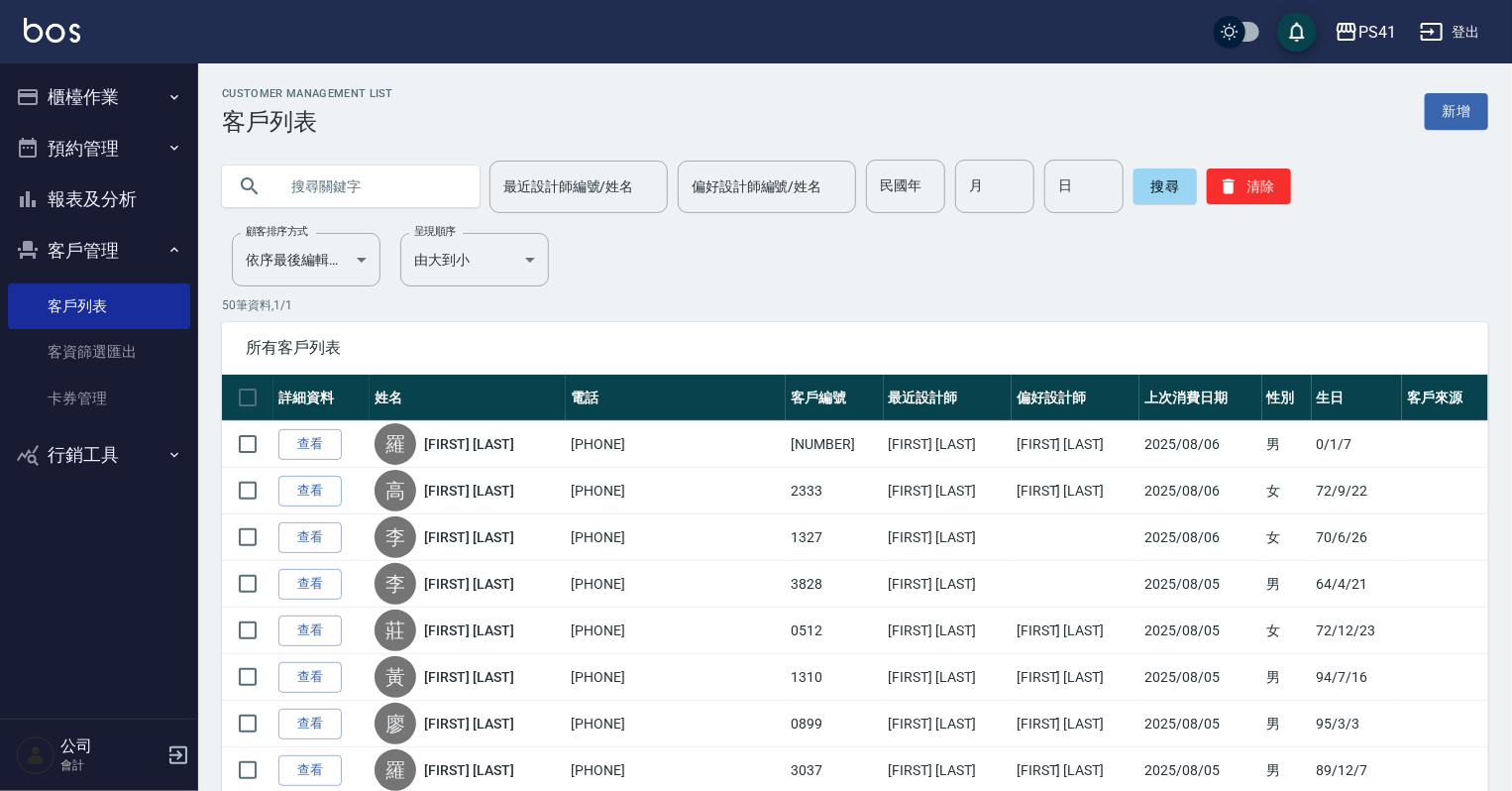 drag, startPoint x: 102, startPoint y: 198, endPoint x: 102, endPoint y: 184, distance: 14 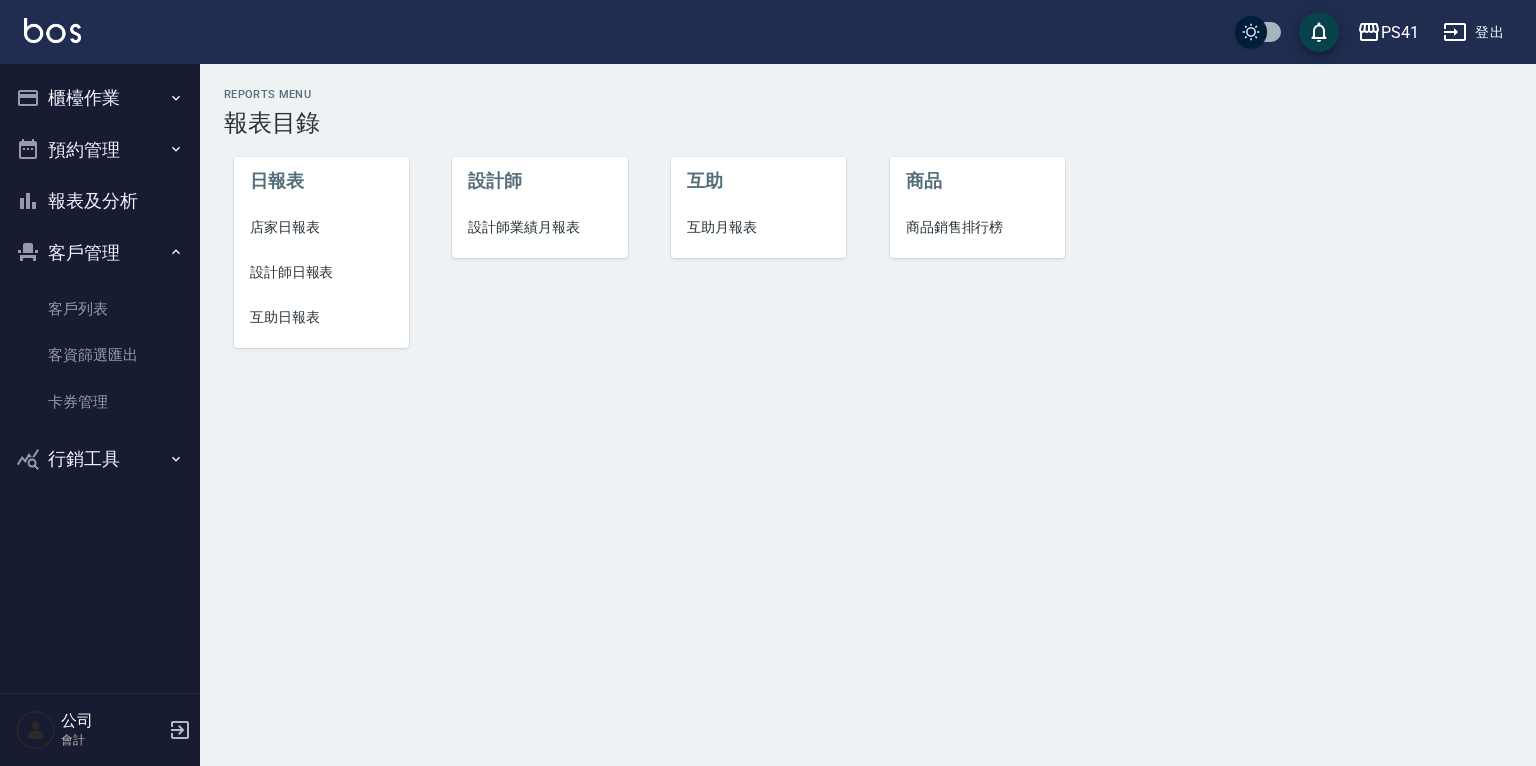 click on "設計師日報表" at bounding box center (321, 272) 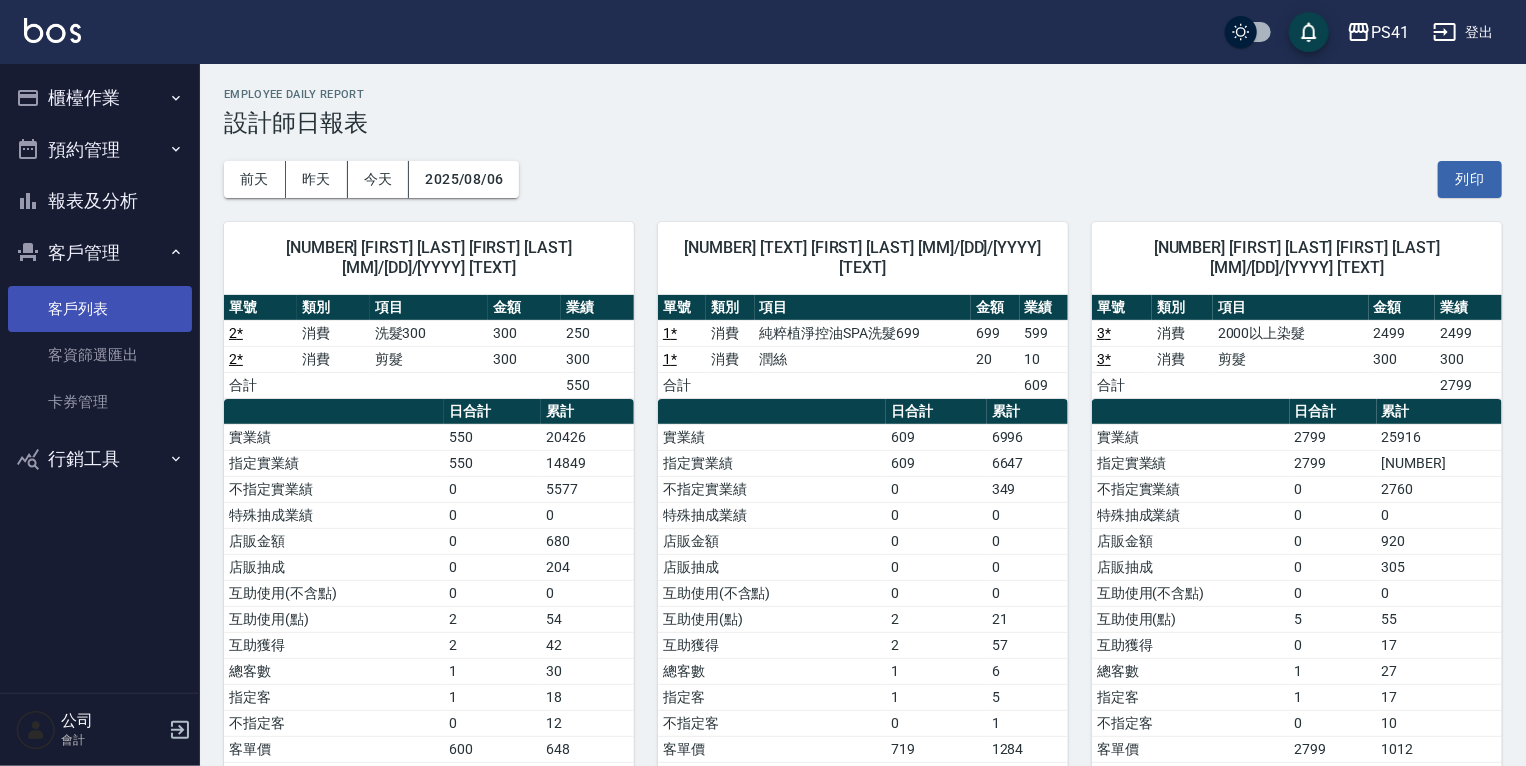 click on "客戶列表" at bounding box center [100, 309] 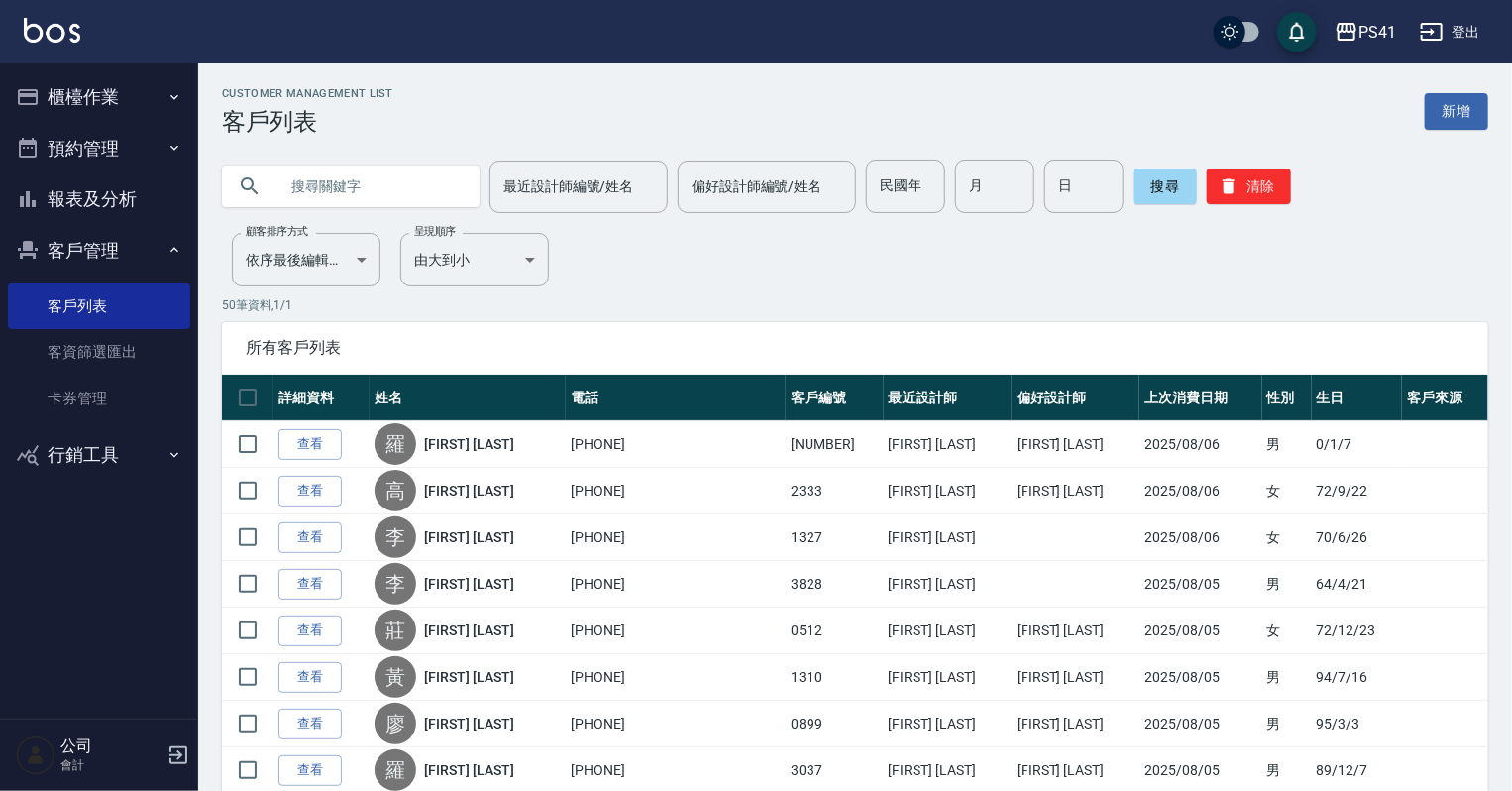 click at bounding box center (371, 186) 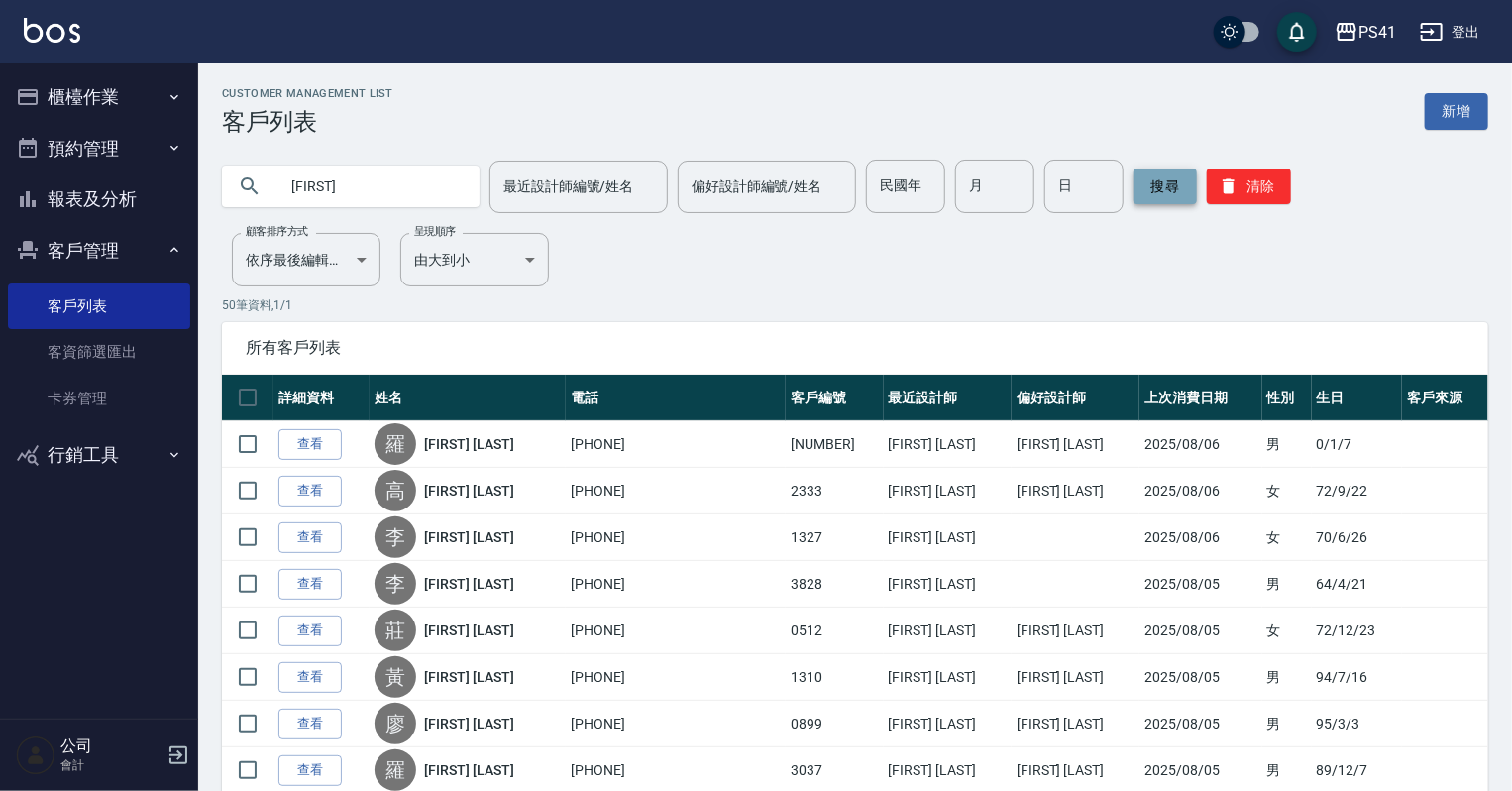 type on "[FIRST]" 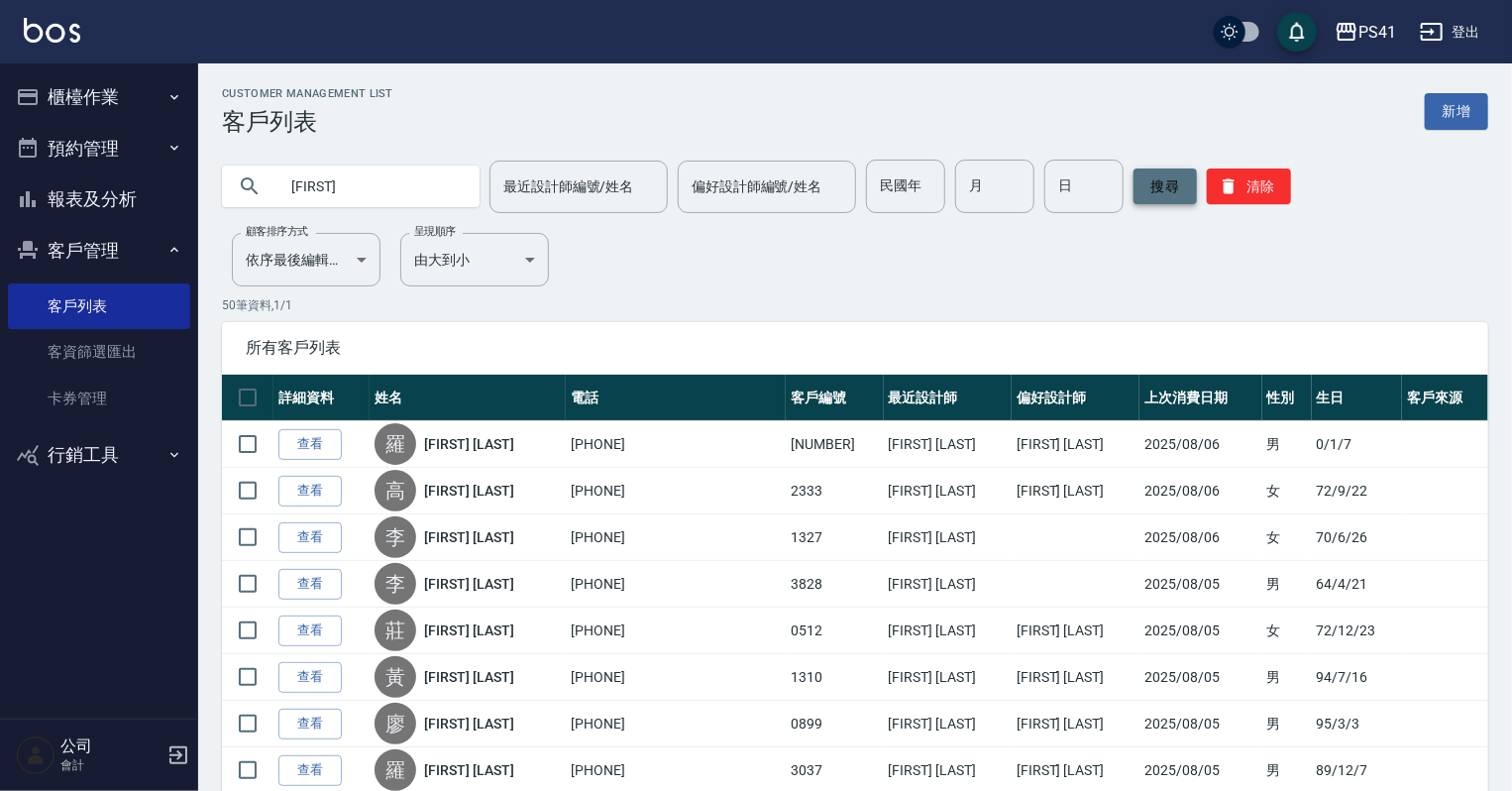 click on "搜尋" at bounding box center (1165, 186) 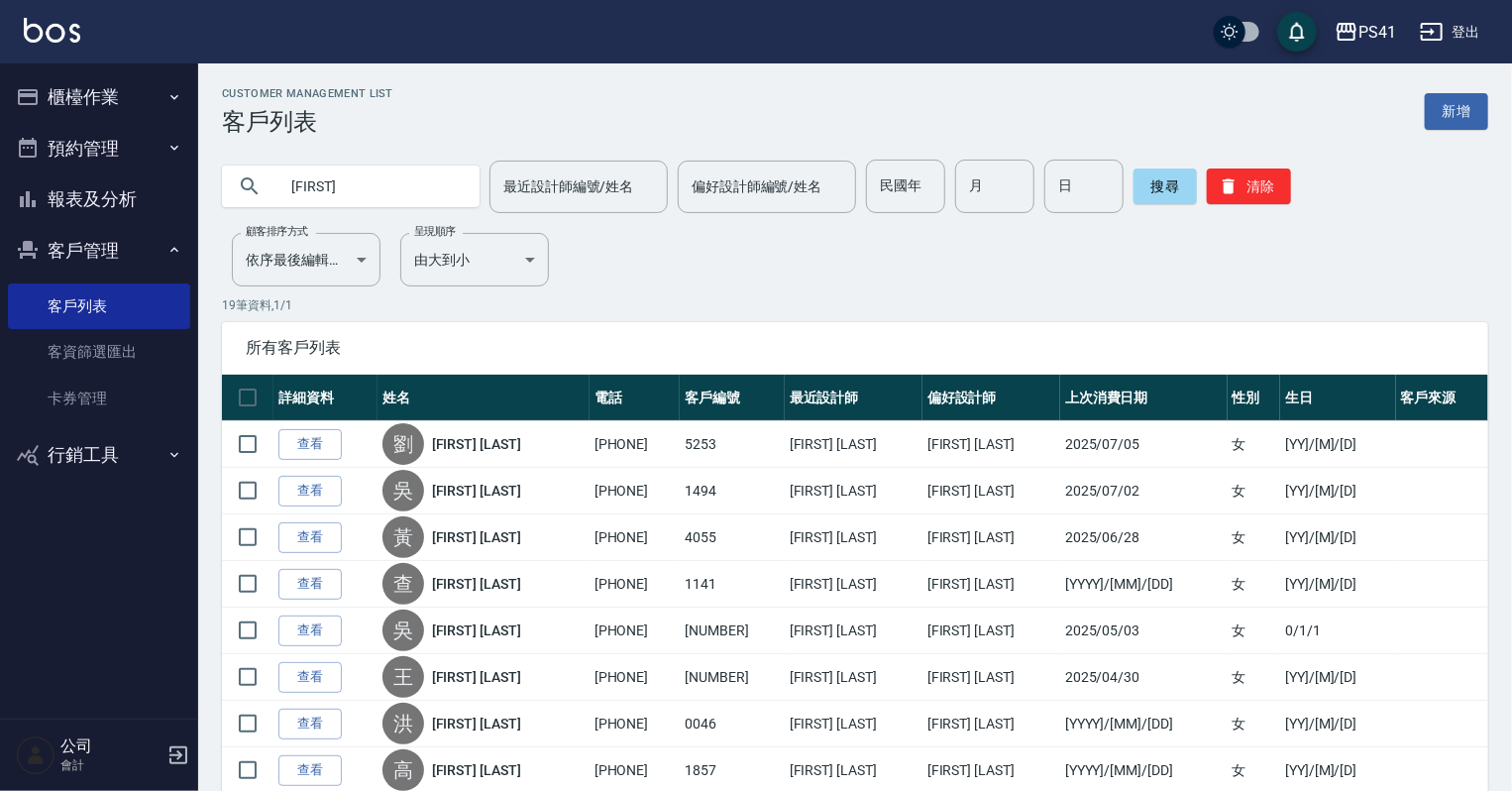 click on "查看" at bounding box center [310, 491] 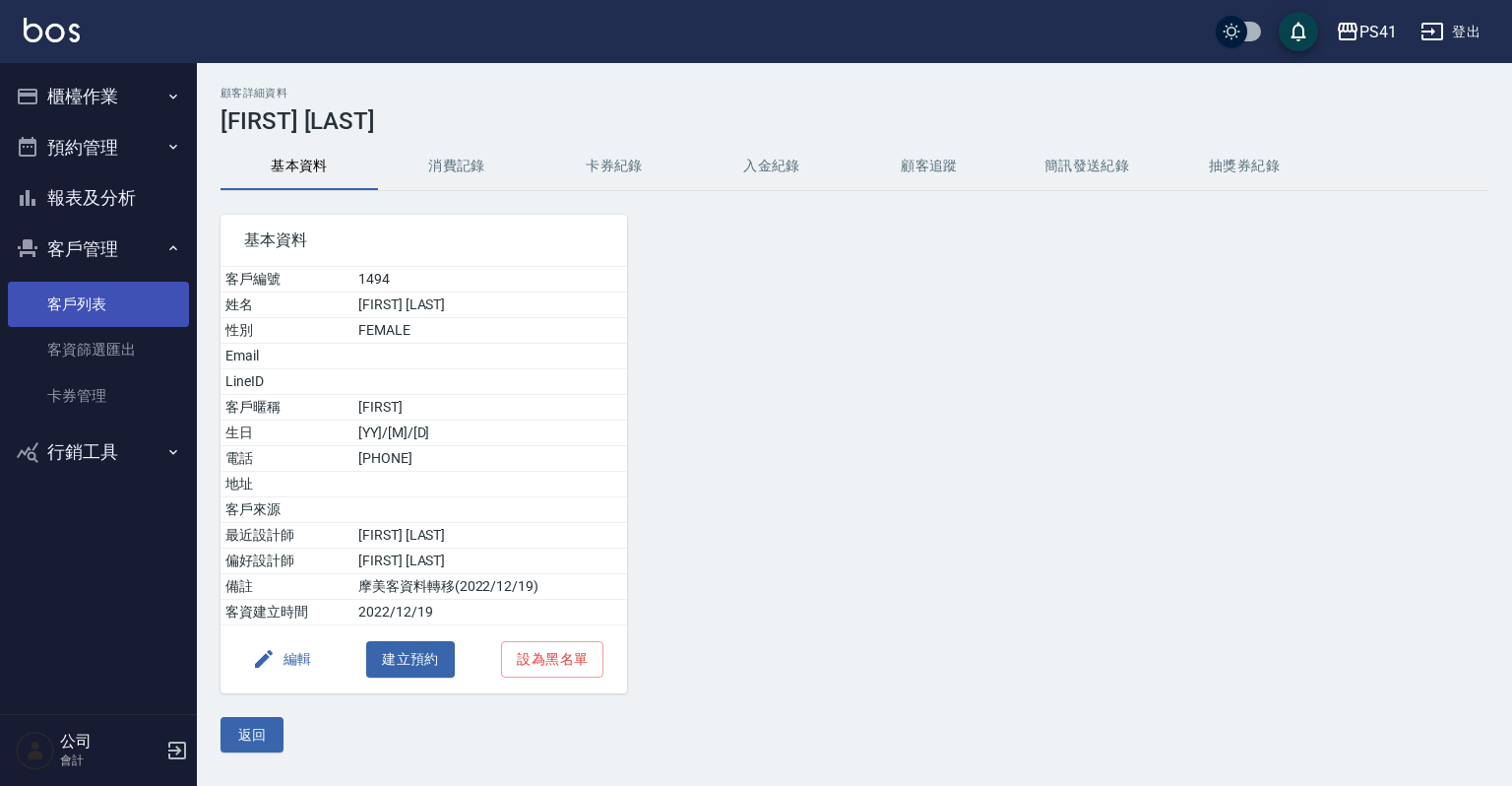 drag, startPoint x: 105, startPoint y: 307, endPoint x: 122, endPoint y: 301, distance: 18.027756 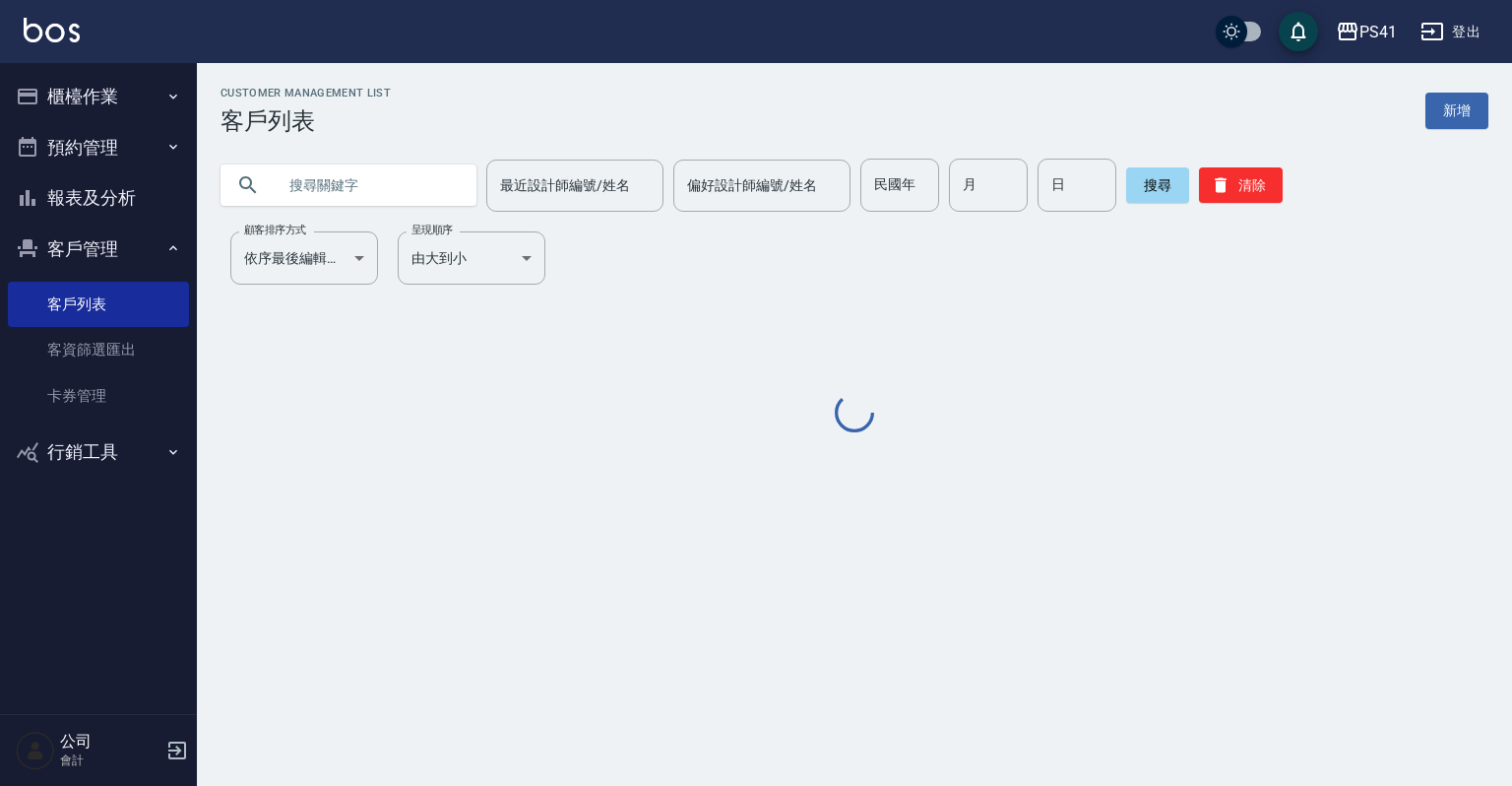 click at bounding box center (368, 185) 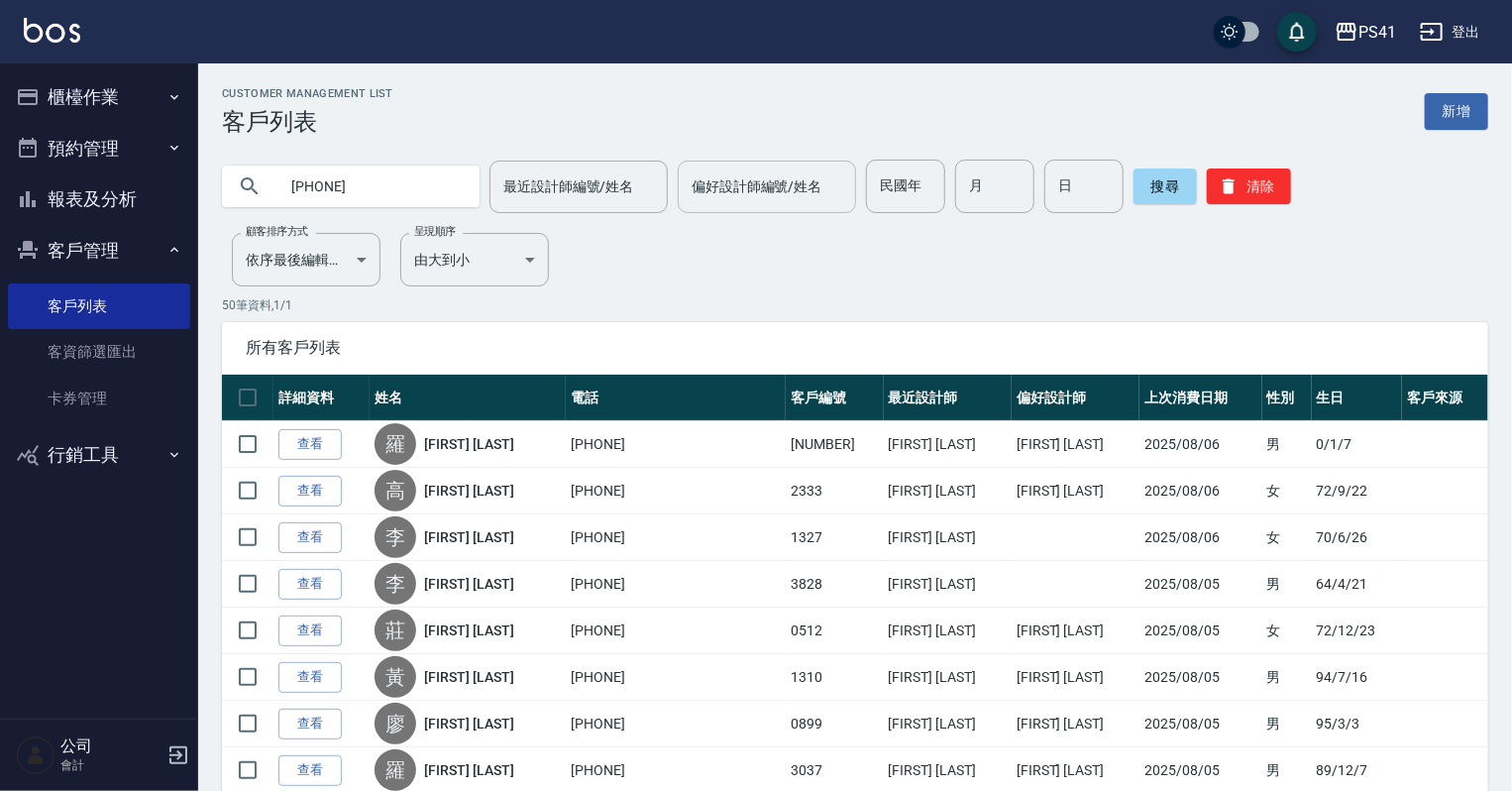type on "[PHONE]" 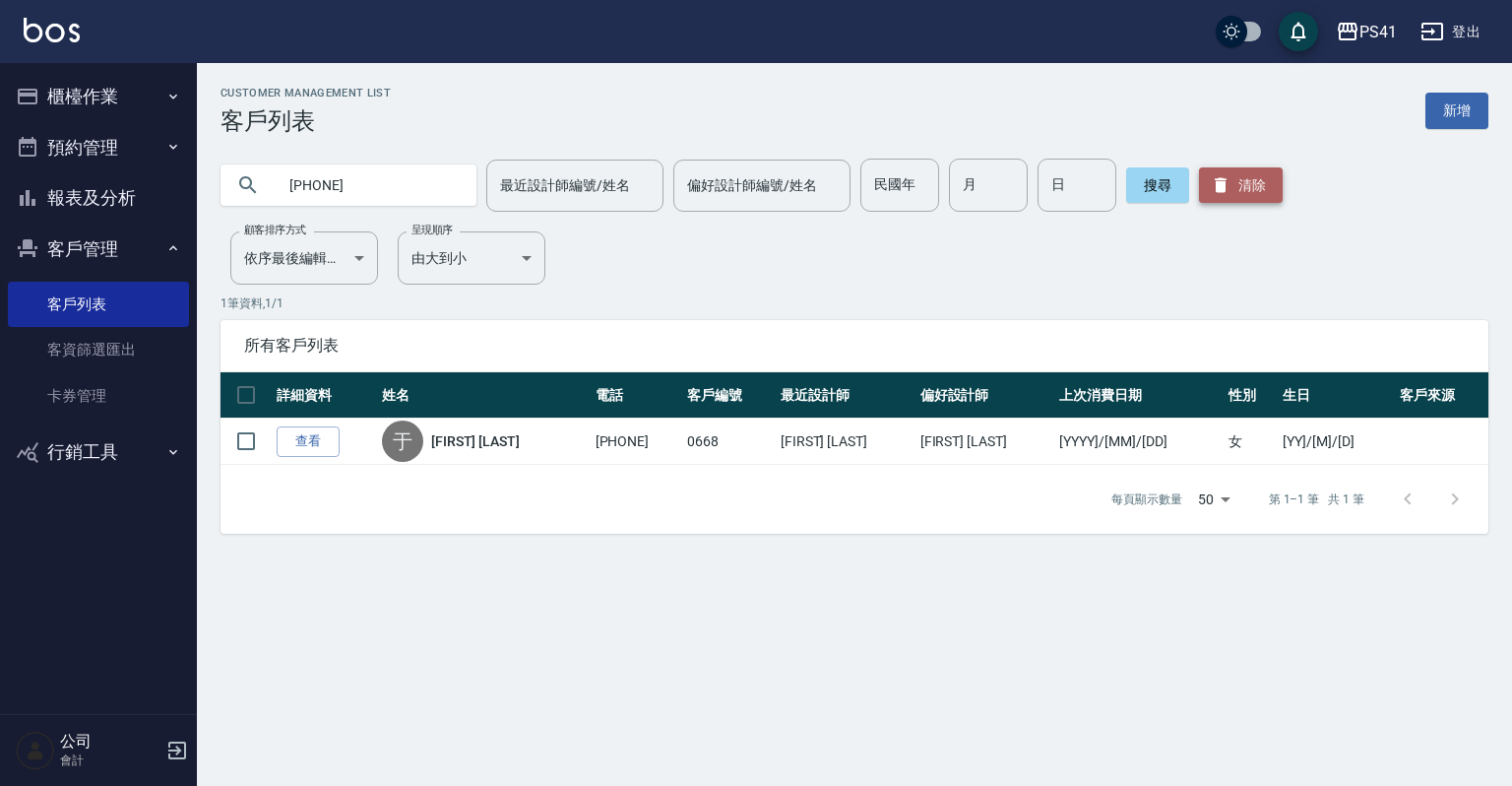 click on "清除" at bounding box center (1240, 185) 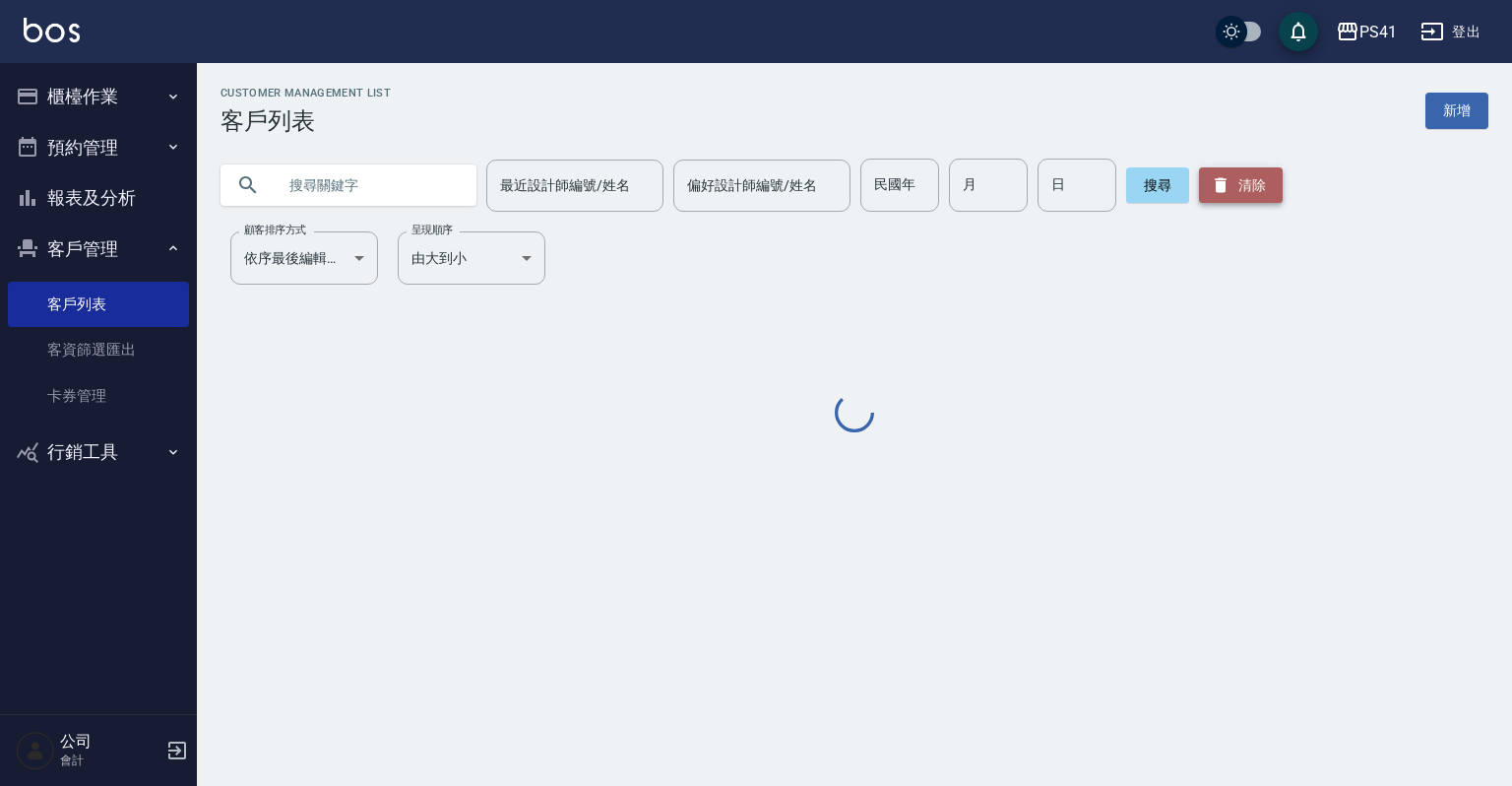 drag, startPoint x: 1243, startPoint y: 167, endPoint x: 828, endPoint y: 173, distance: 415.04337 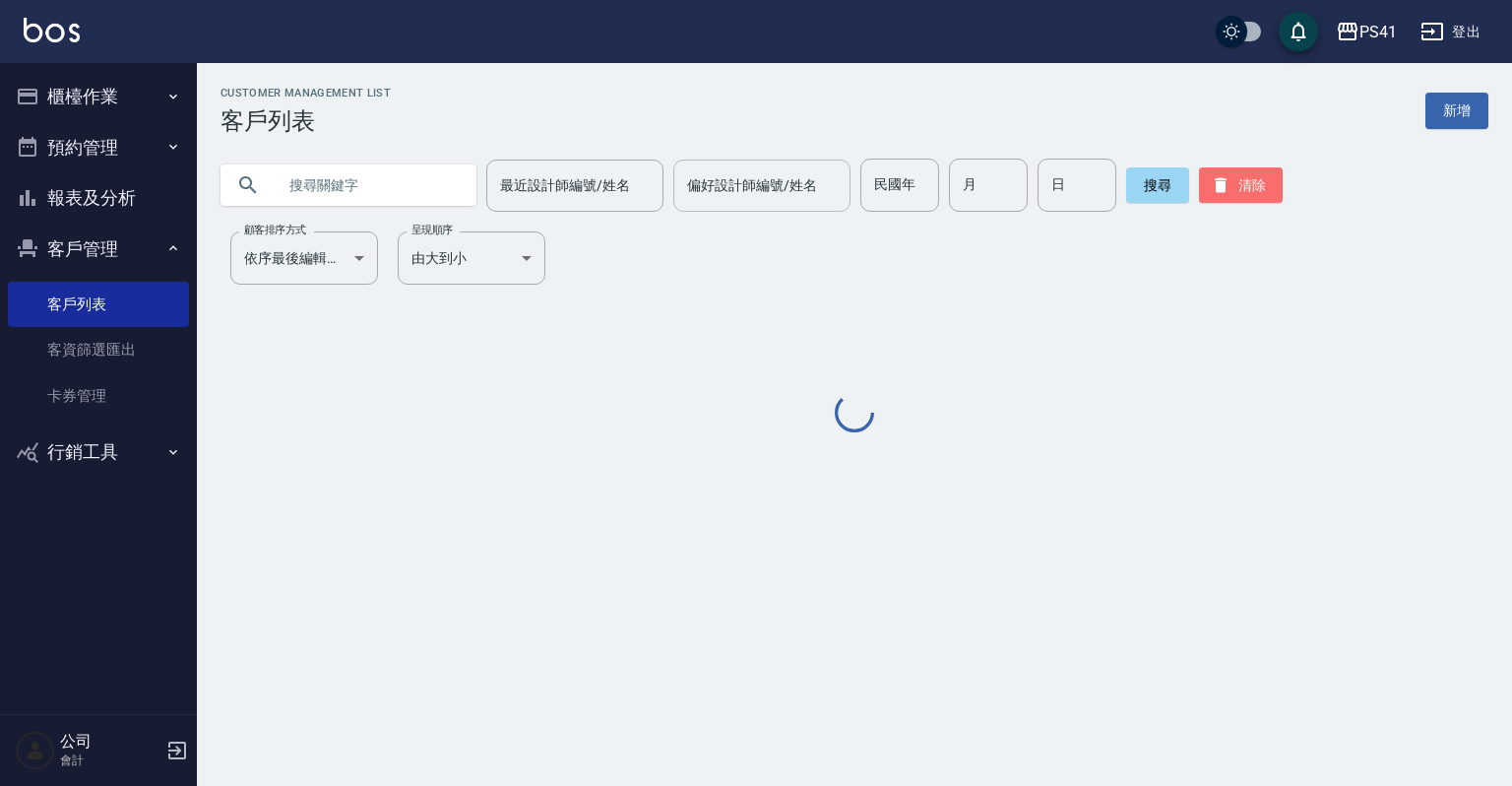 click on "清除" at bounding box center [1240, 185] 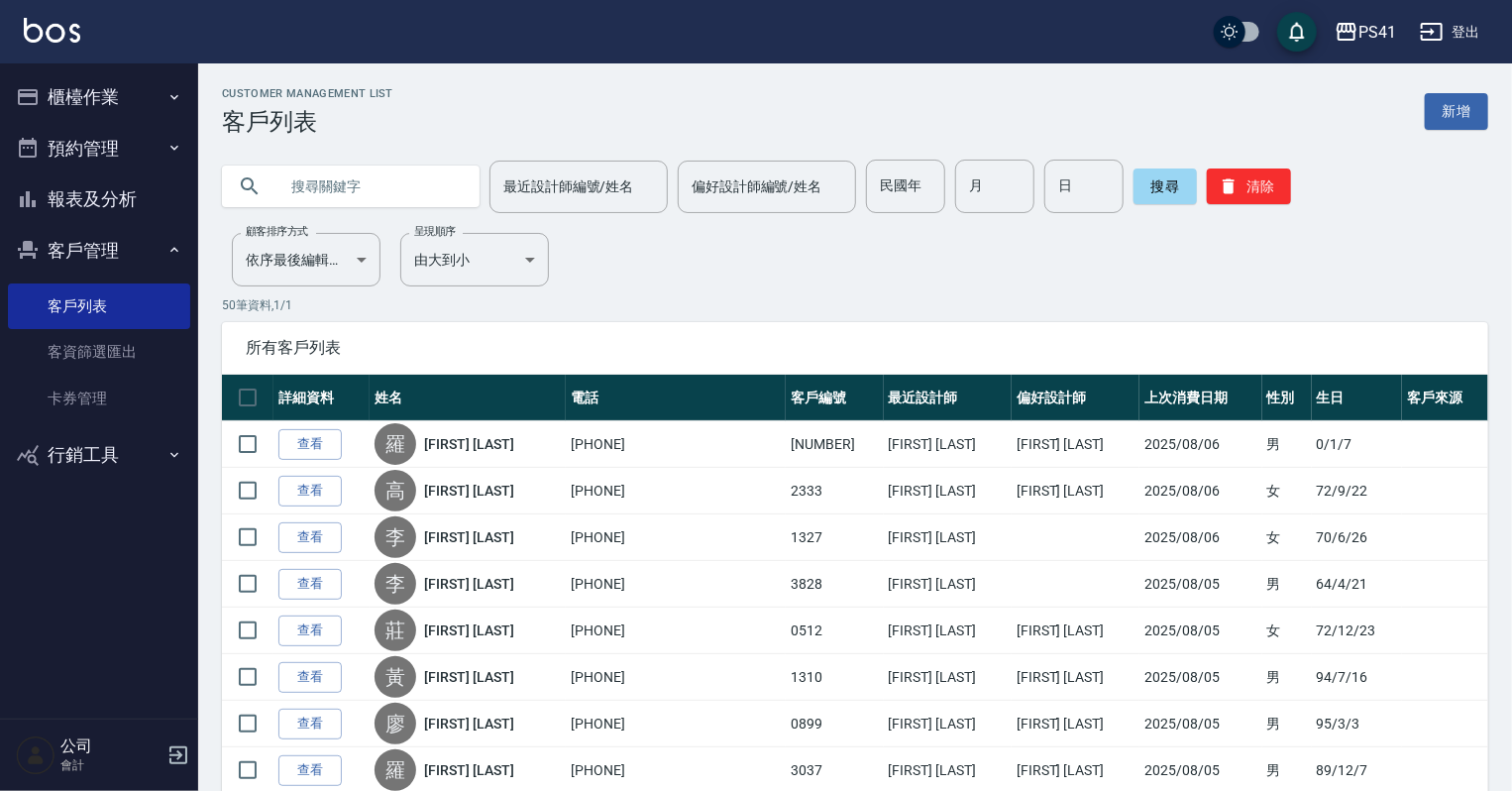 click at bounding box center [371, 186] 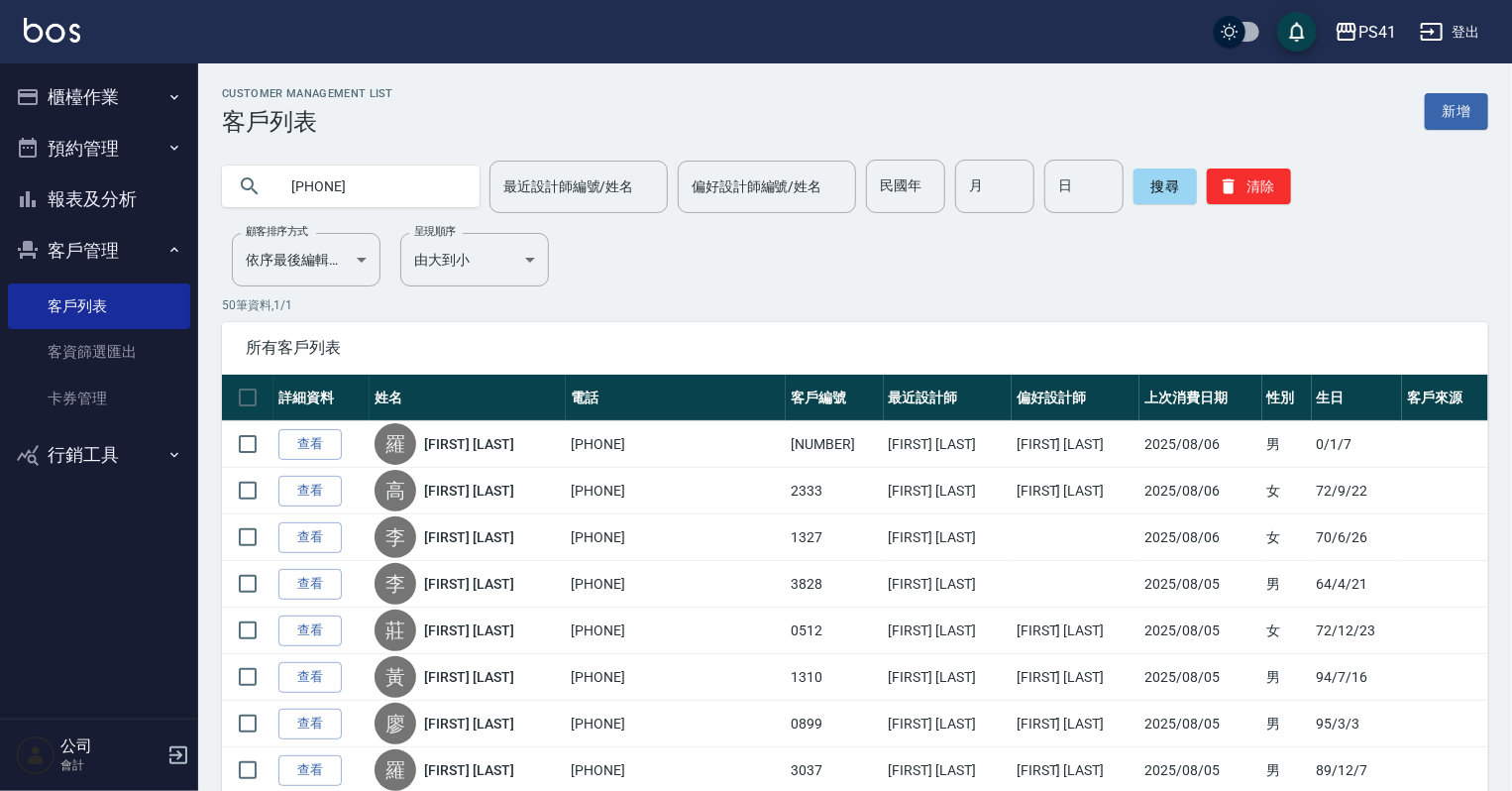 type on "[PHONE]" 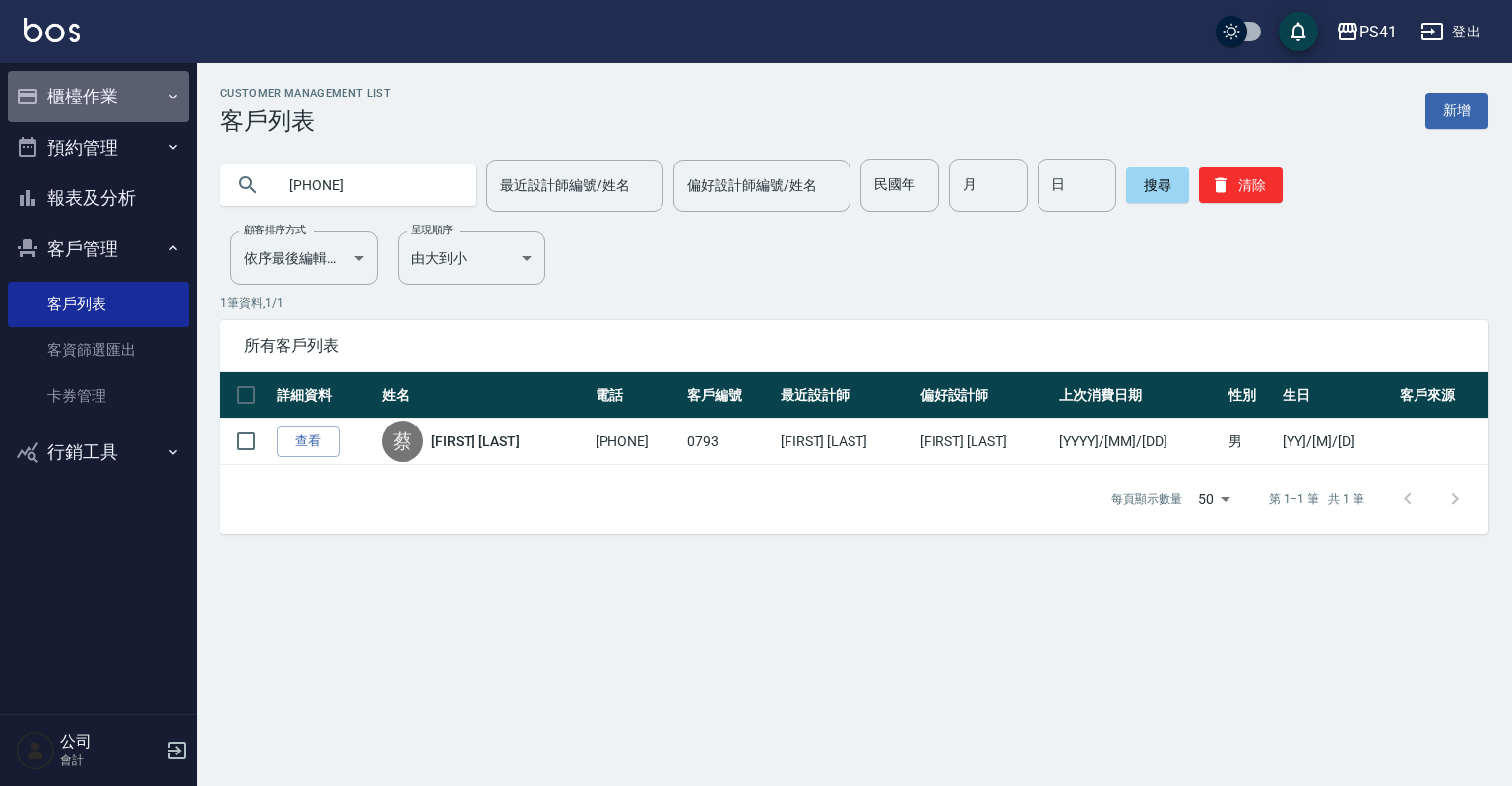 click on "櫃檯作業" at bounding box center [98, 97] 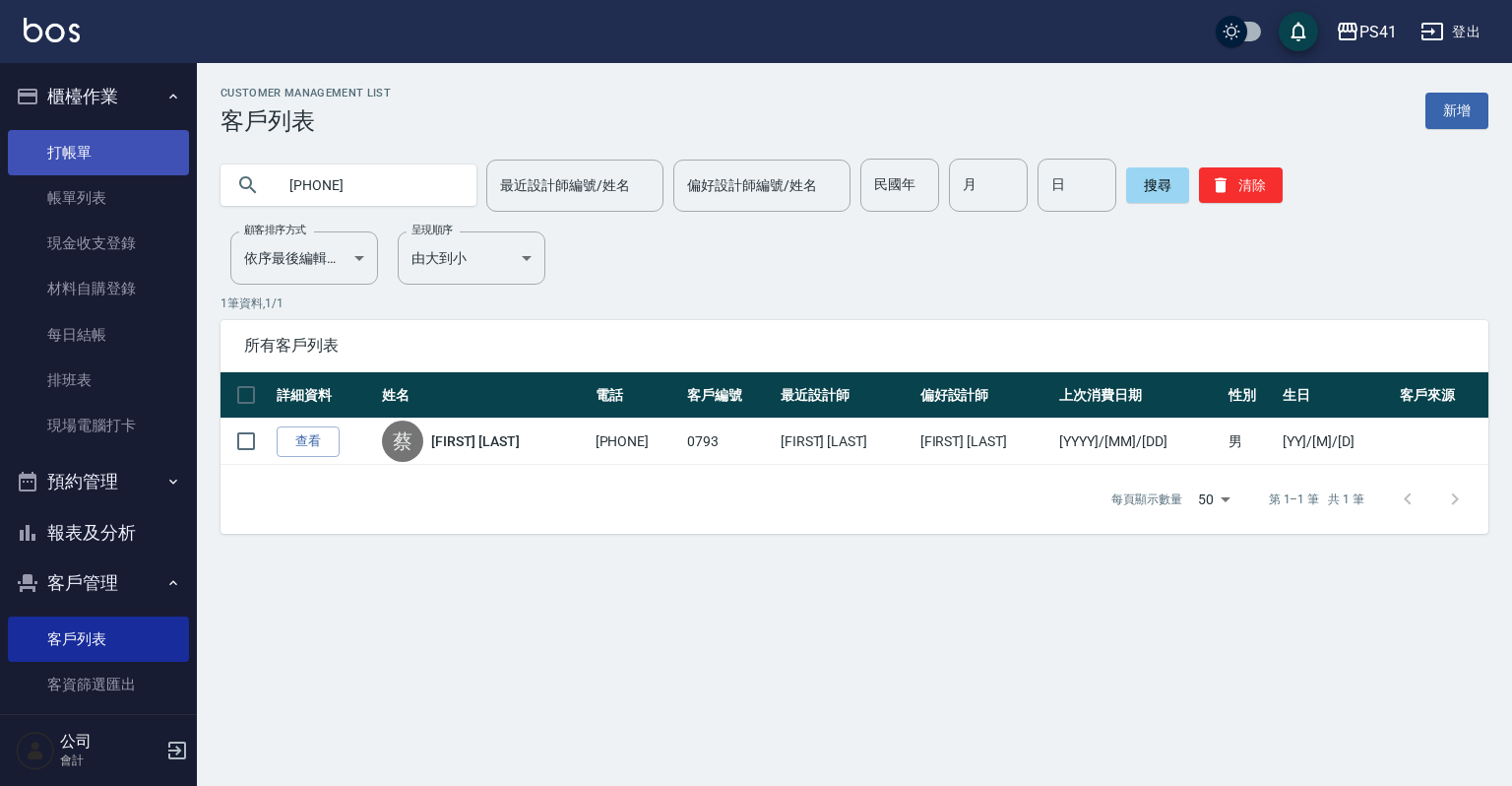 click on "打帳單" at bounding box center [98, 153] 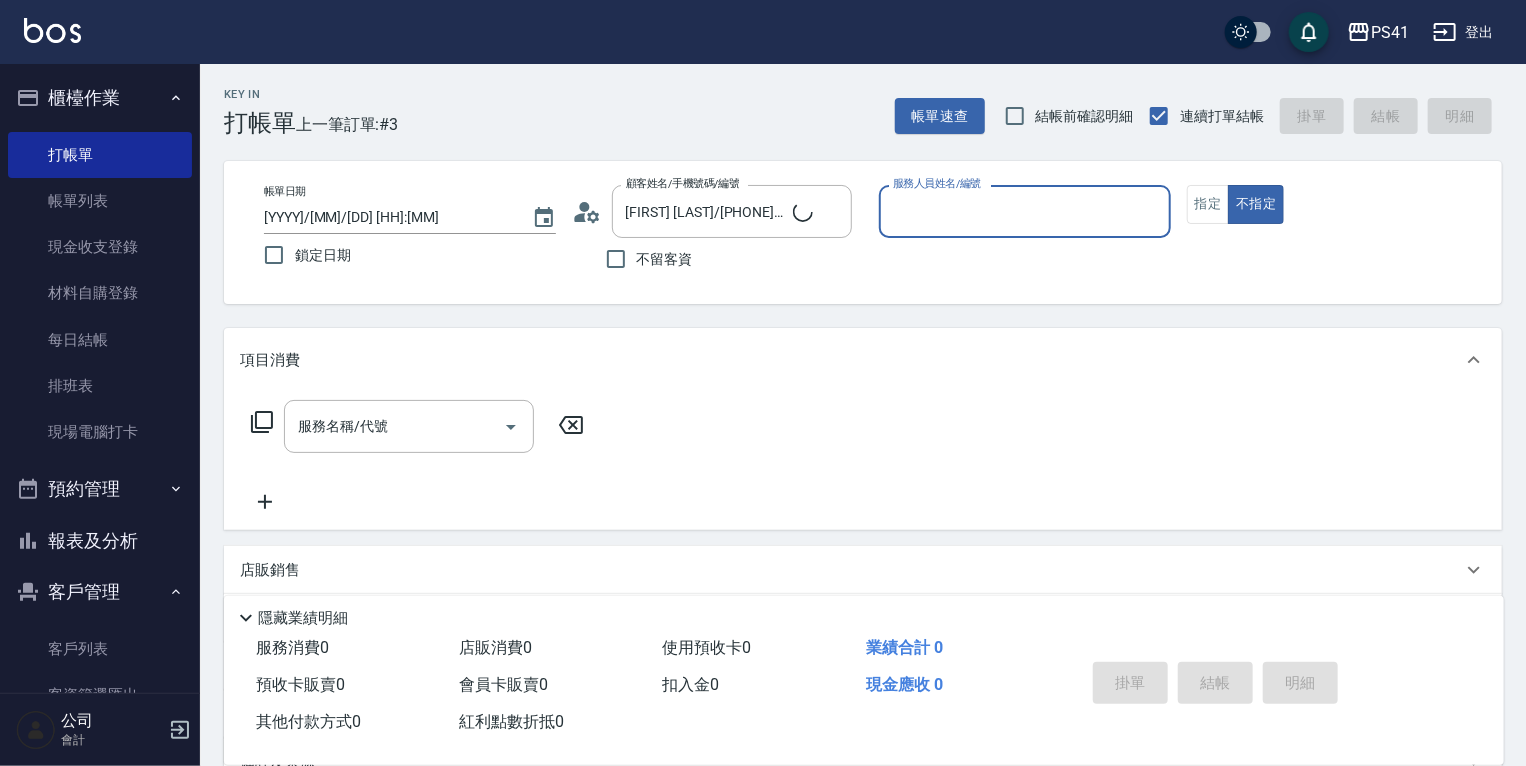 type on "[FIRST] [LAST]/[PHONE]/[NUMBER]" 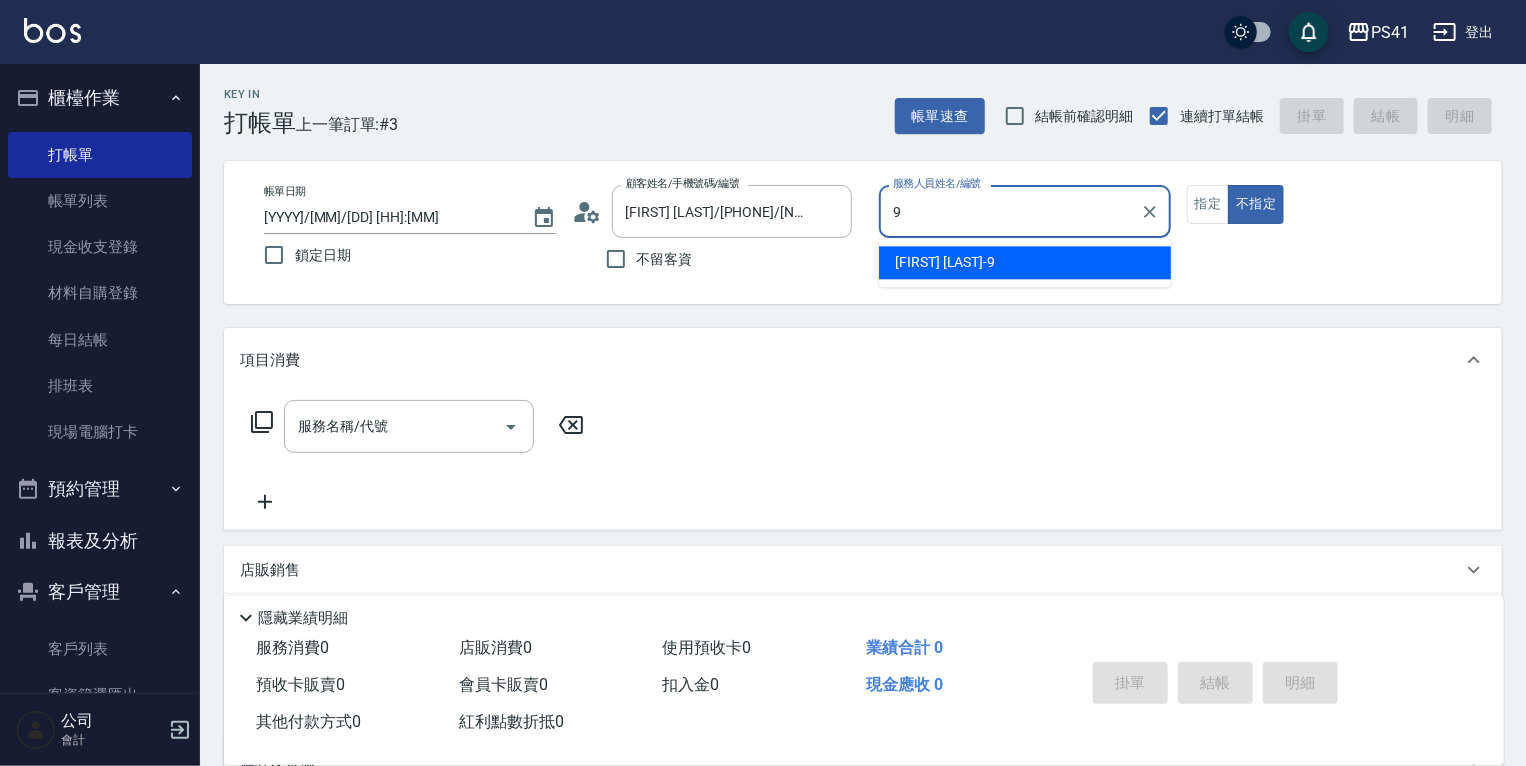 type on "[FIRST]-[NUMBER]" 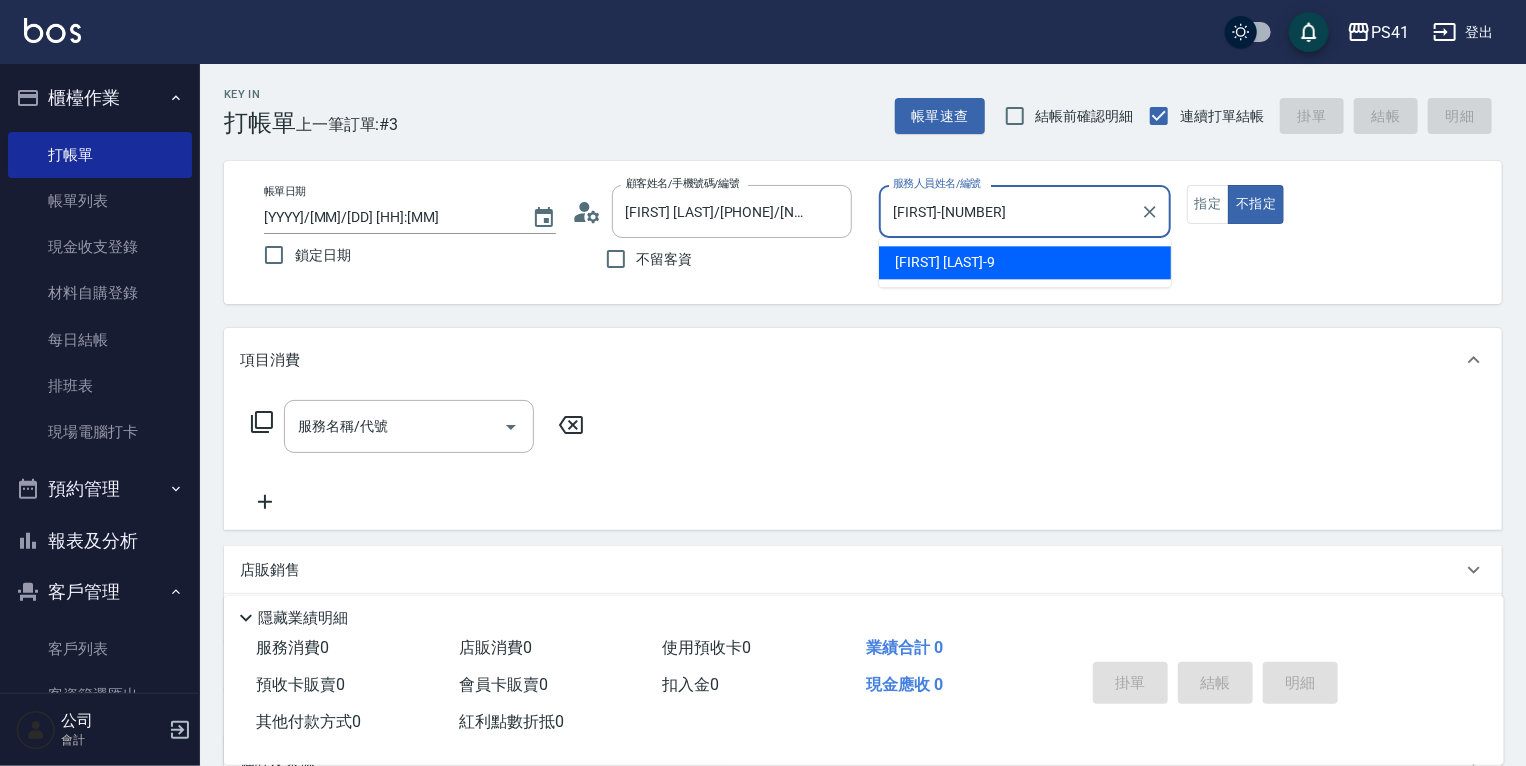 type on "false" 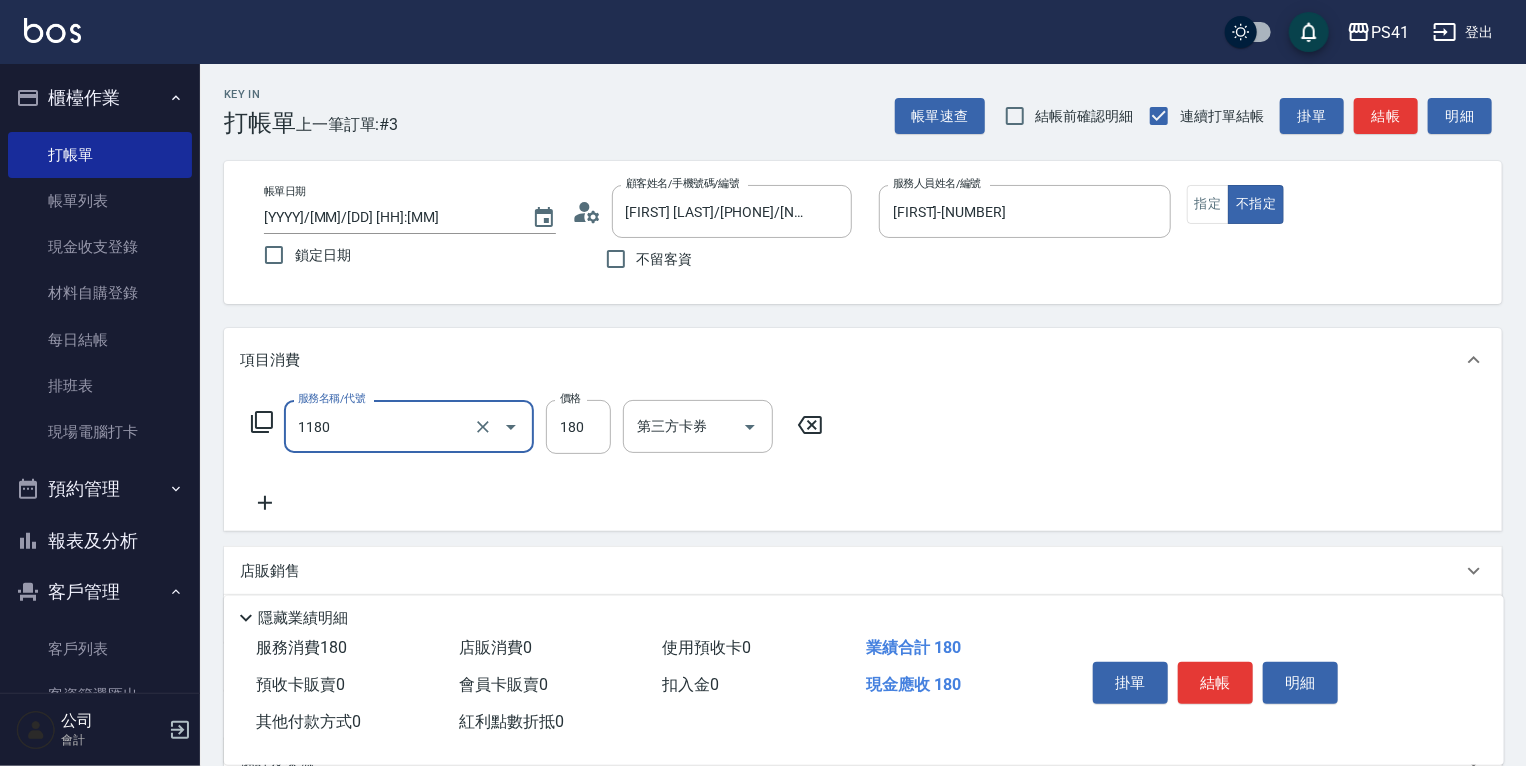 type on "洗髮(洗+剪不指定活動)(1180)" 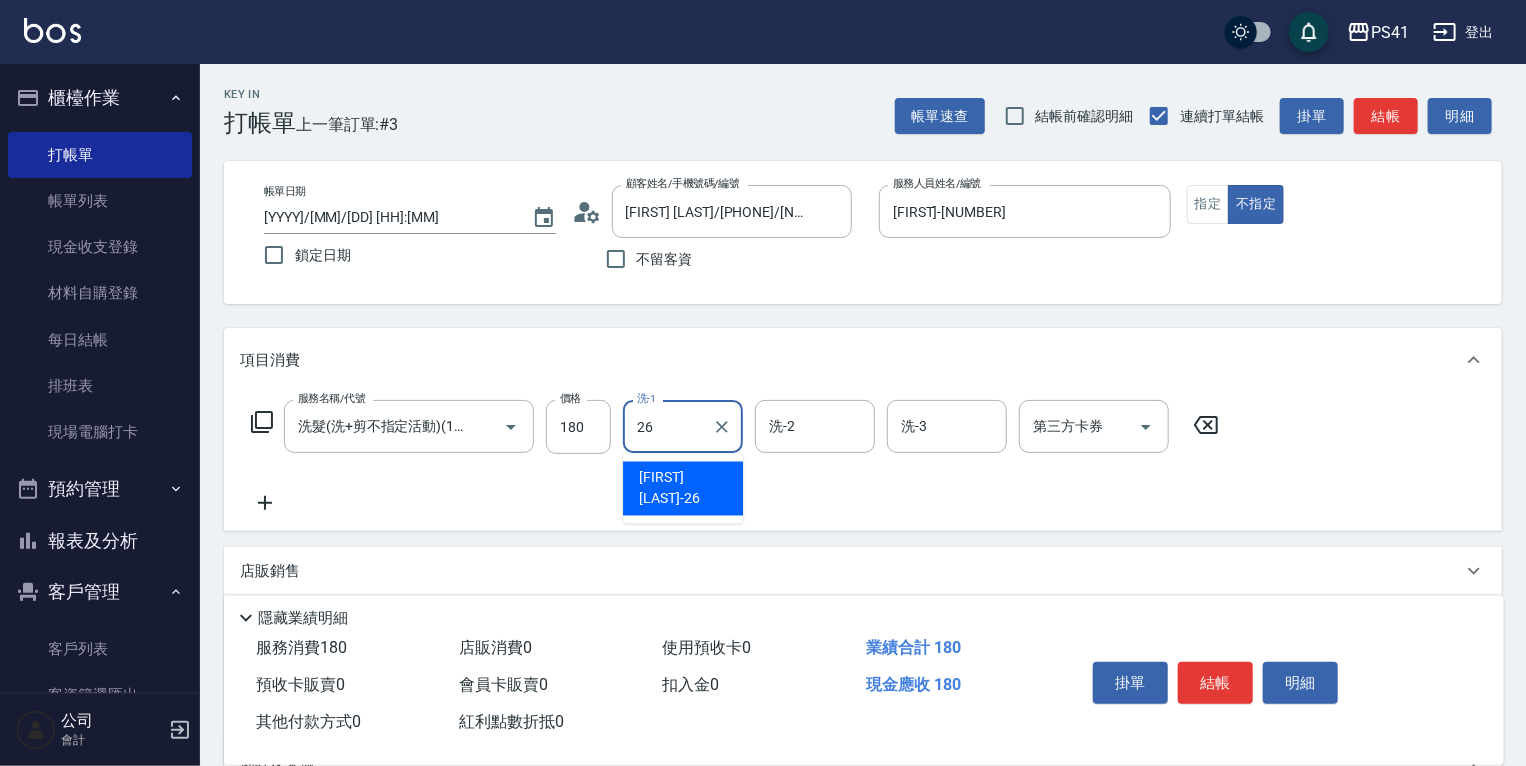 type on "[FIRST]-[NUMBER]" 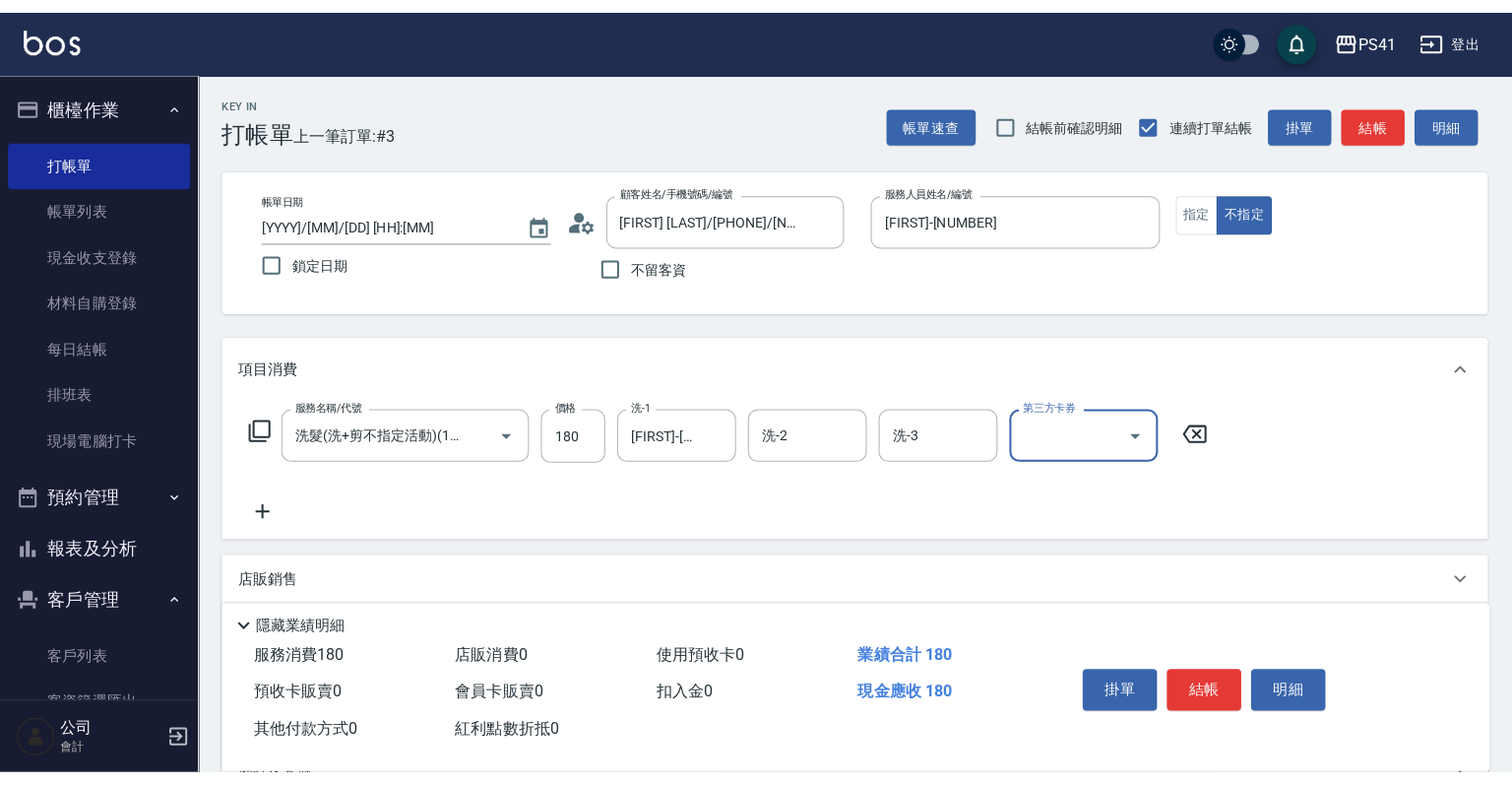 scroll, scrollTop: 0, scrollLeft: 0, axis: both 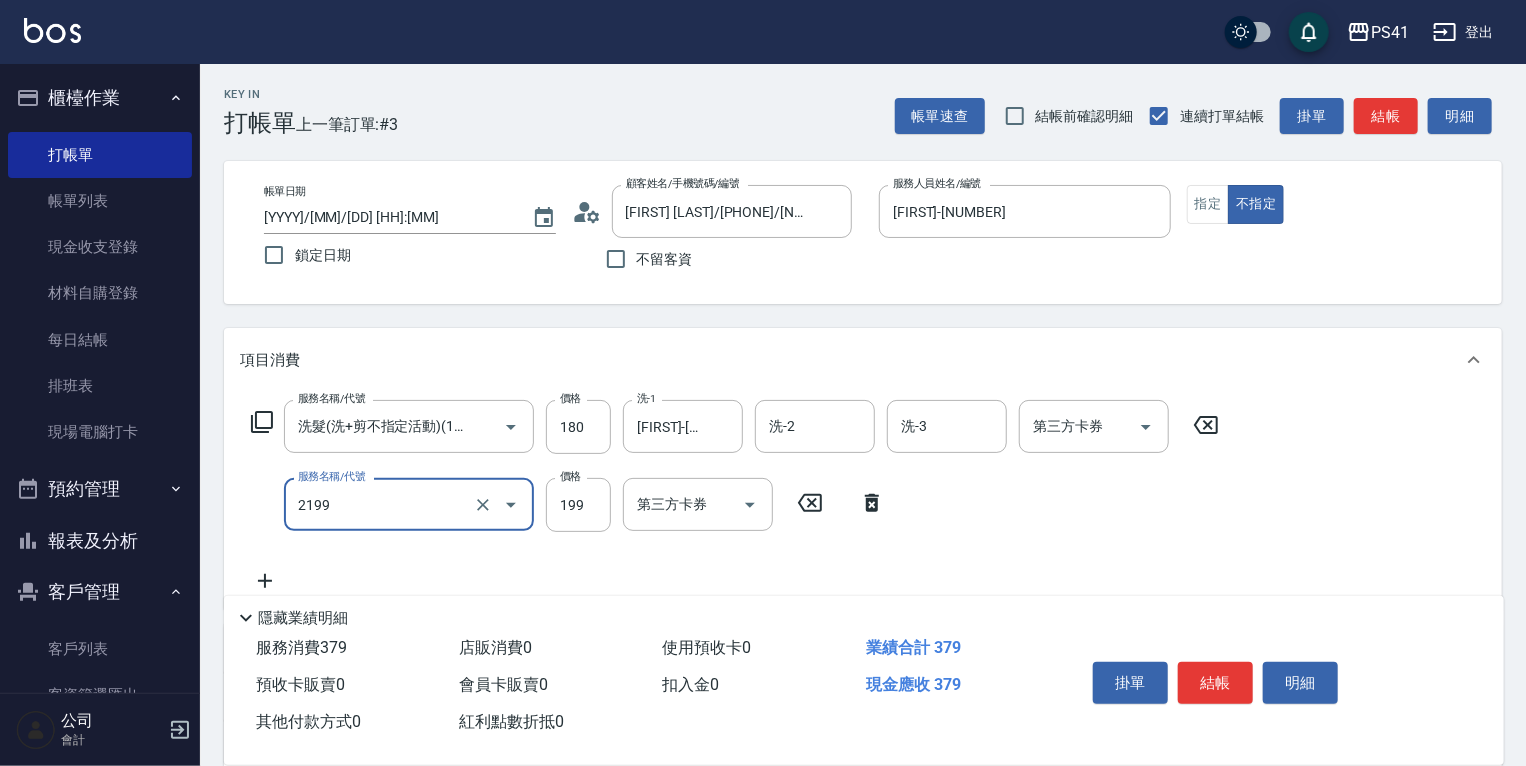 type on "不指定剪髮活動(2199)" 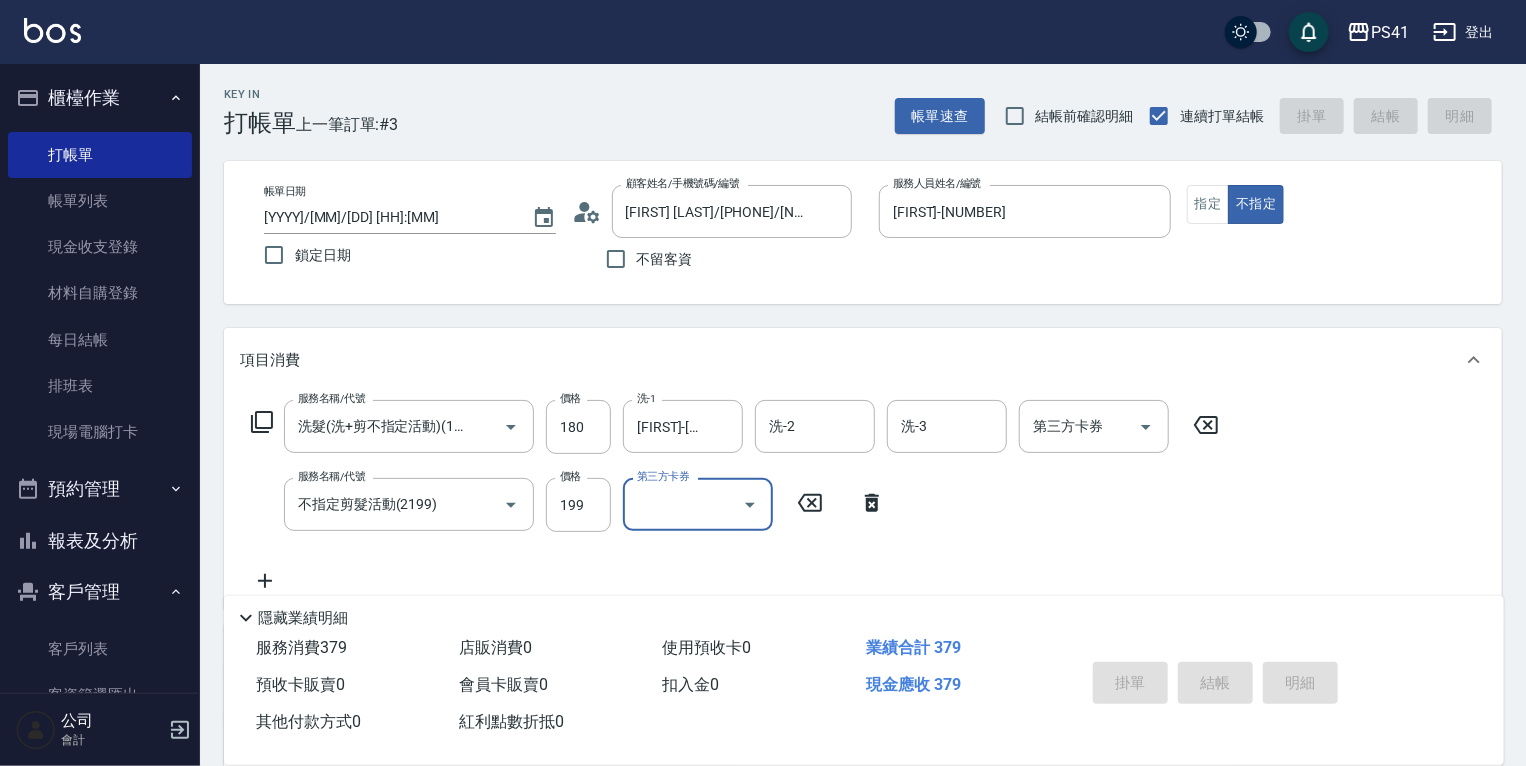 type 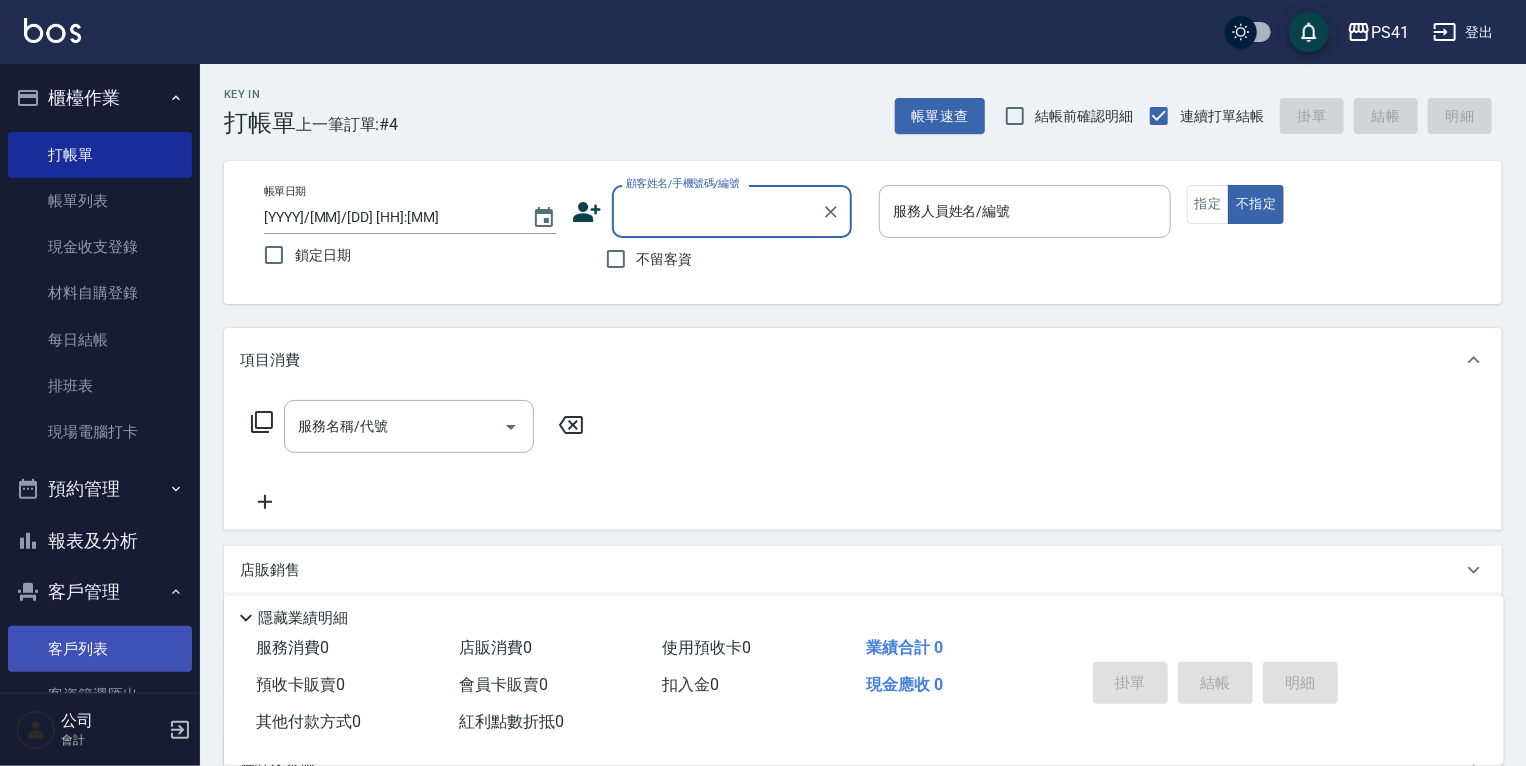 drag, startPoint x: 88, startPoint y: 648, endPoint x: 108, endPoint y: 663, distance: 25 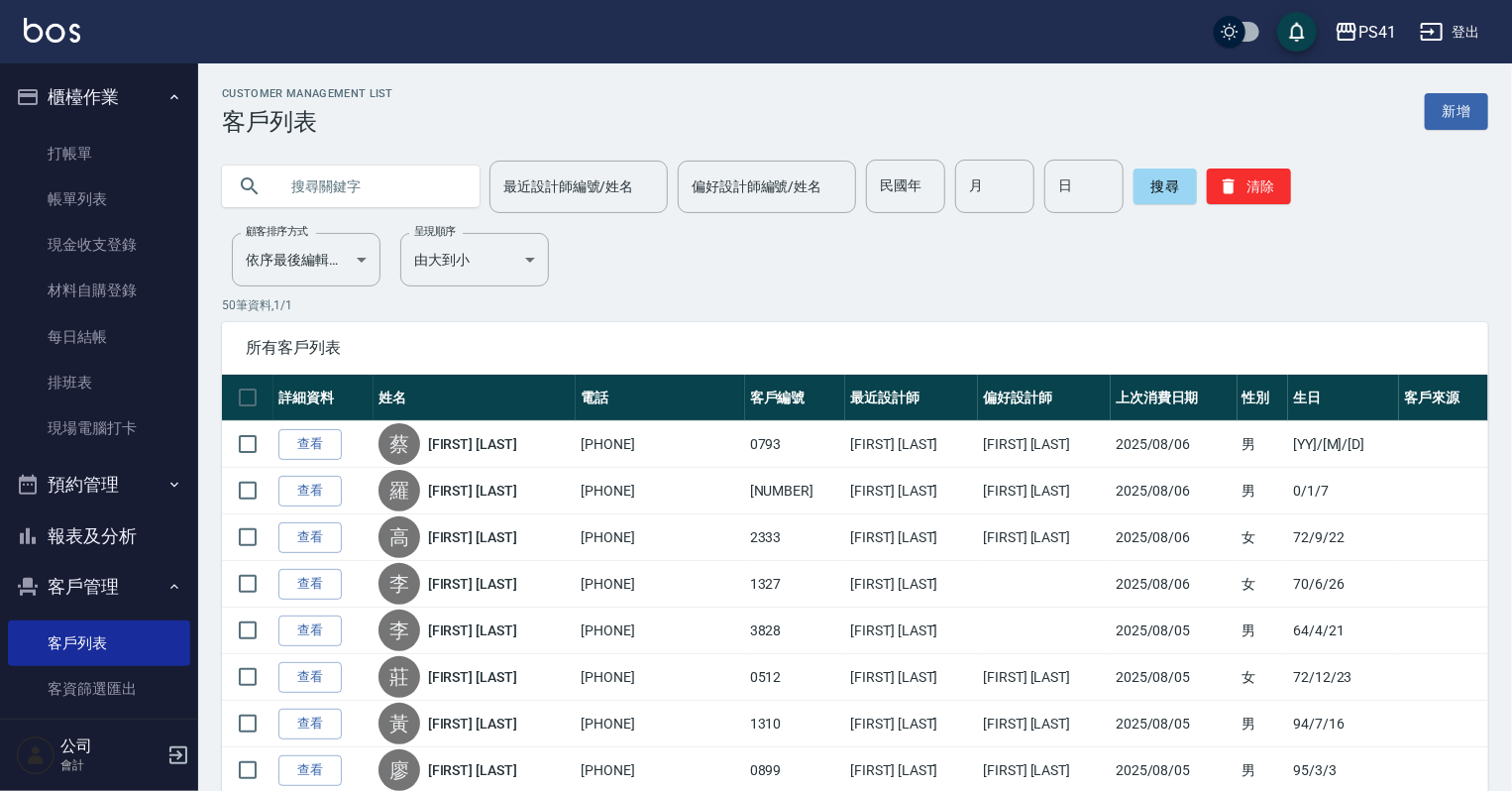 drag, startPoint x: 412, startPoint y: 178, endPoint x: 426, endPoint y: 159, distance: 23.60085 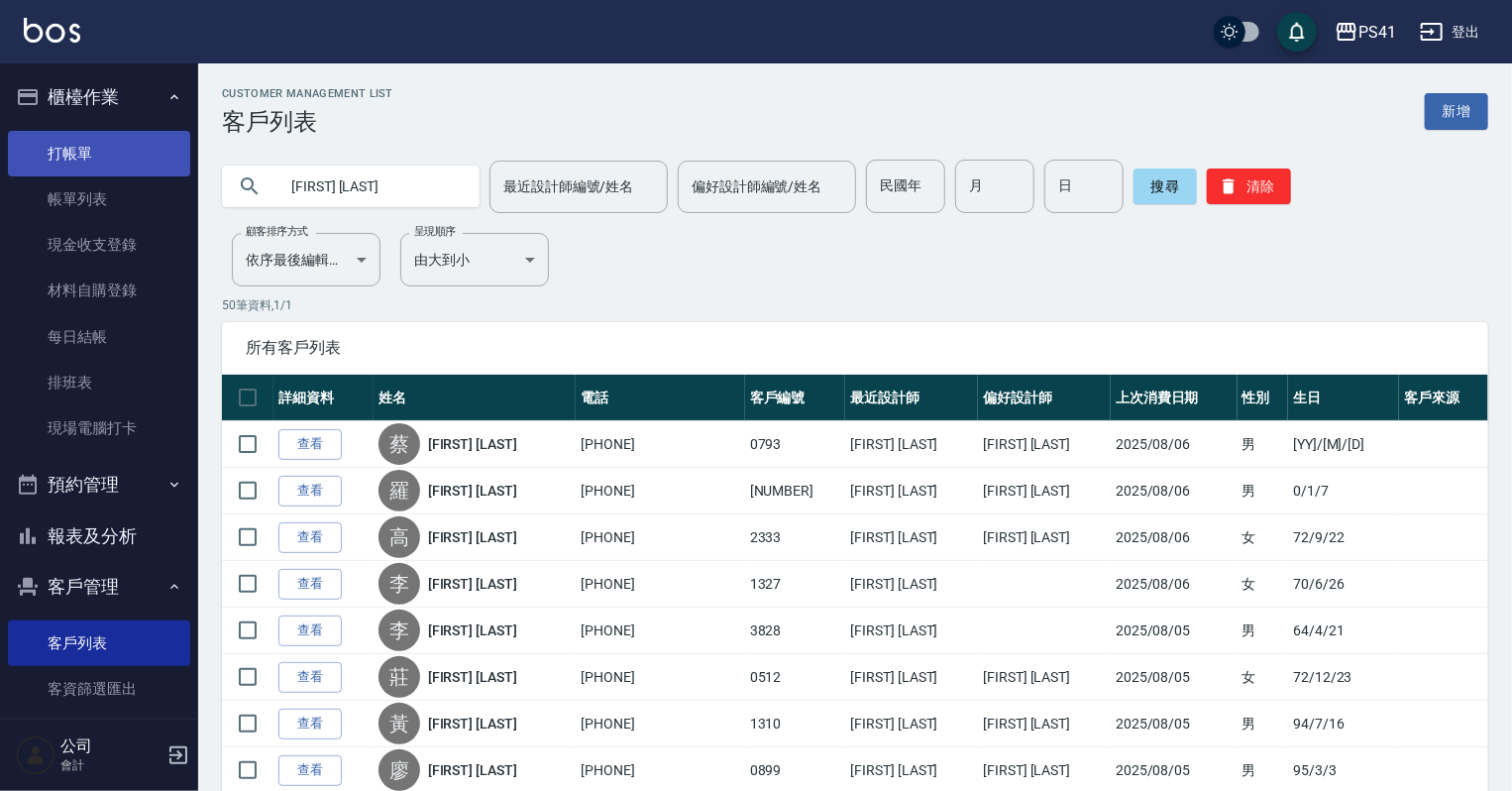 type on "[FIRST] [LAST]" 